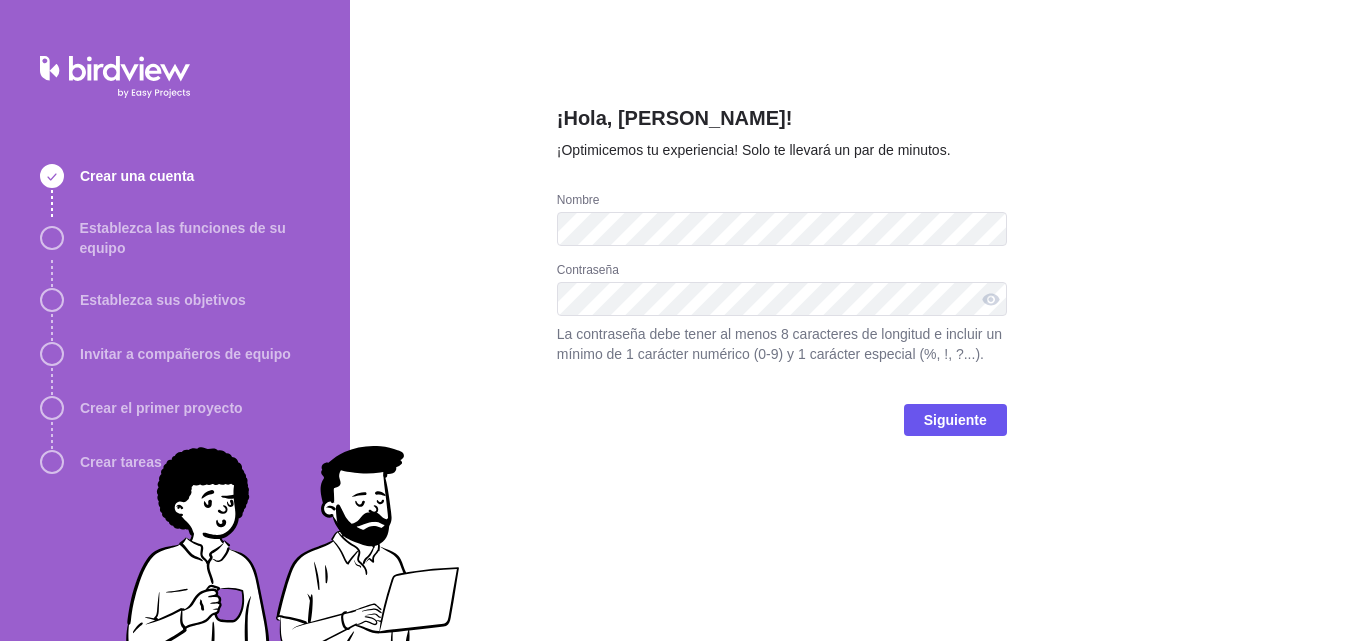 scroll, scrollTop: 0, scrollLeft: 0, axis: both 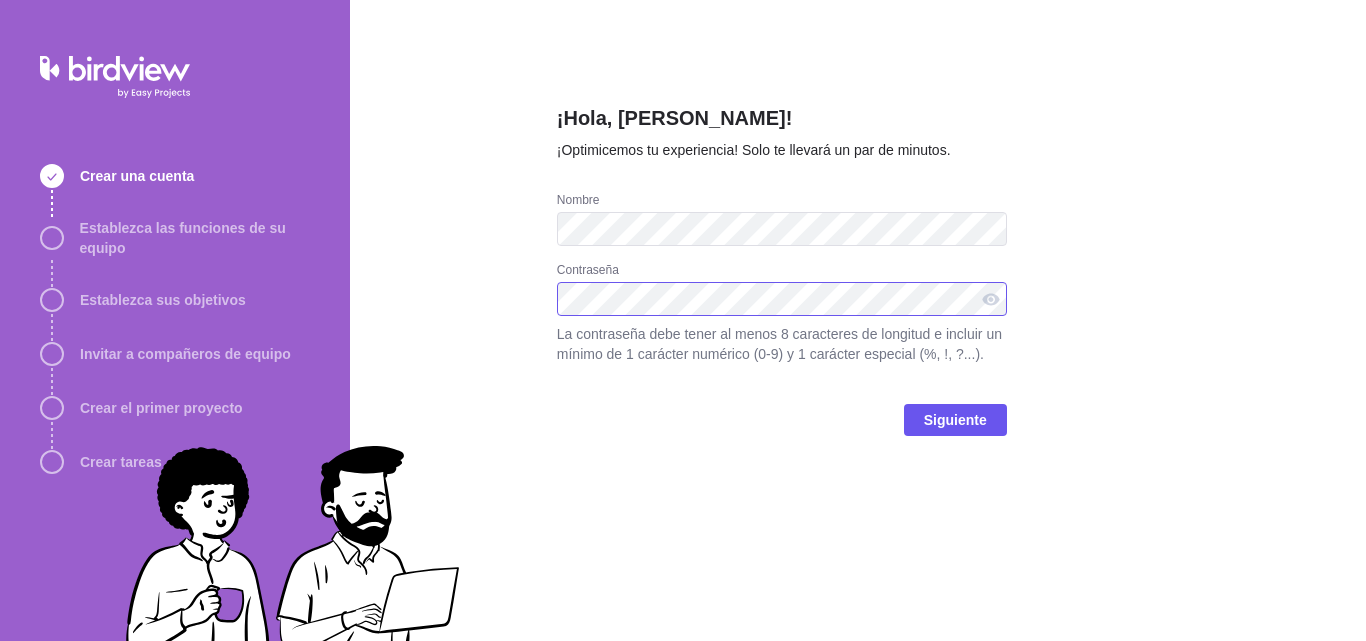 click on "¡Hola, [PERSON_NAME]! ¡Optimicemos tu experiencia! Solo te llevará un par de minutos. Nombre Contraseña La contraseña debe tener al menos 8 caracteres de longitud e incluir un mínimo de 1 carácter numérico (0-9) y 1 carácter especial (%, !, ?...). [GEOGRAPHIC_DATA]" at bounding box center (858, 320) 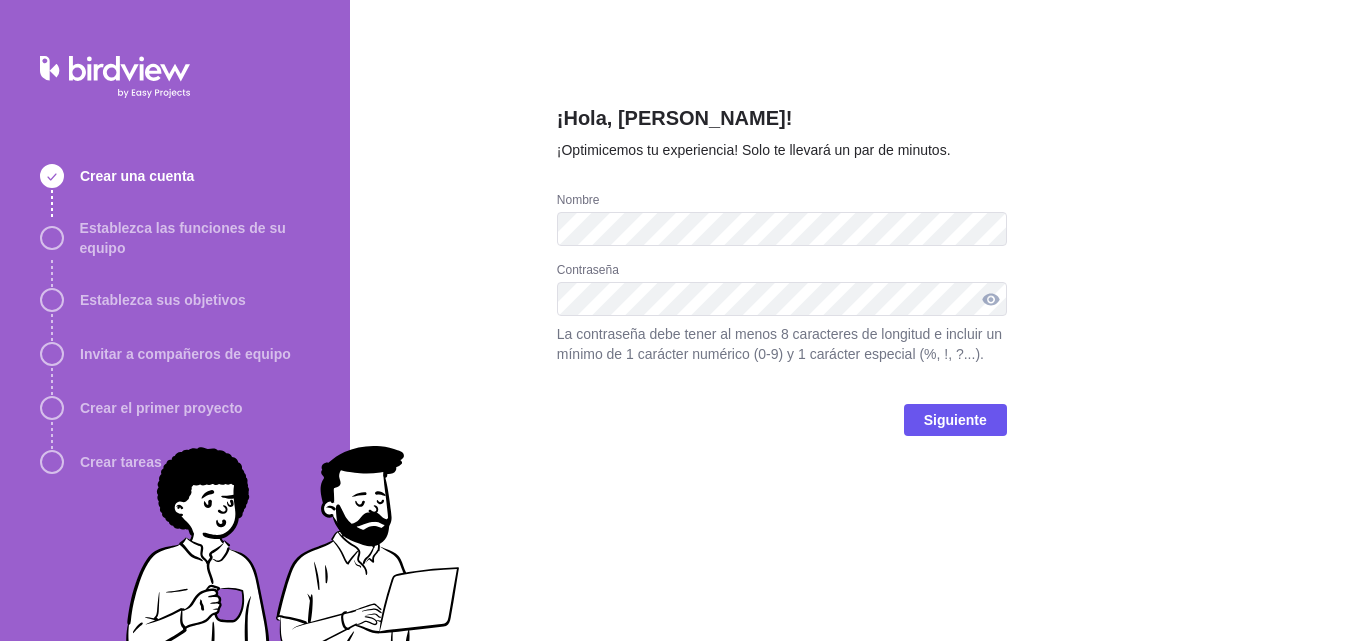 click at bounding box center (991, 299) 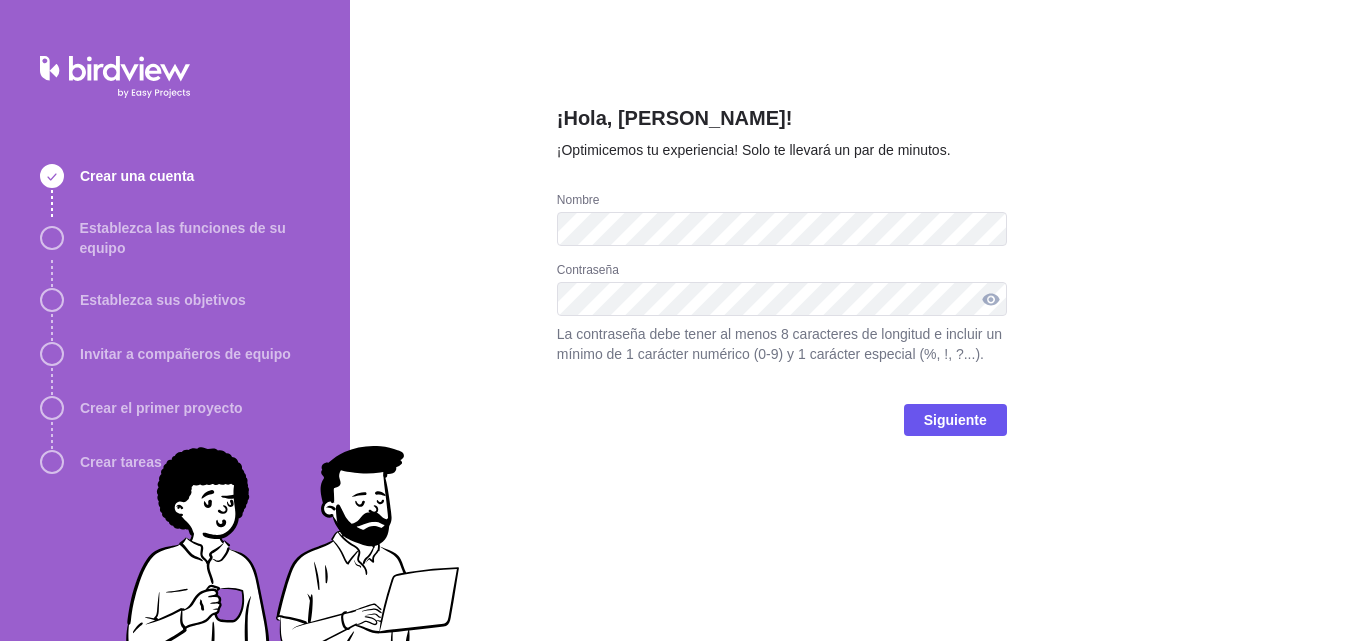 click at bounding box center [991, 299] 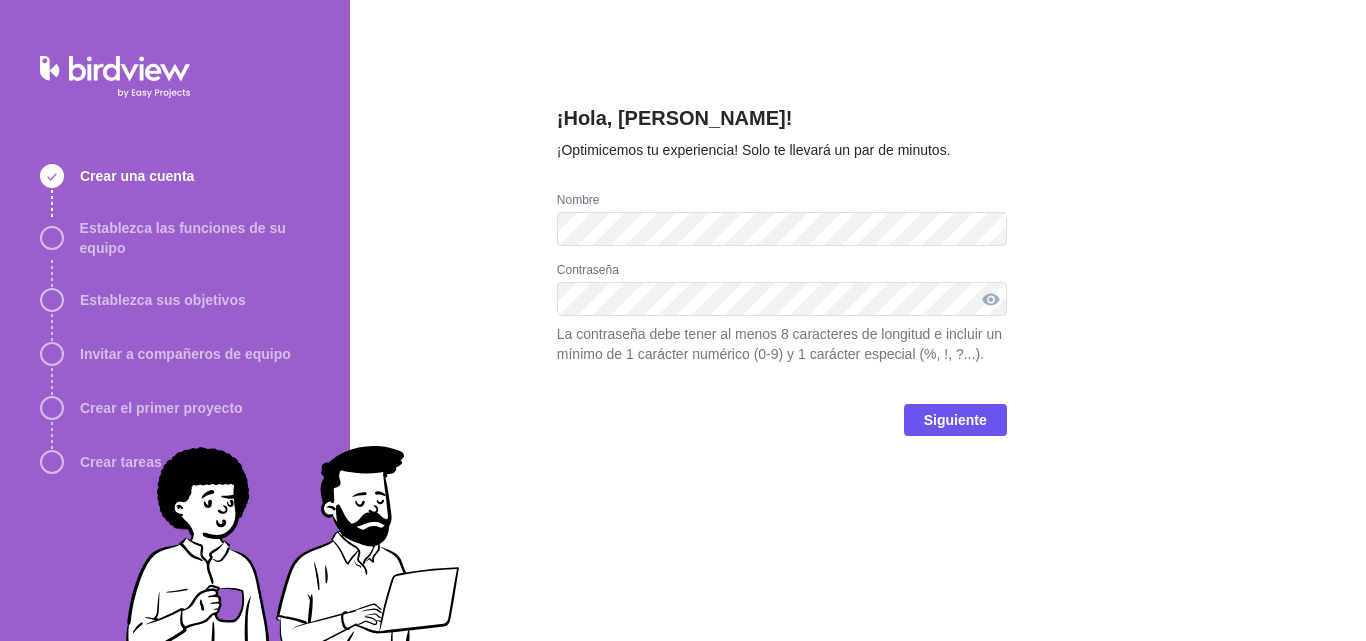 click at bounding box center (991, 299) 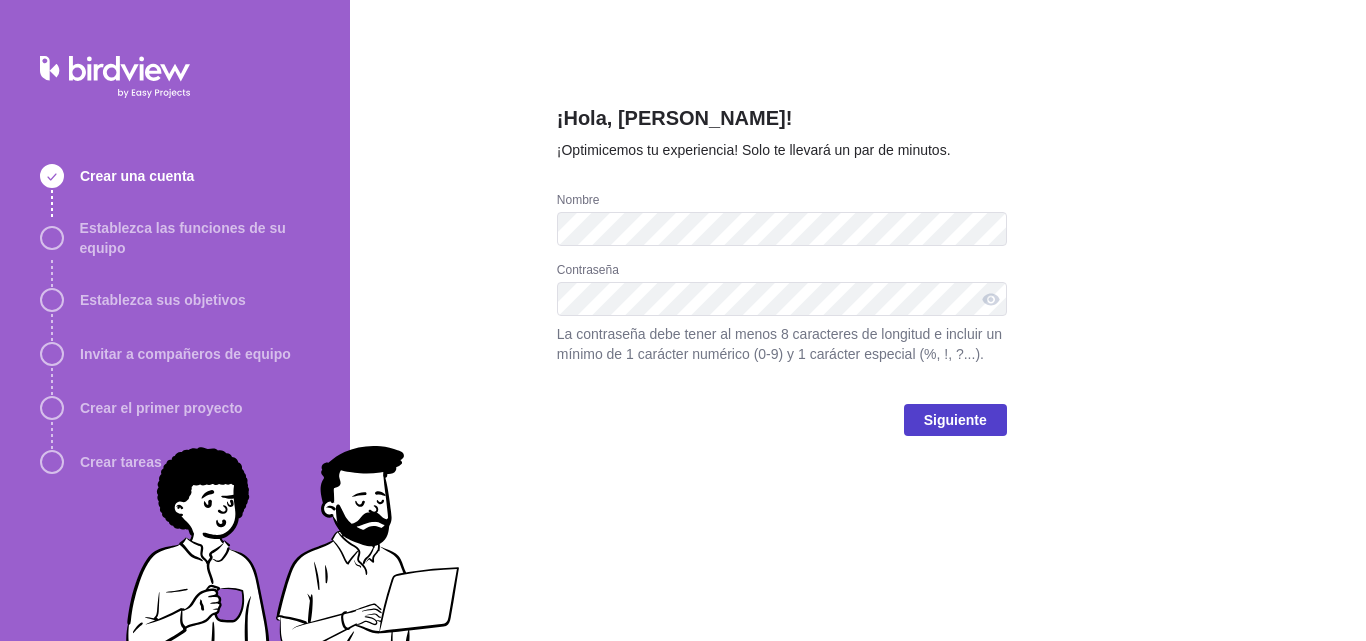 click on "Siguiente" at bounding box center [955, 420] 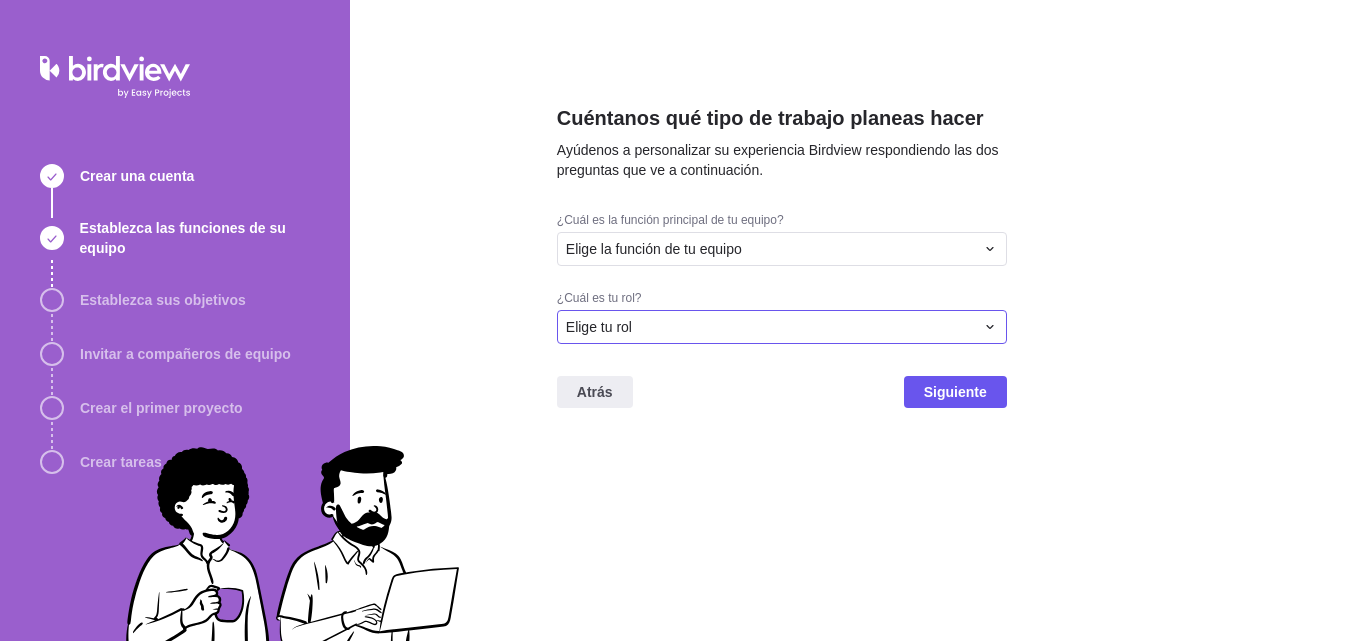 click on "Elige tu rol" at bounding box center (599, 327) 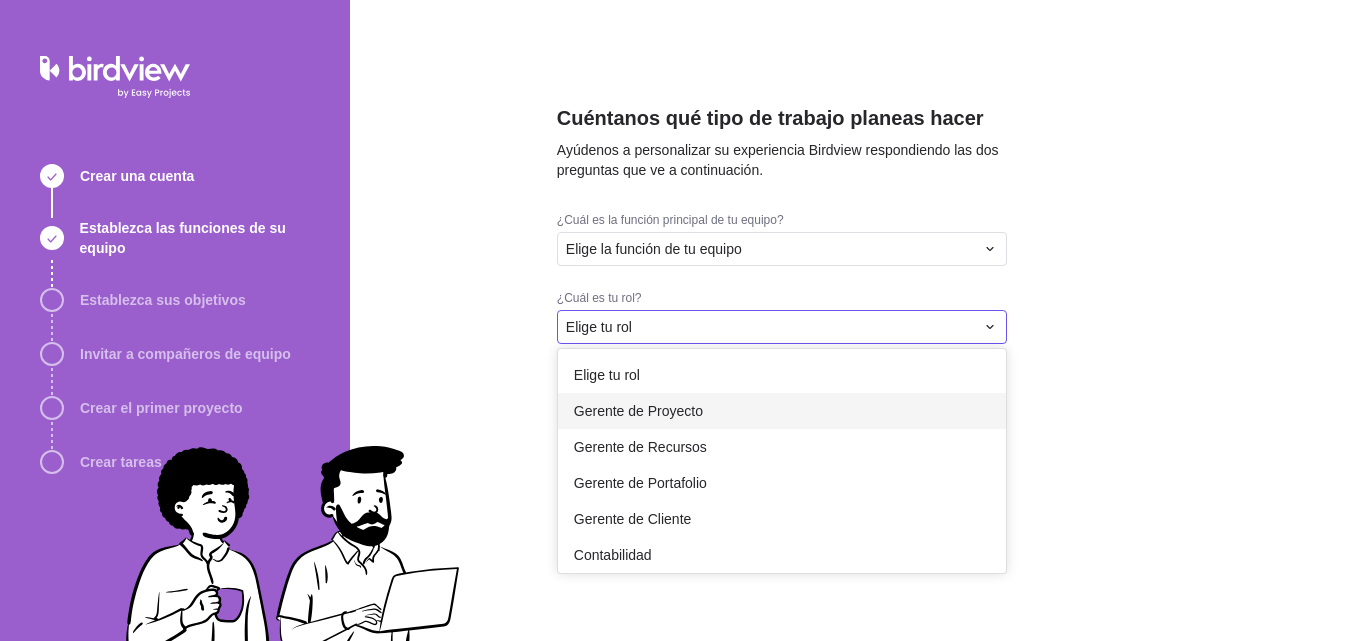 click on "Gerente de Proyecto" at bounding box center (638, 411) 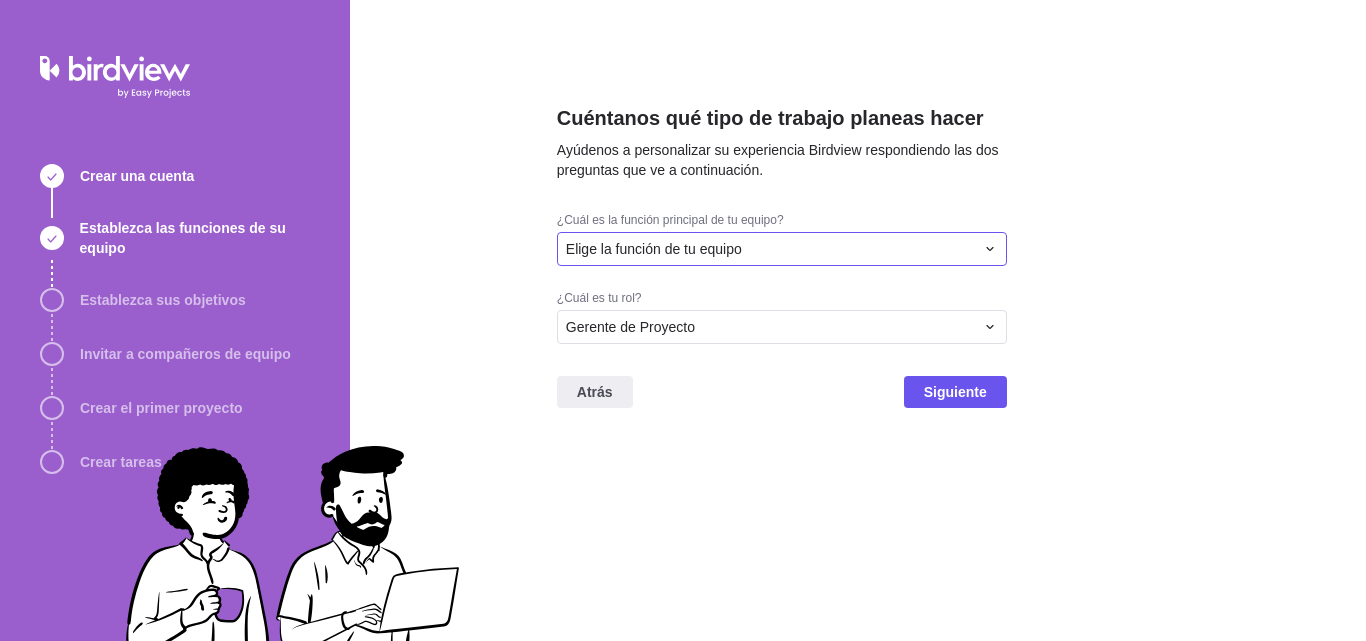 click on "Elige la función de tu equipo" at bounding box center (782, 249) 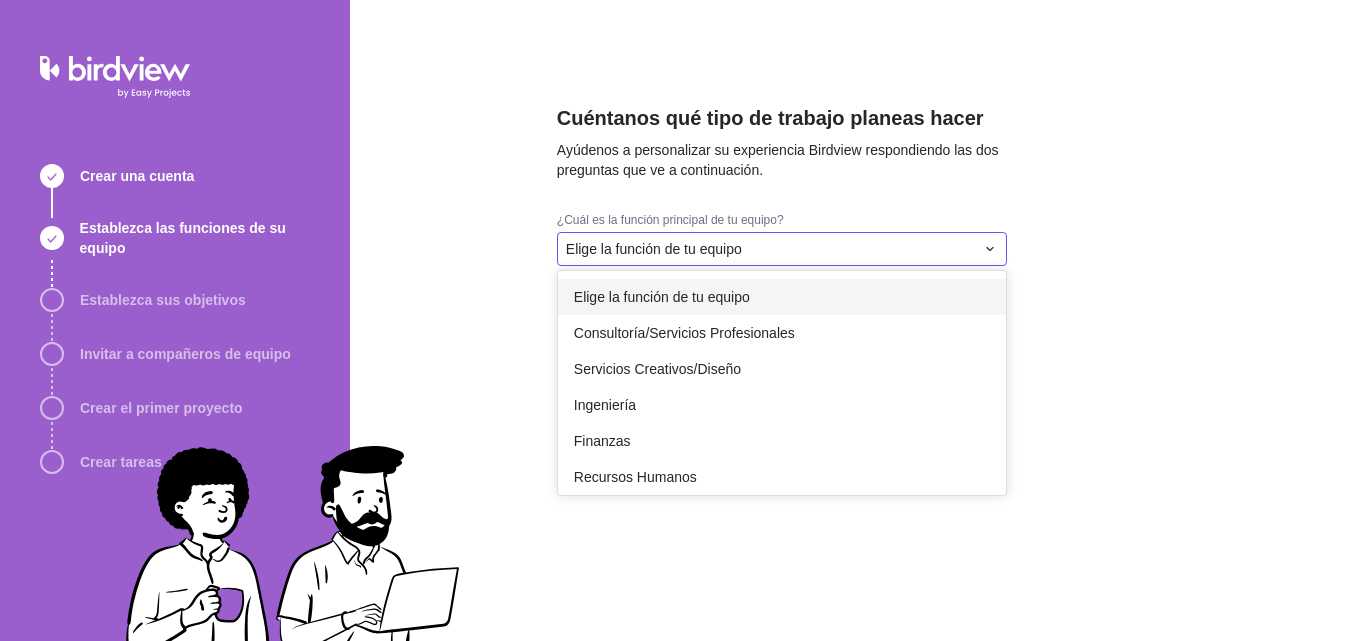 click on "Elige la función de tu equipo" at bounding box center (662, 297) 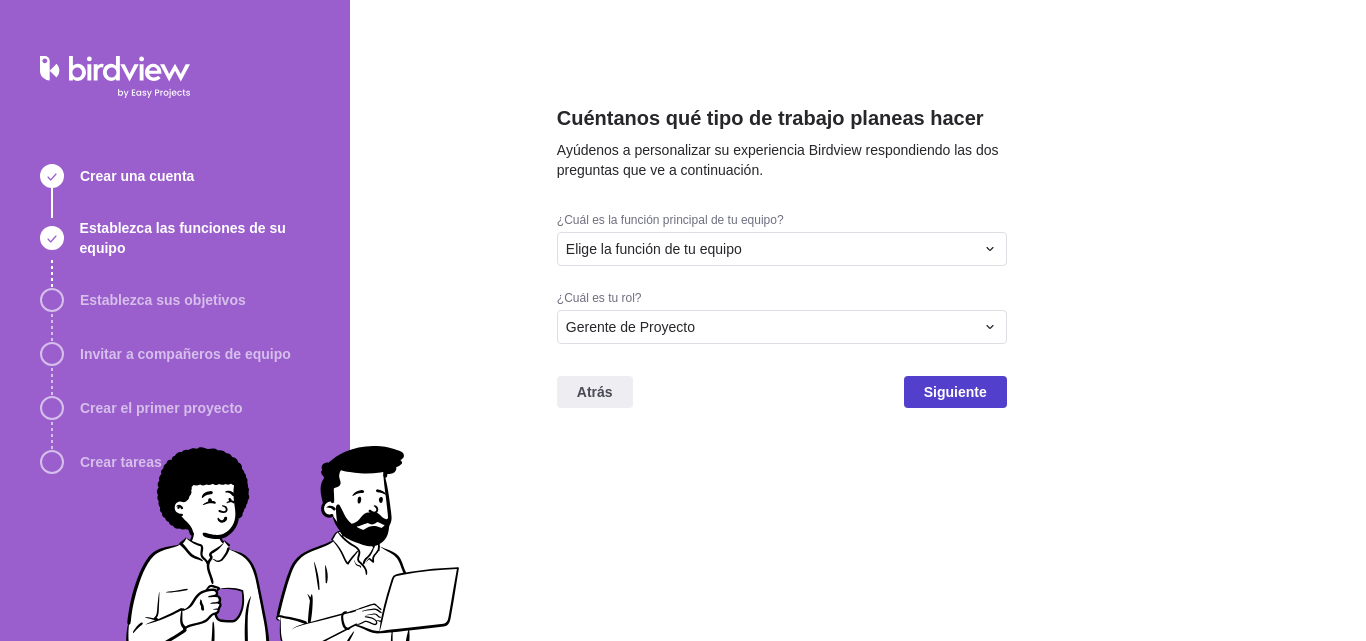 click on "Siguiente" at bounding box center [955, 392] 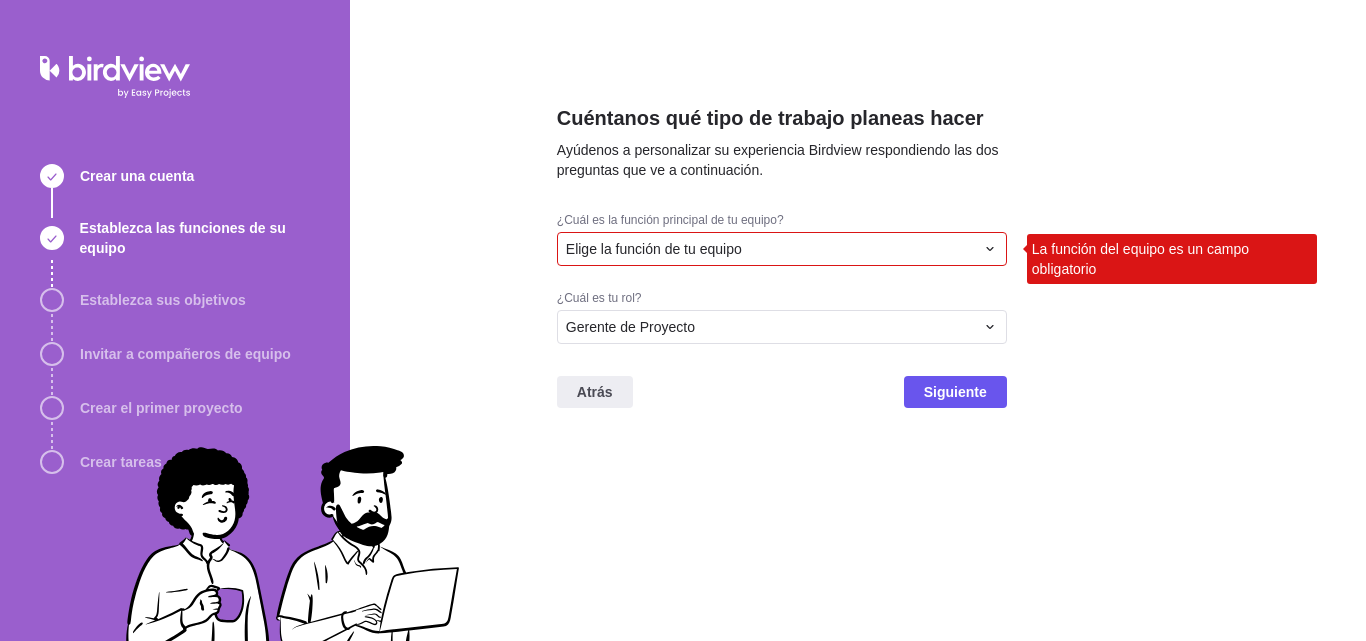 click on "¿Cuál es la función principal de tu equipo? Elige la función de tu equipo La función del equipo es un campo obligatorio" at bounding box center (782, 251) 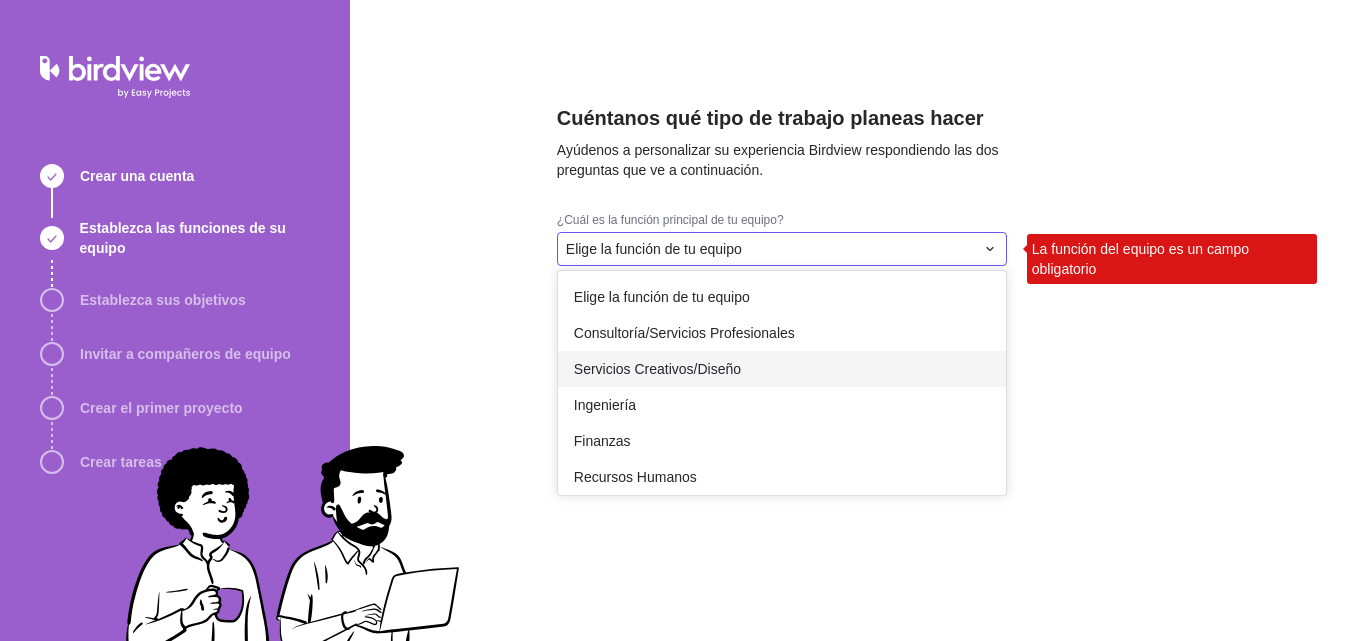 click on "Servicios Creativos/Diseño" at bounding box center (657, 369) 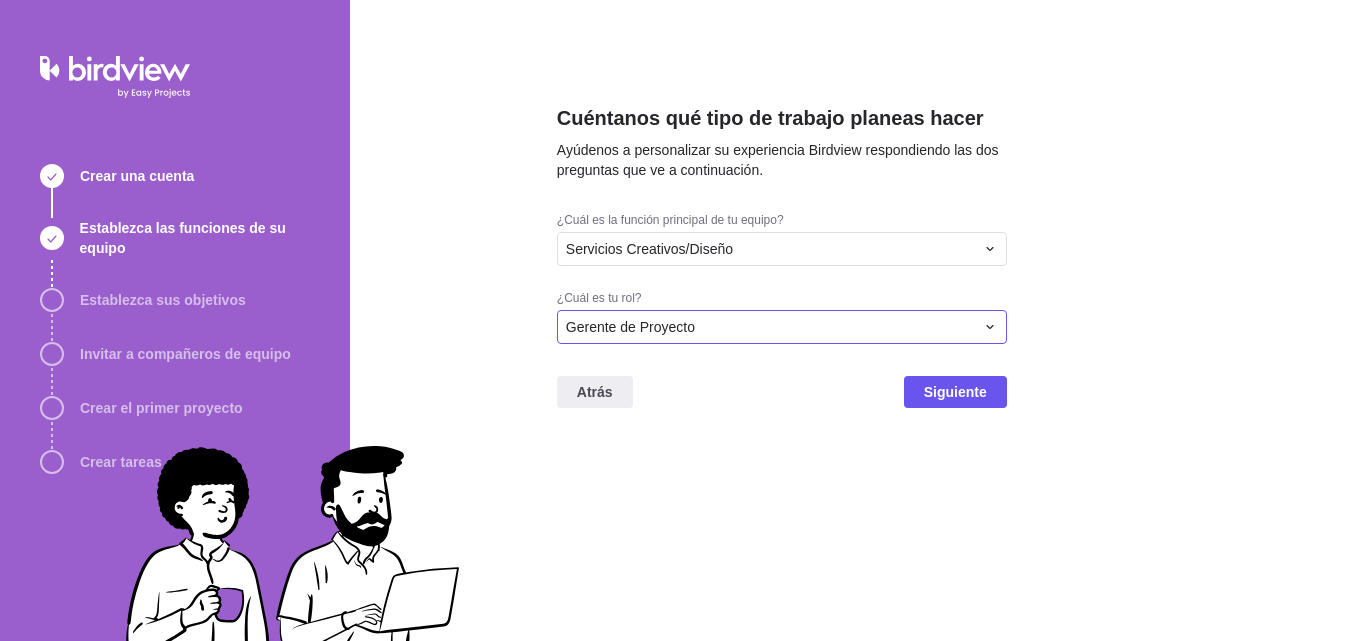click on "Gerente de Proyecto" at bounding box center (770, 327) 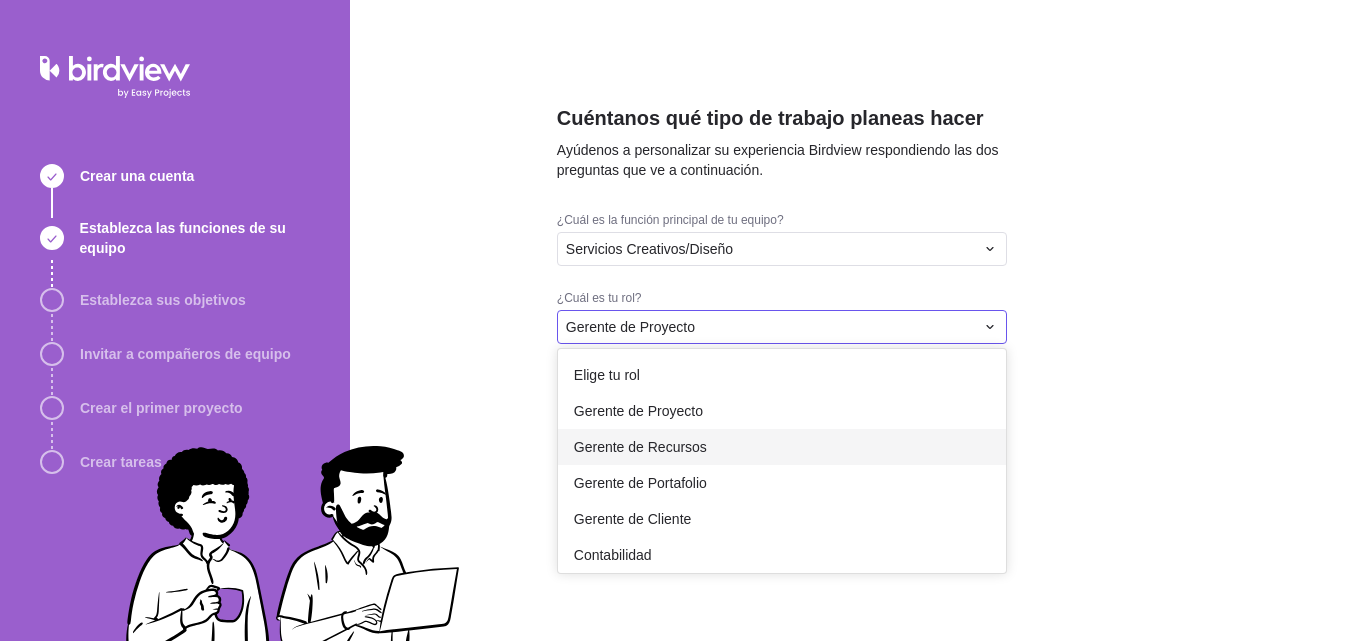 click on "Cuéntanos qué tipo de trabajo planeas hacer Ayúdenos a personalizar su experiencia Birdview respondiendo las dos preguntas que ve a continuación. ¿Cuál es la función principal de tu equipo? Servicios Creativos/Diseño ¿Cuál es tu rol? Gerente de Proyecto Elige tu rol Gerente de Proyecto Gerente de Recursos Gerente de Portafolio Gerente de Cliente Contabilidad Ejecutivo Miembro del Equipo Gerente de Entregas Atrás Siguiente" at bounding box center [858, 320] 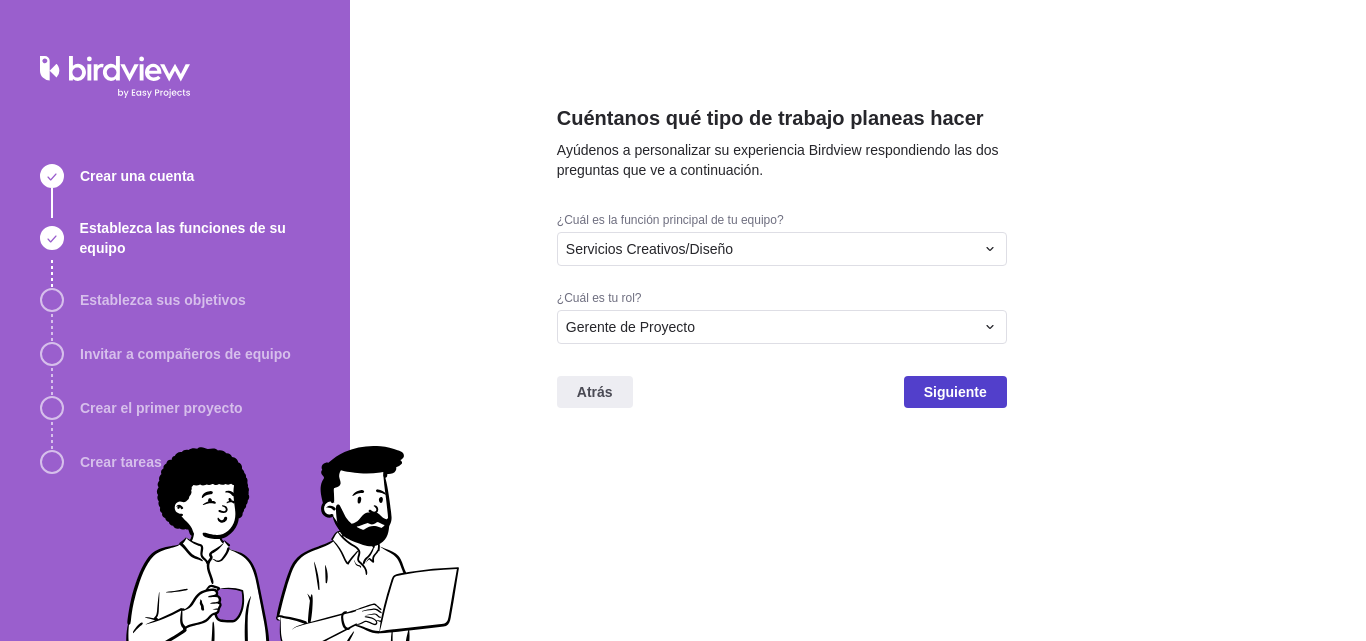 click on "Siguiente" at bounding box center [955, 392] 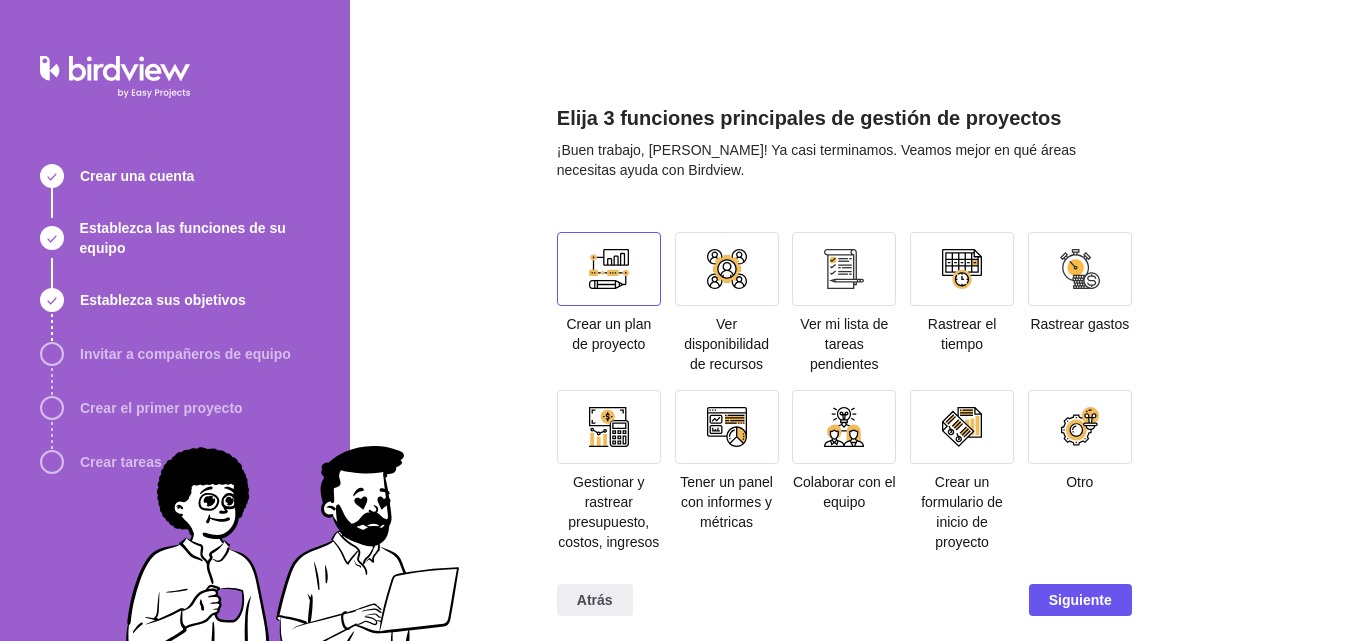 click at bounding box center [609, 269] 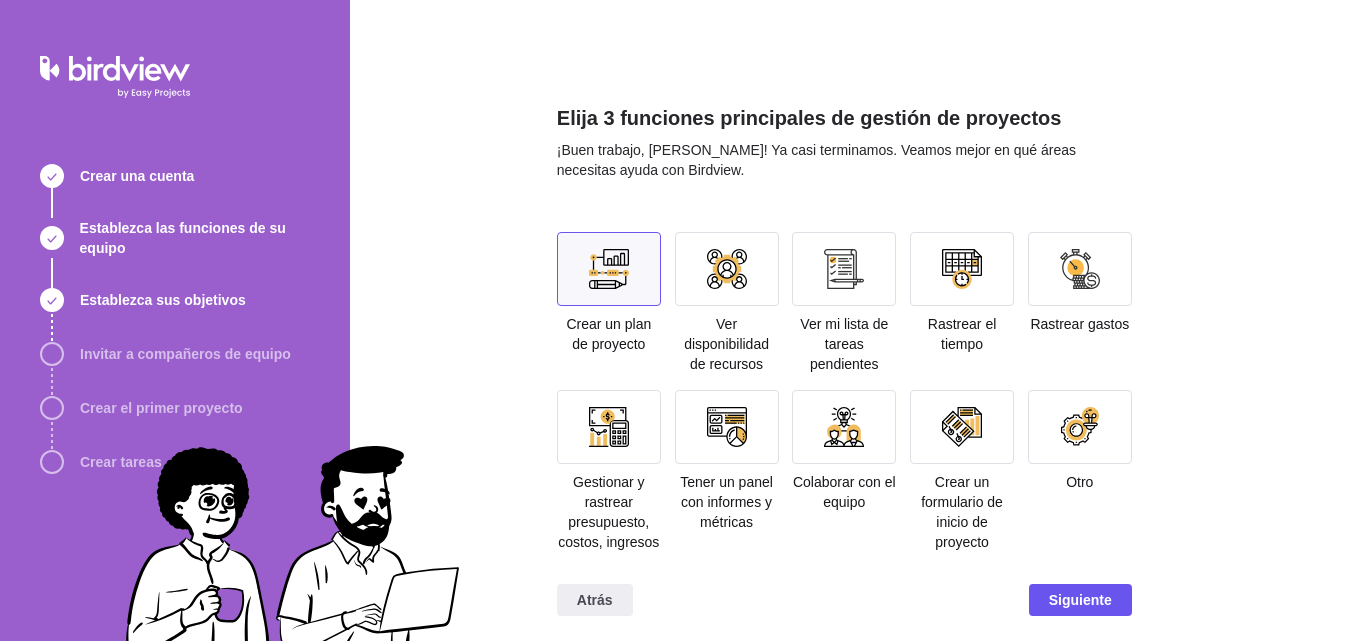 click at bounding box center (609, 269) 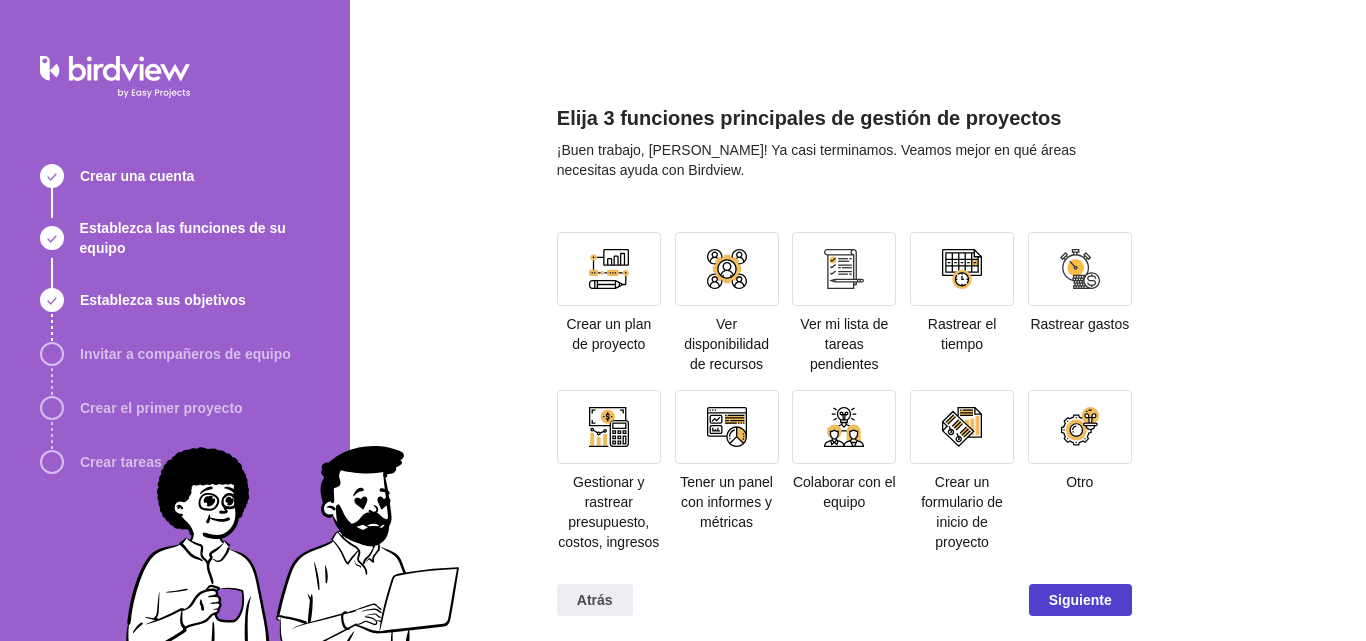 click on "Siguiente" at bounding box center [1080, 600] 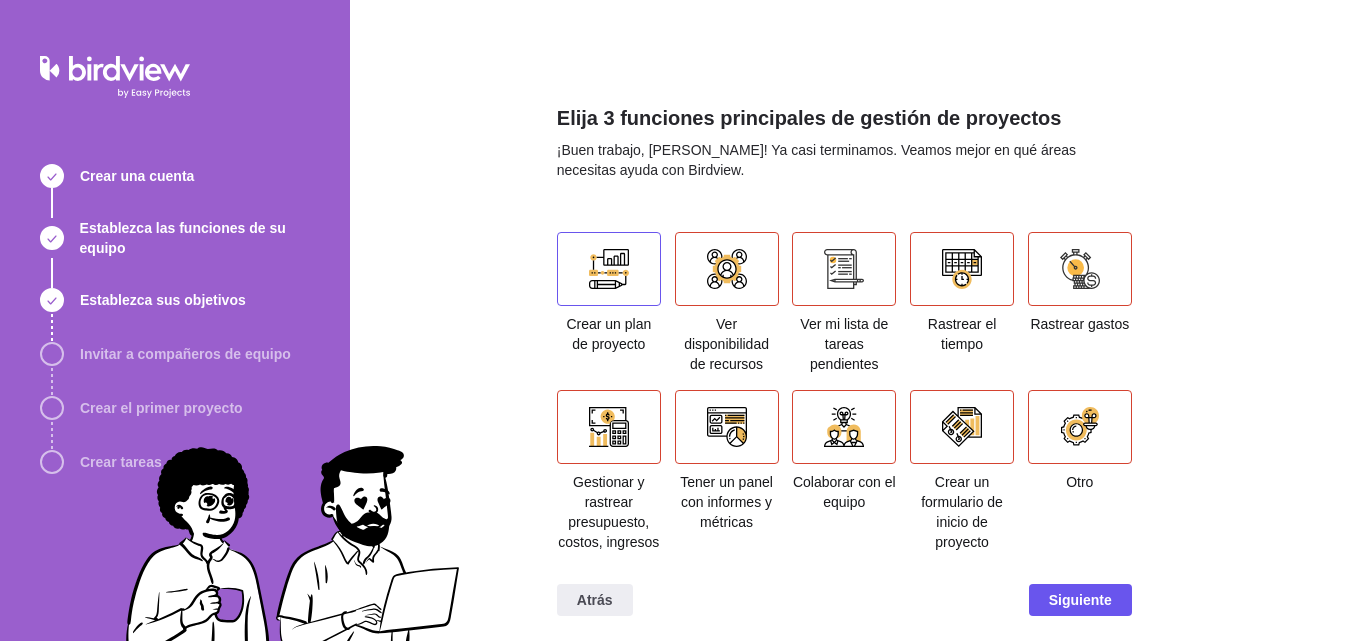 click at bounding box center [609, 269] 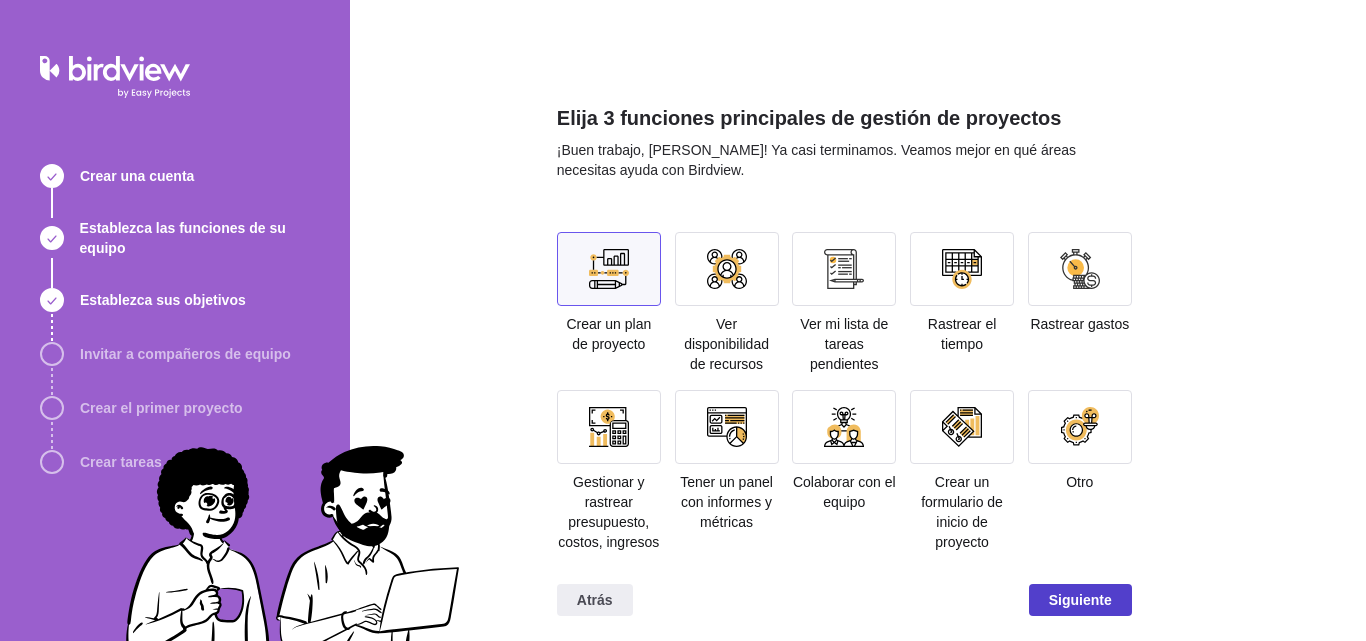 click on "Siguiente" at bounding box center (1080, 600) 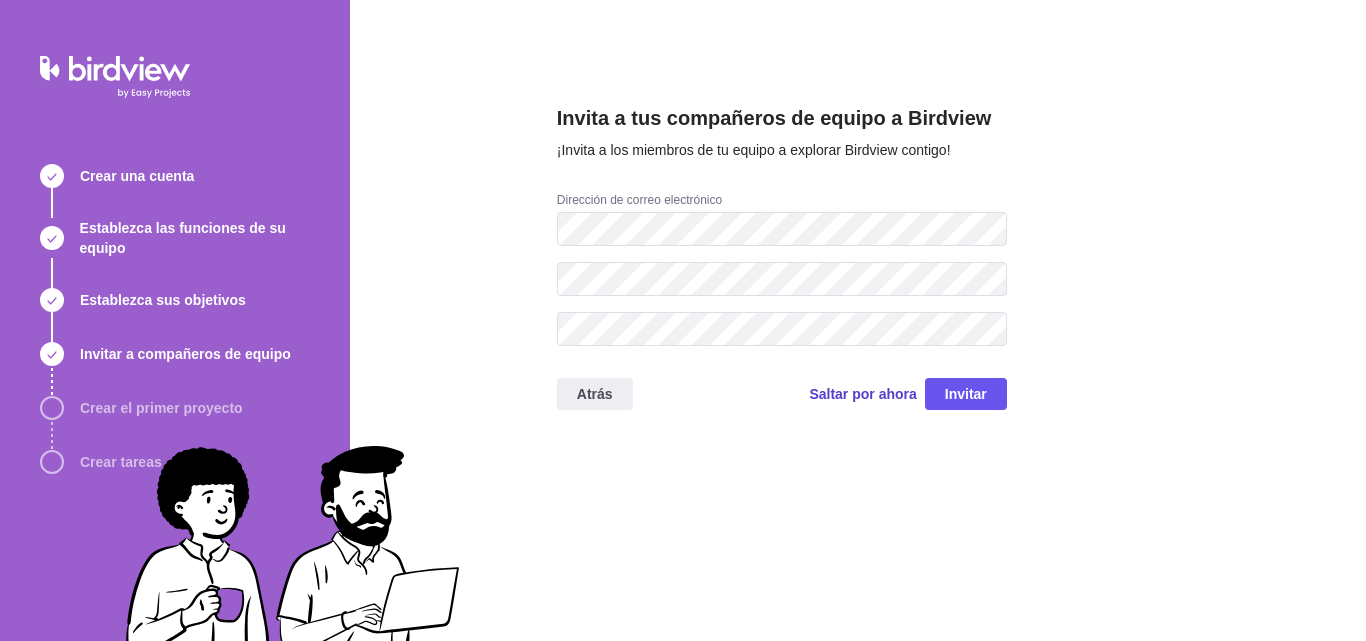 click on "Saltar por ahora" at bounding box center (862, 394) 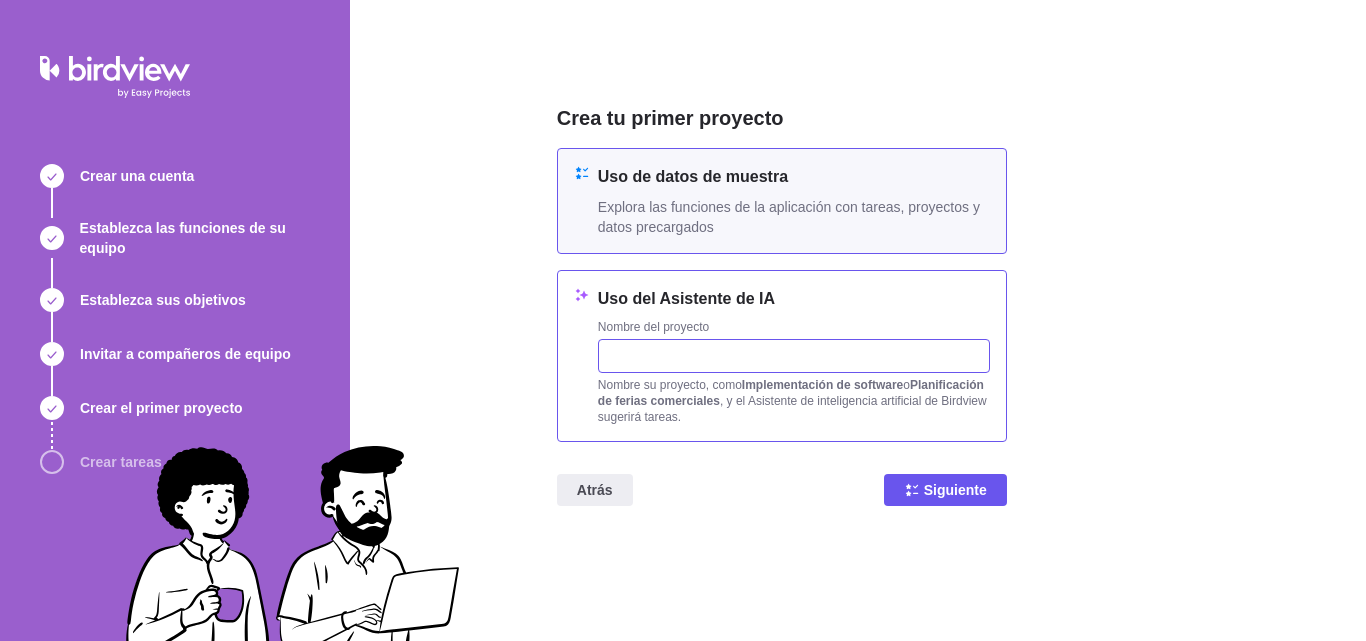click at bounding box center (794, 356) 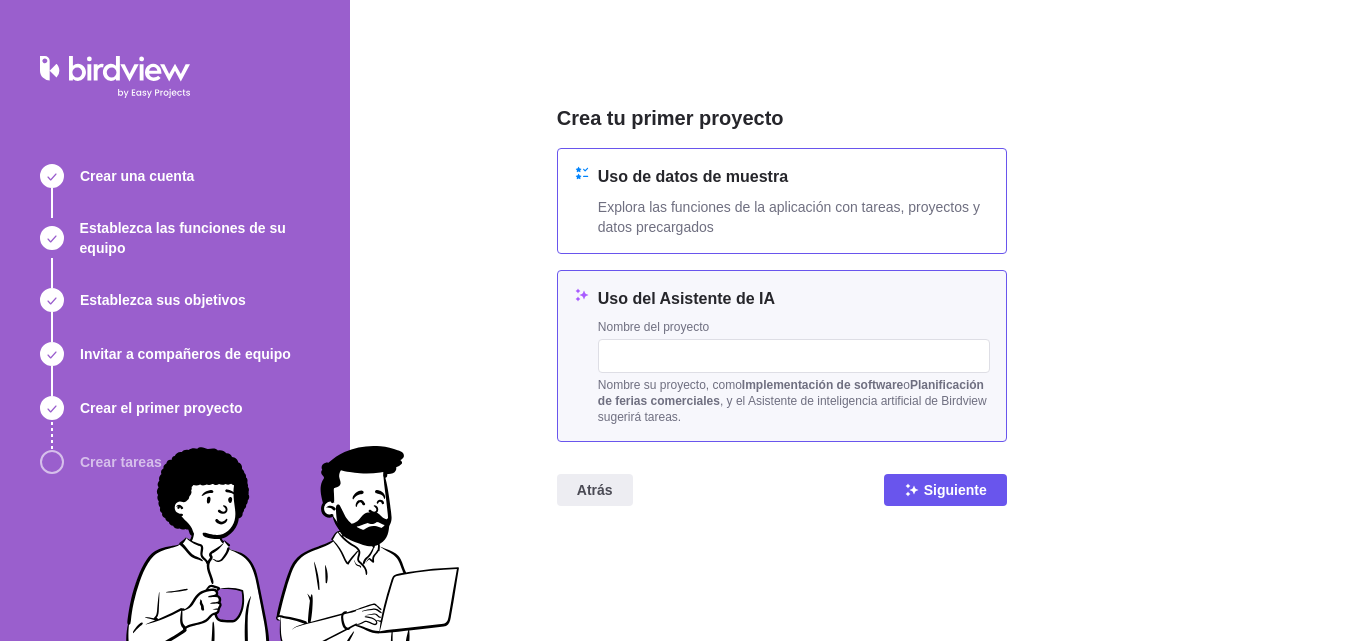 click on "Explora las funciones de la aplicación con tareas, proyectos y datos precargados" at bounding box center (789, 217) 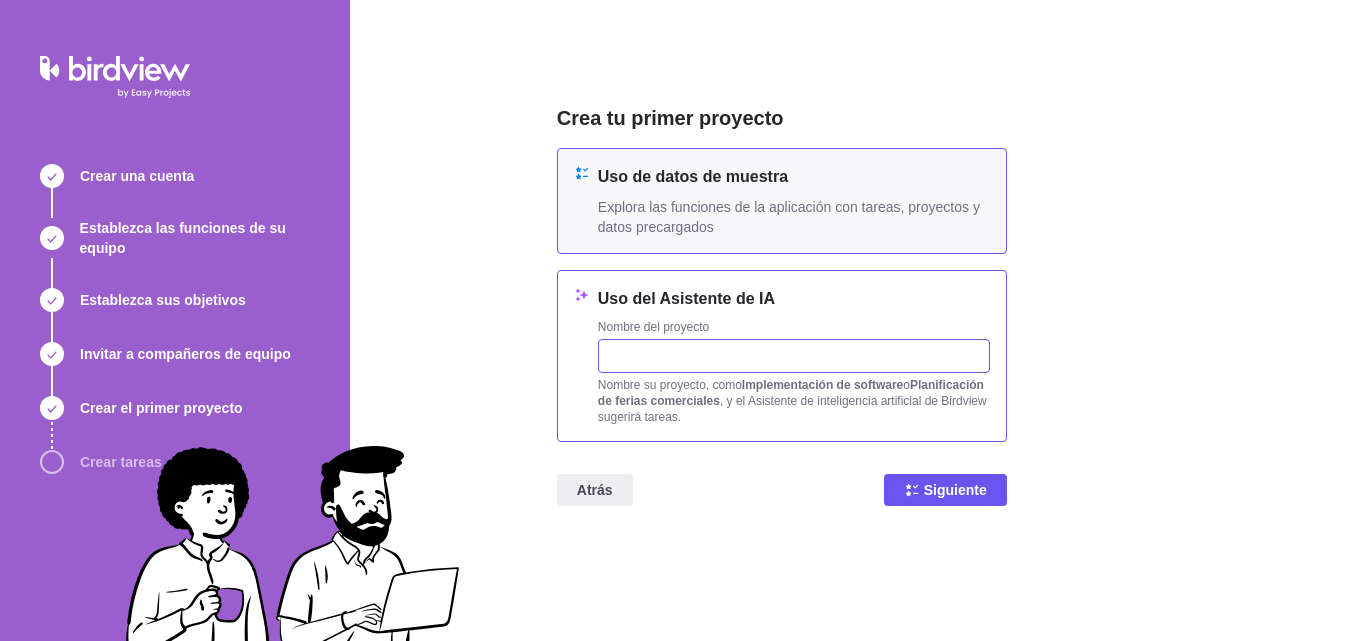 click at bounding box center [794, 356] 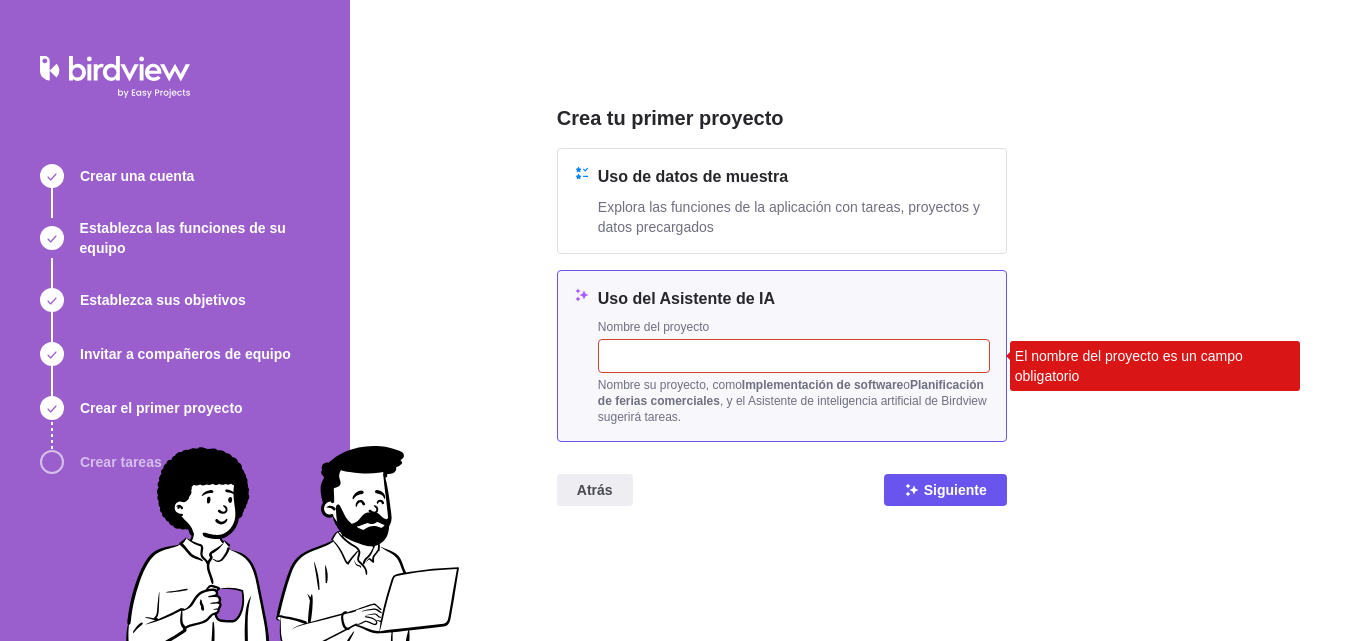 type on "p" 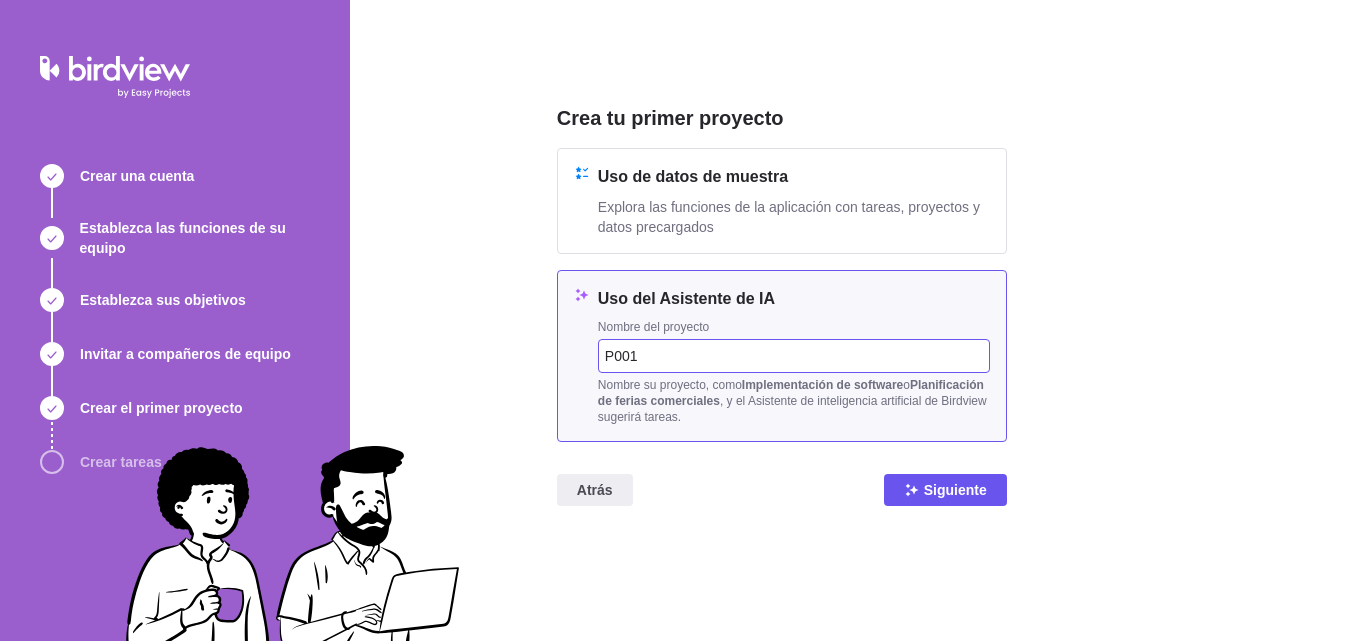type on "P001" 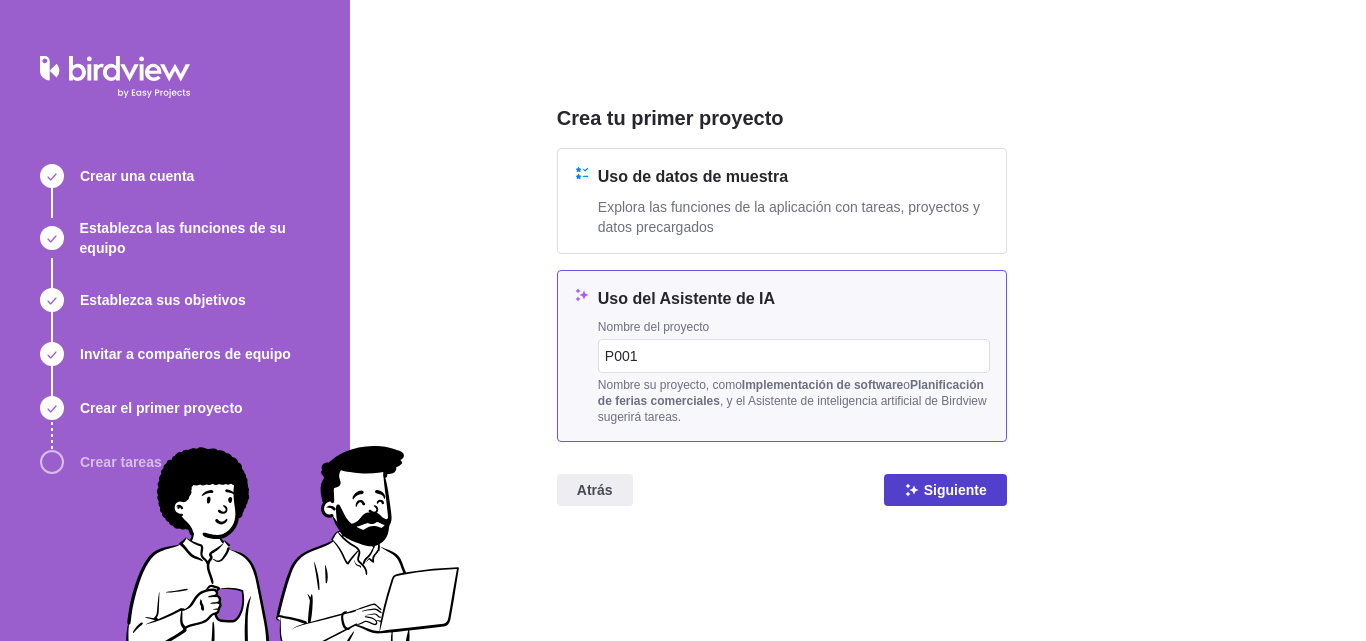 click on "Siguiente" at bounding box center (955, 490) 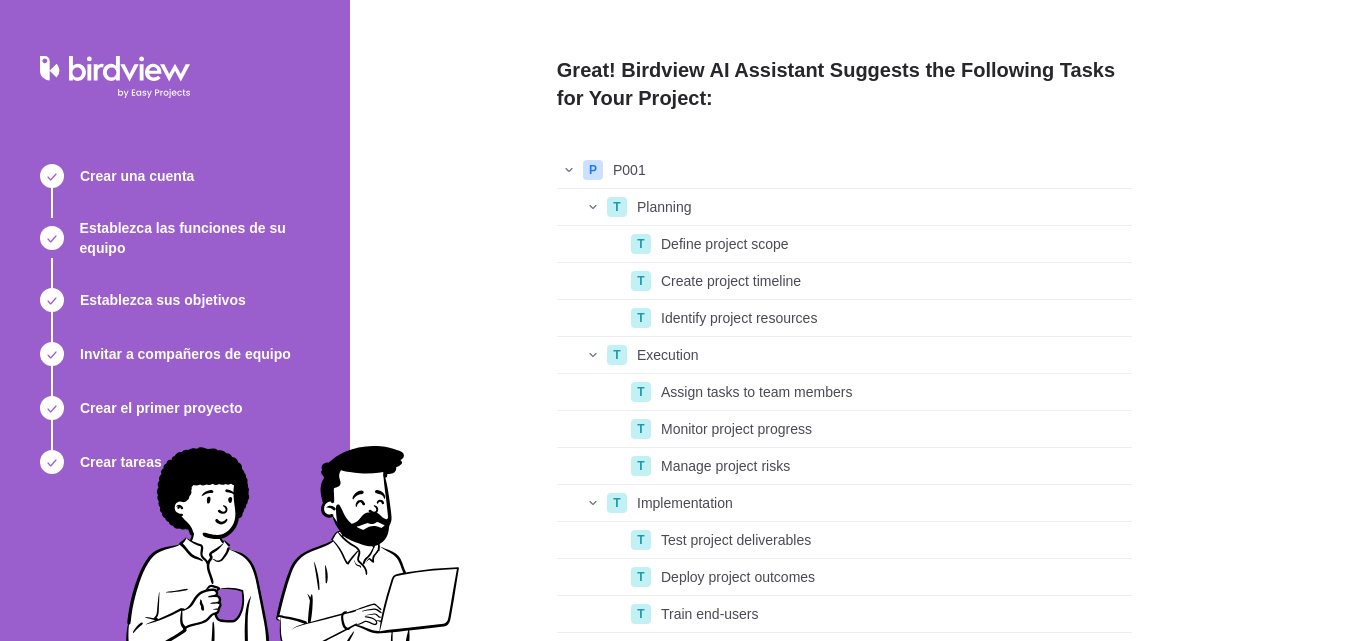 scroll, scrollTop: 16, scrollLeft: 16, axis: both 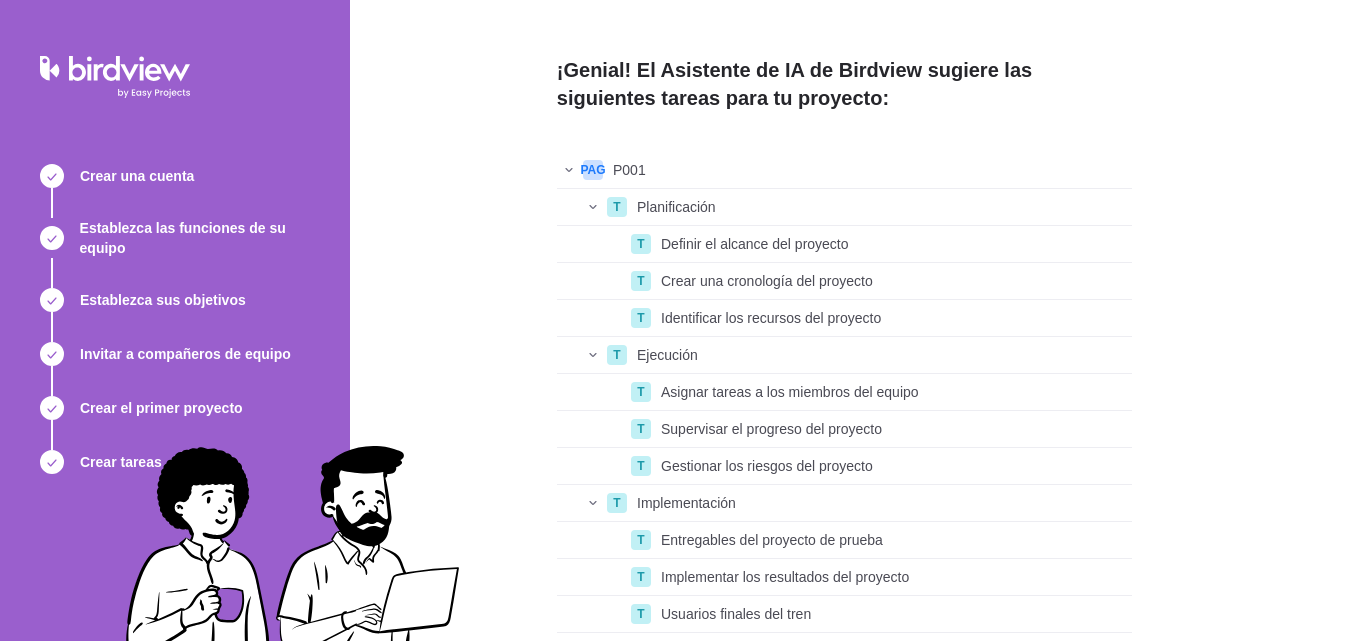 click on "Planificación" at bounding box center (676, 207) 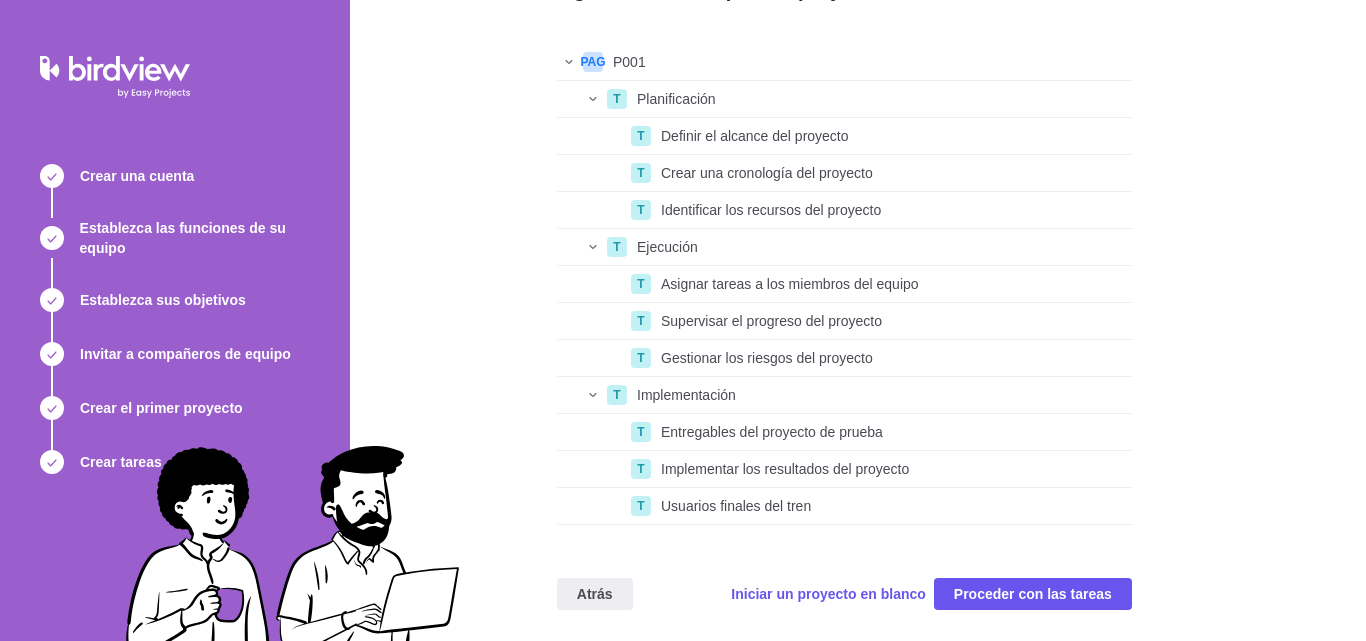 scroll, scrollTop: 109, scrollLeft: 0, axis: vertical 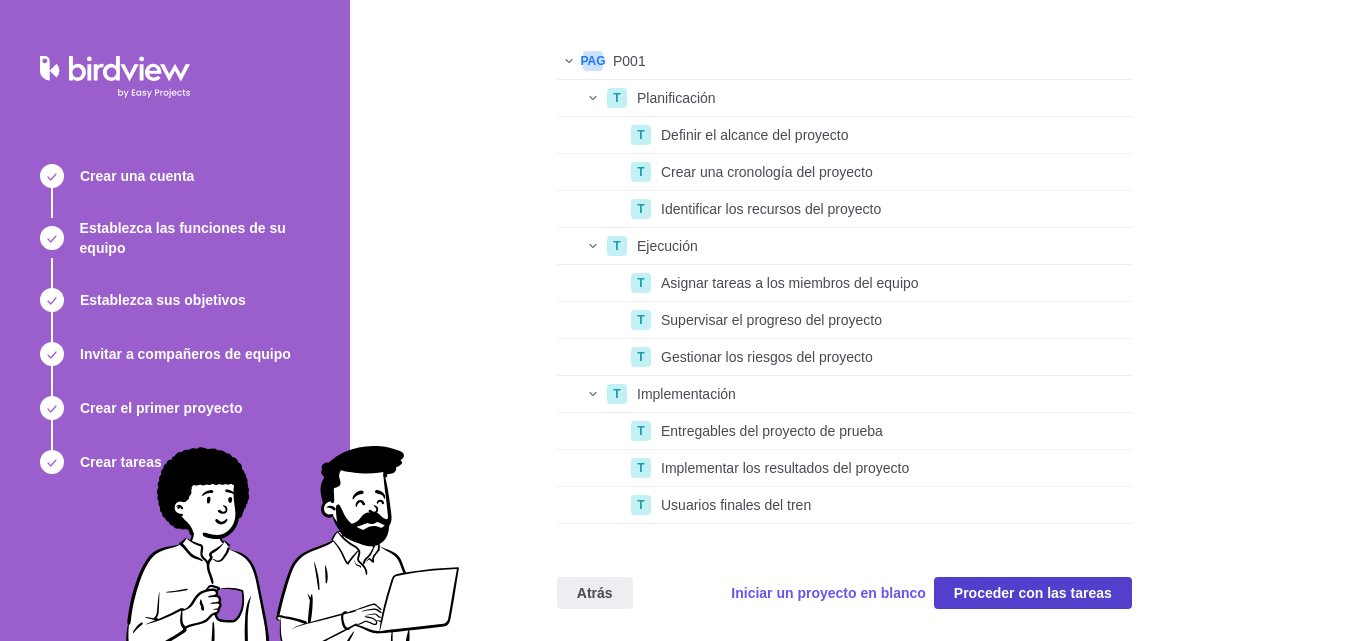 click on "Proceder con las tareas" at bounding box center [1033, 593] 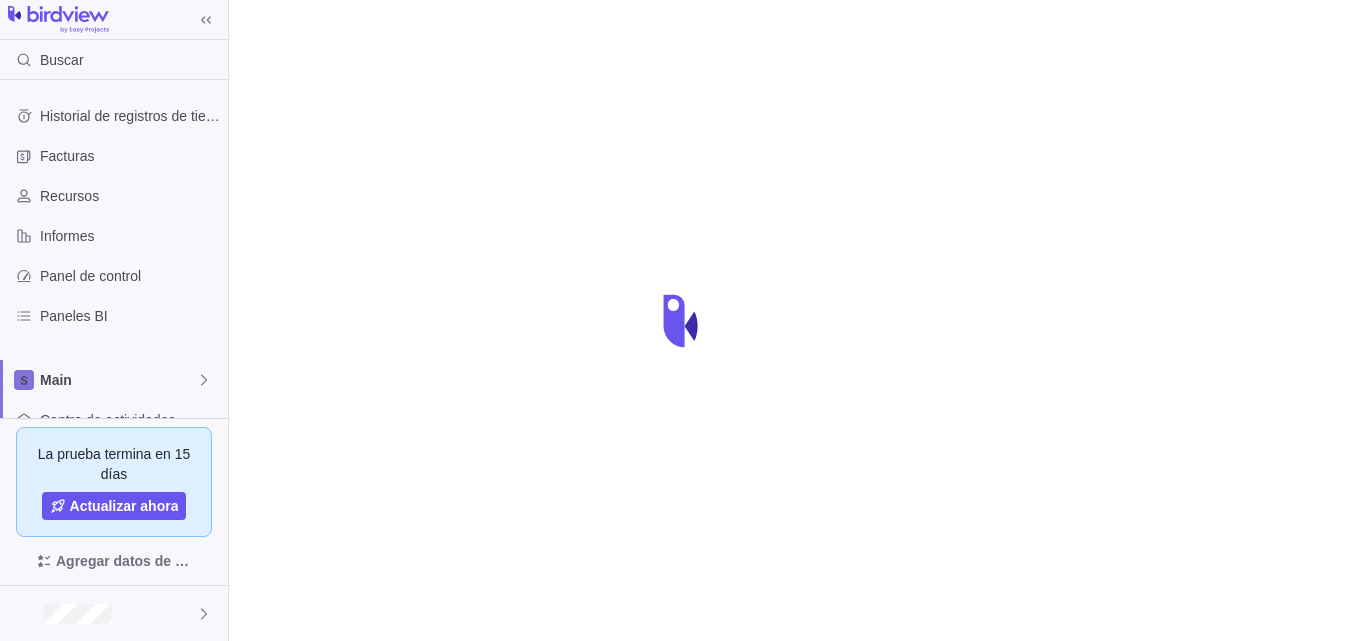scroll, scrollTop: 0, scrollLeft: 0, axis: both 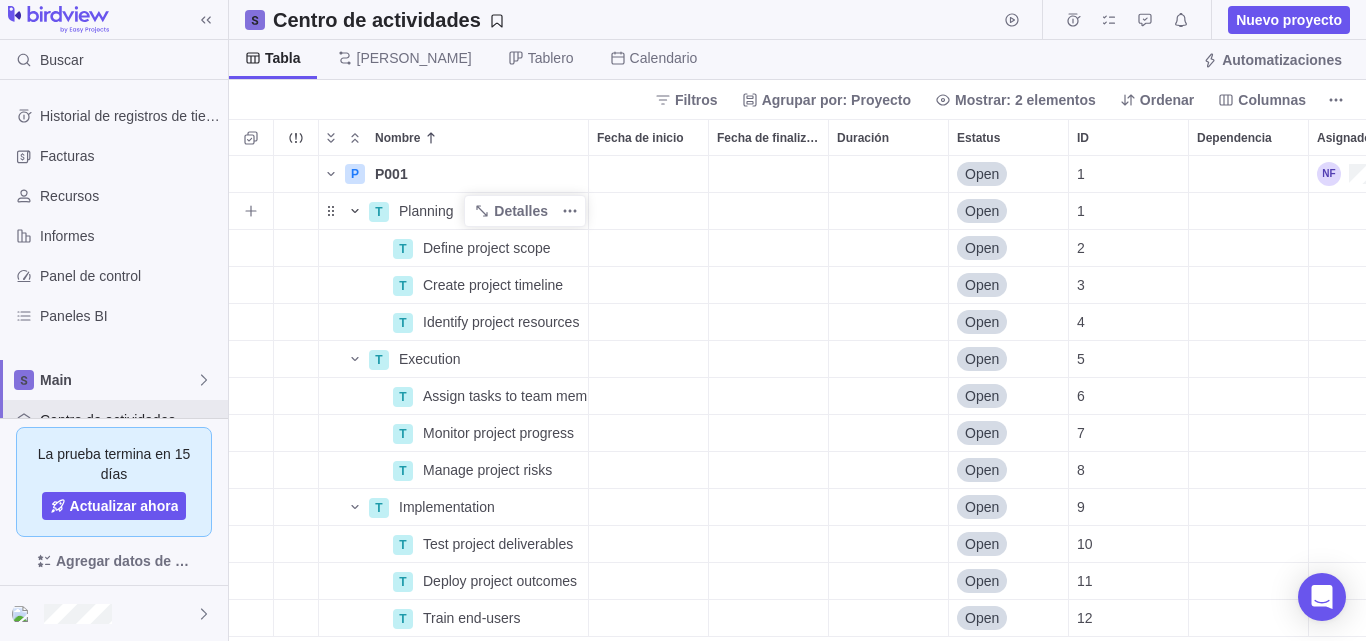 click 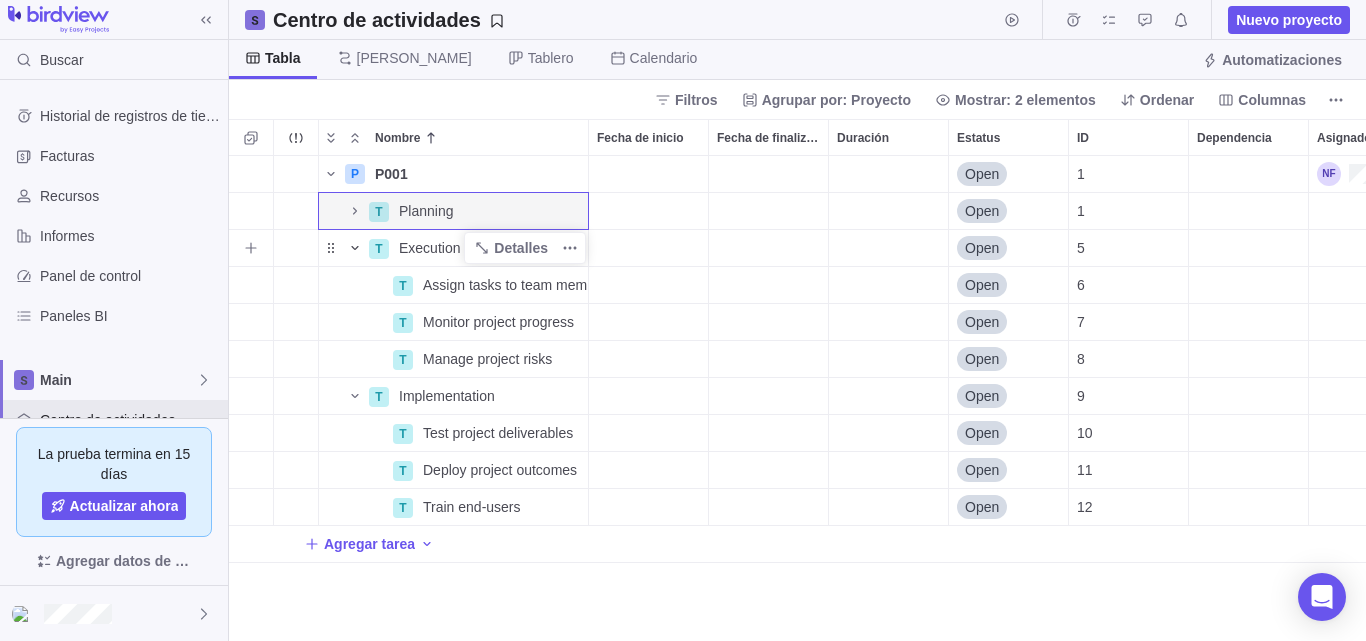 click 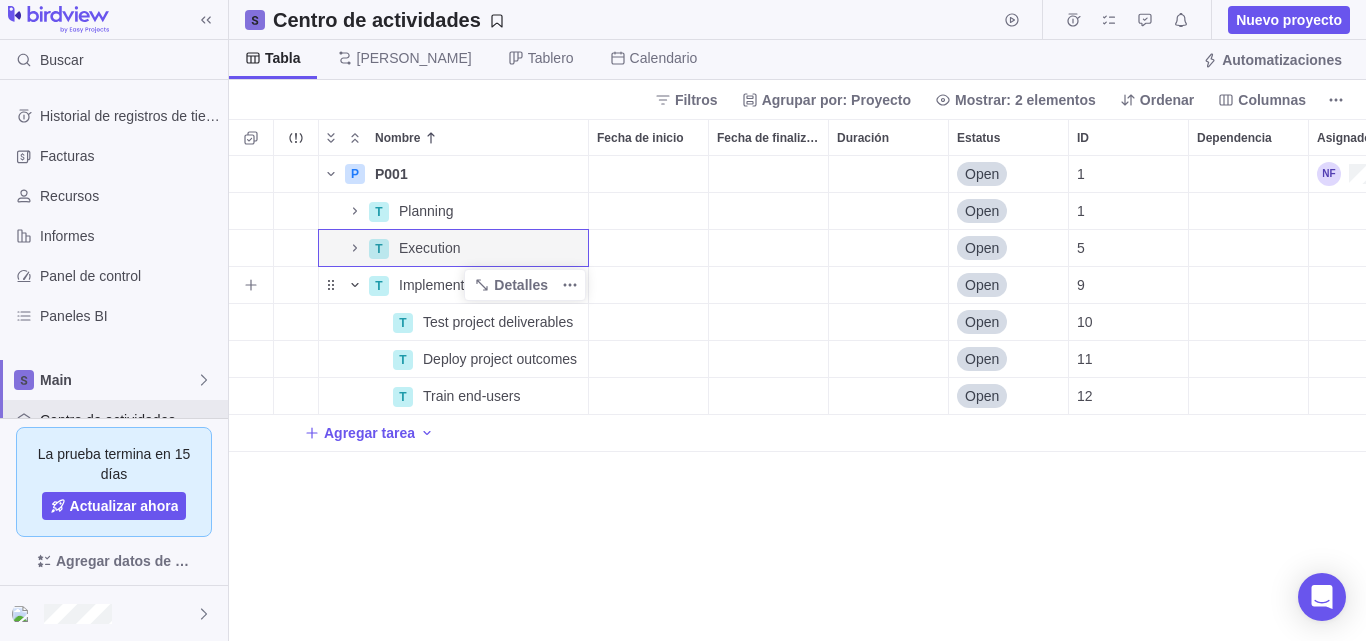click 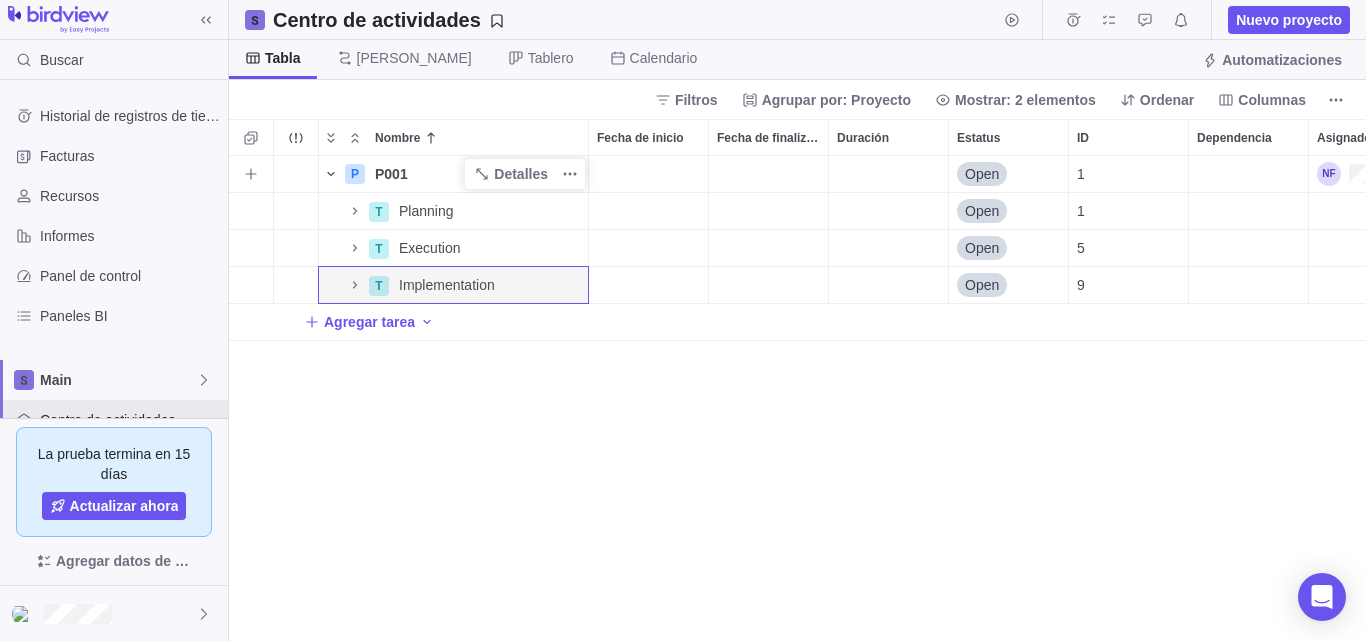 click 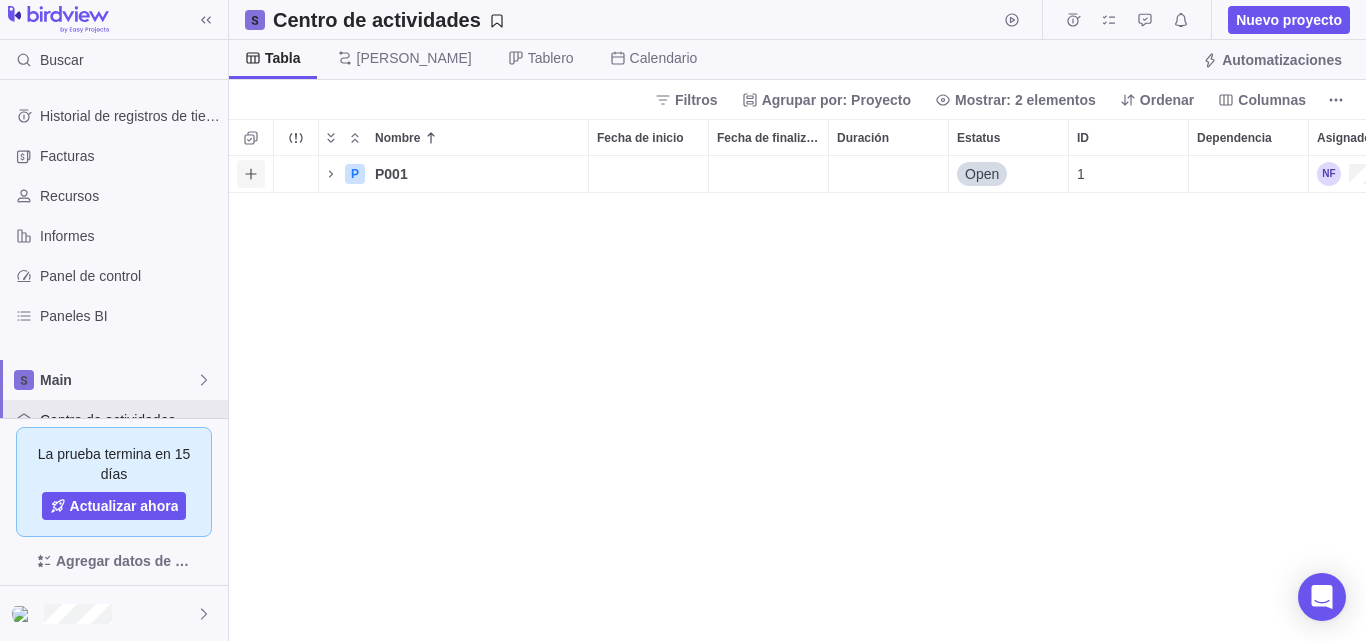 click at bounding box center [251, 174] 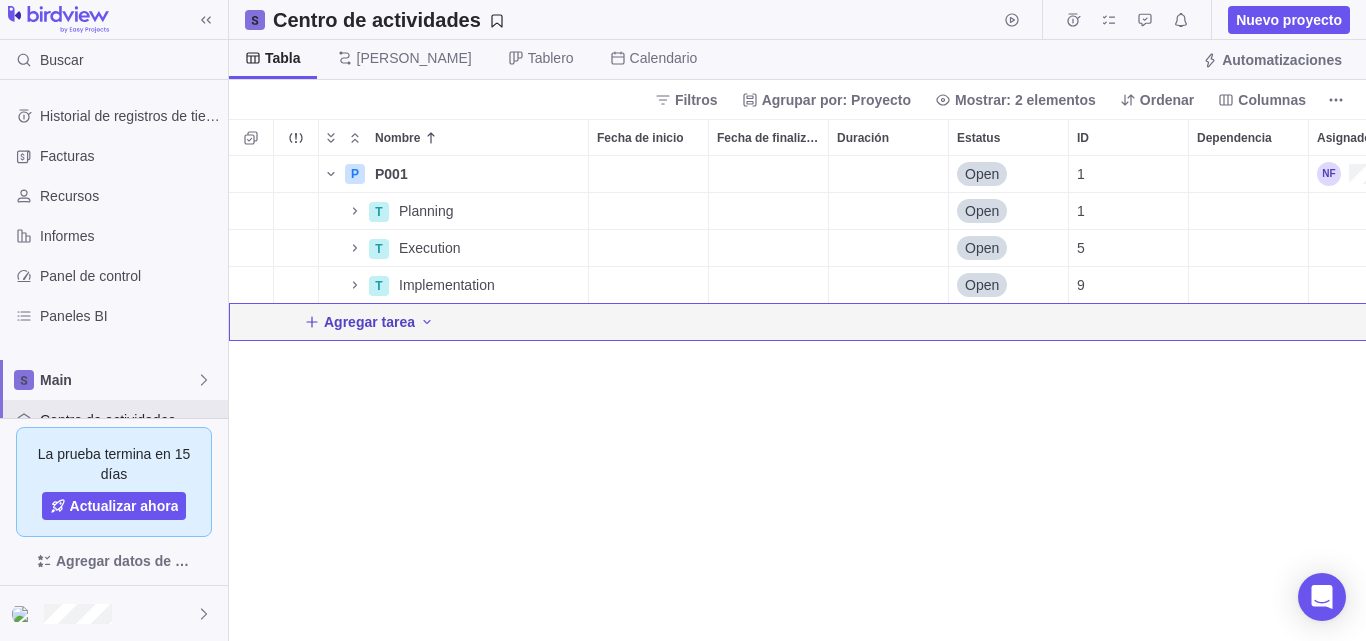 click on "Agregar tarea" at bounding box center [369, 322] 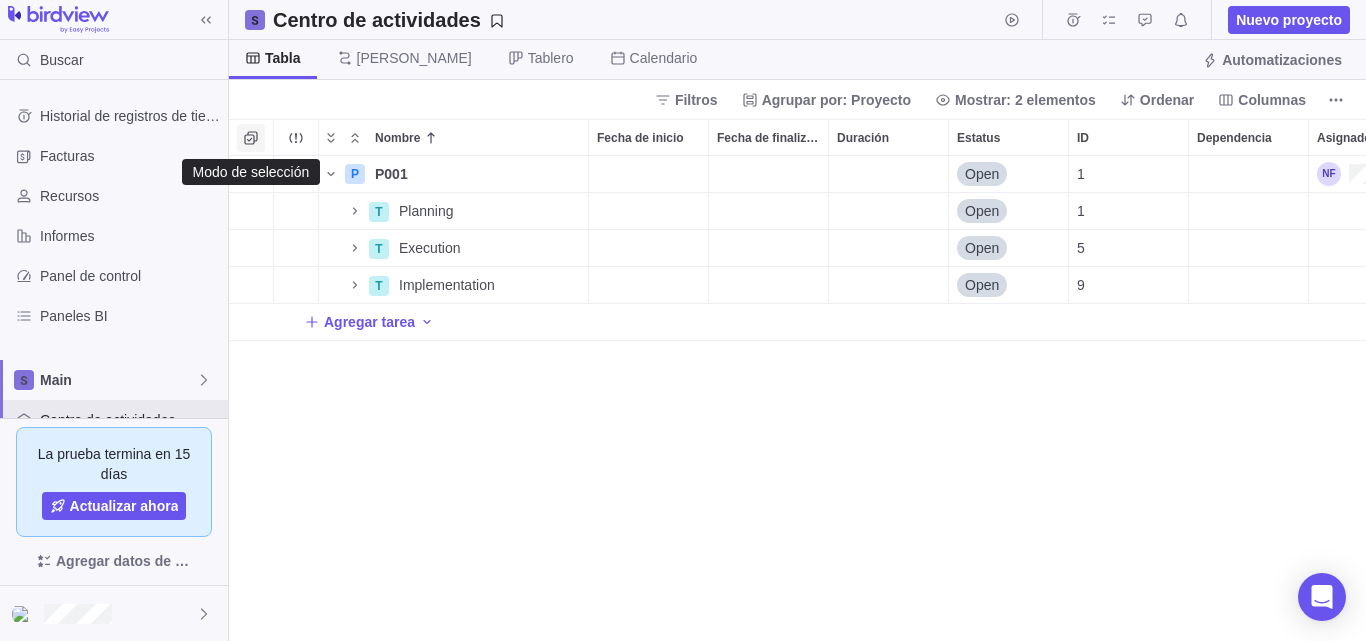 click 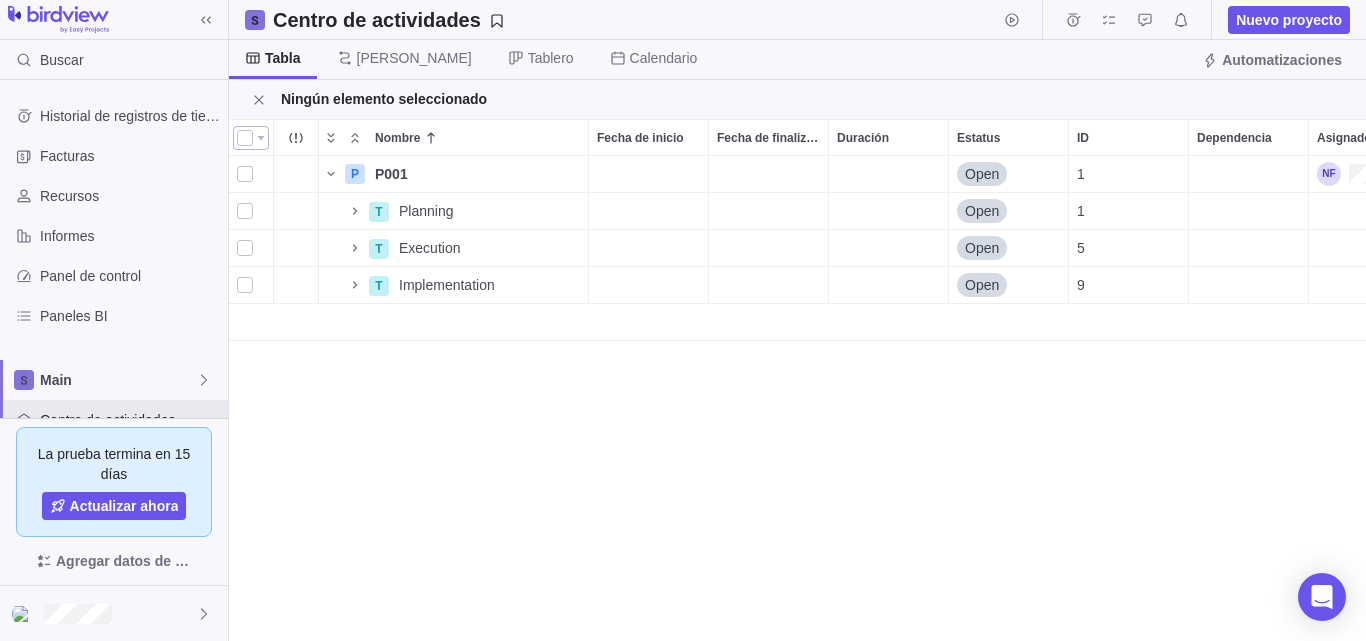 click at bounding box center (251, 138) 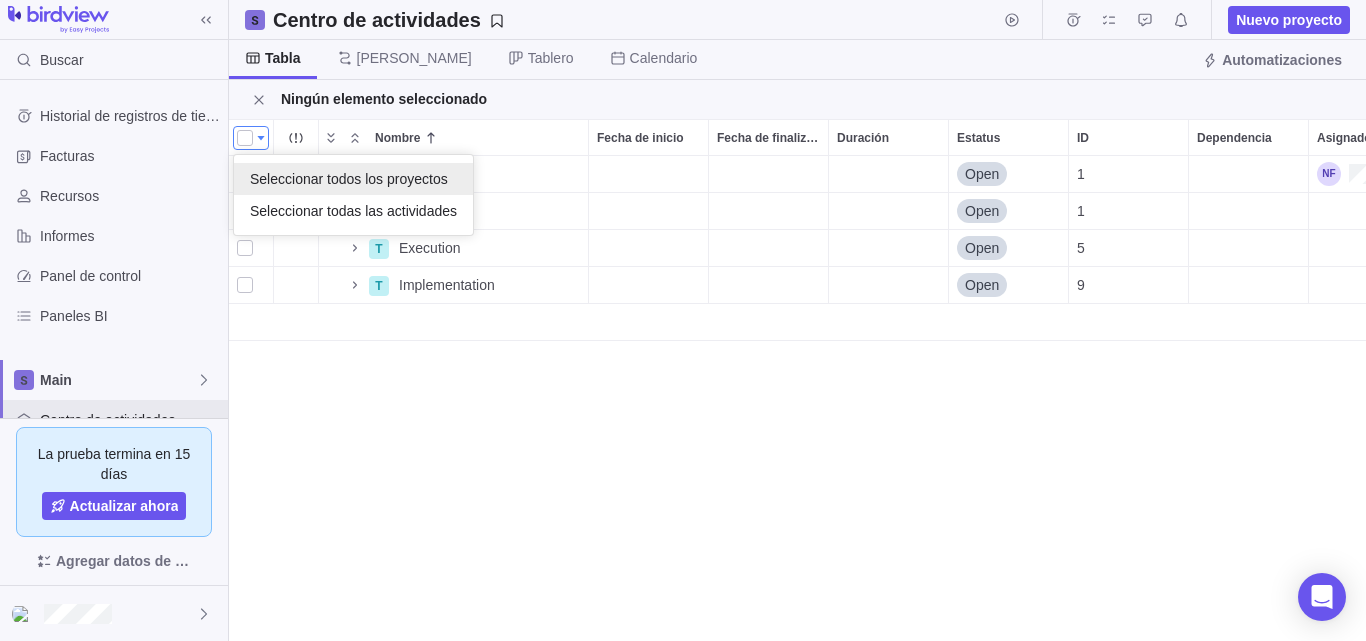 click on "Seleccionar todos los proyectos" at bounding box center (349, 179) 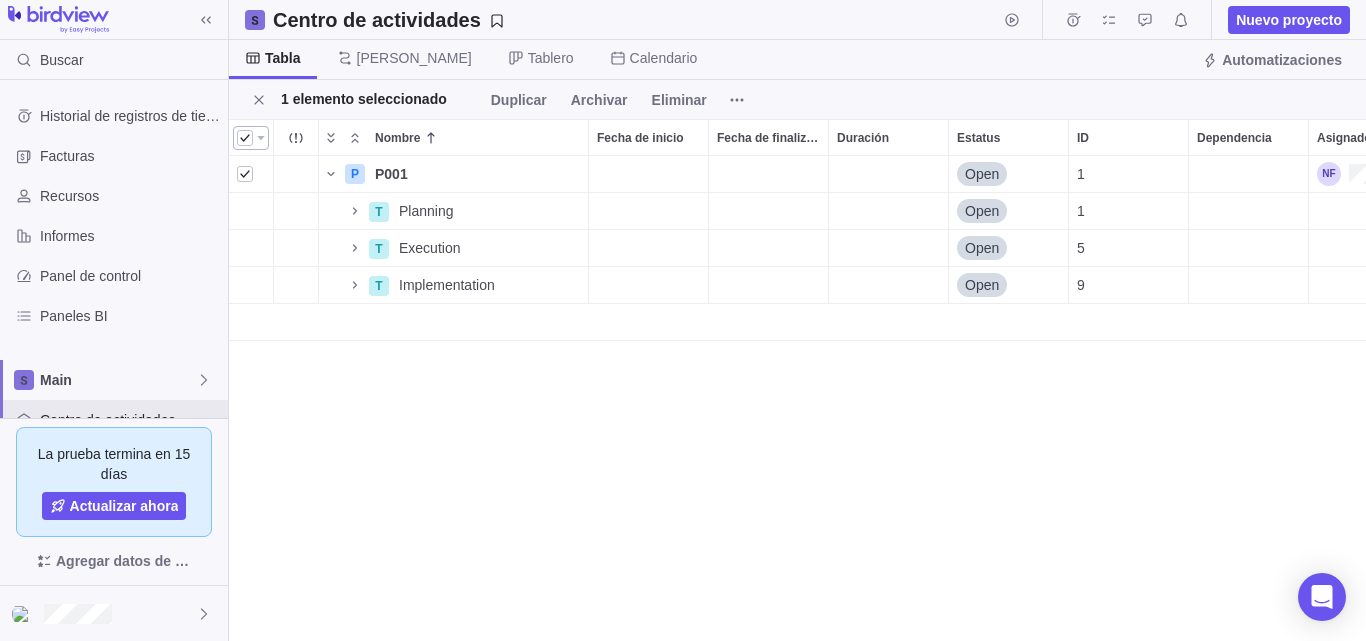 click at bounding box center [245, 138] 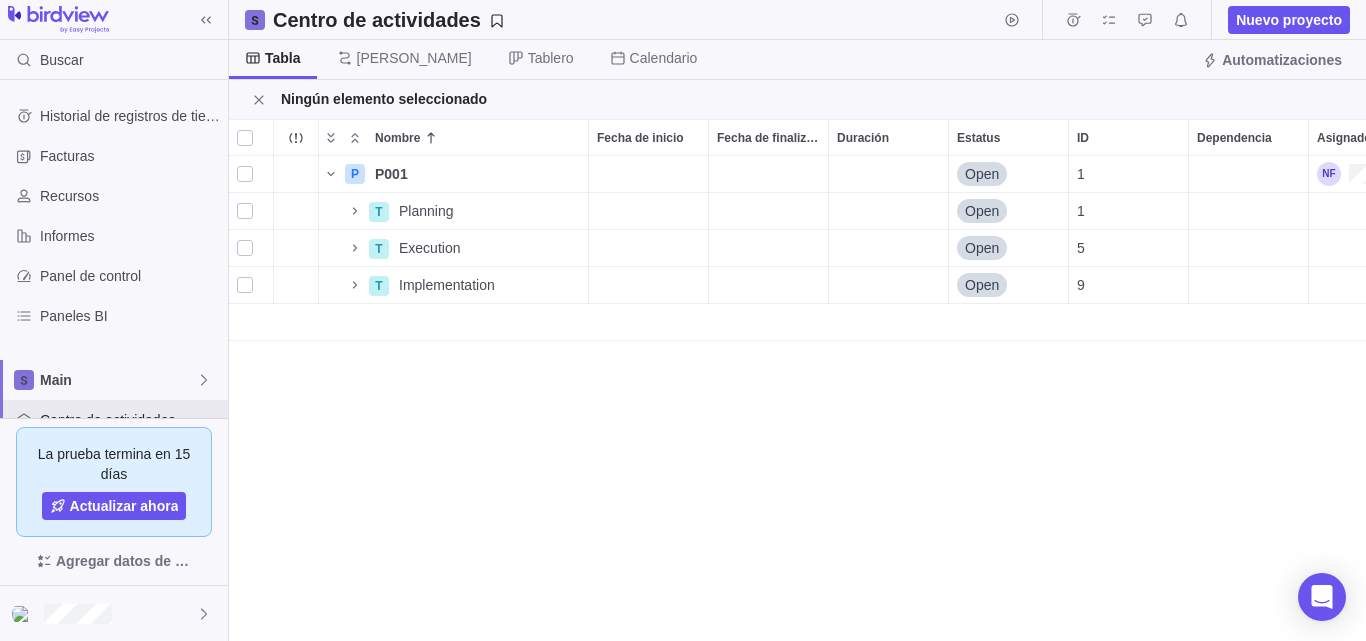 click on "P P001 Detalles Open 1 T Planning Detalles Open 1 T Execution Detalles Open 5 T Implementation Detalles Open 9" at bounding box center [797, 398] 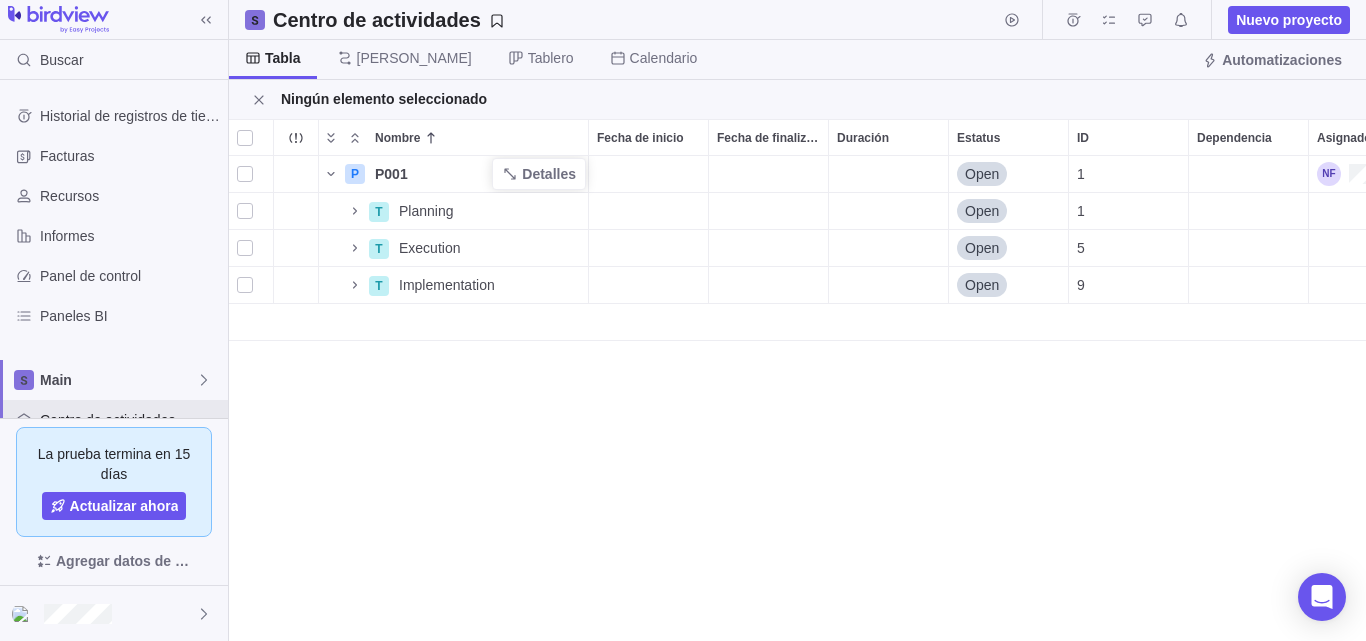 click on "P001" at bounding box center (391, 174) 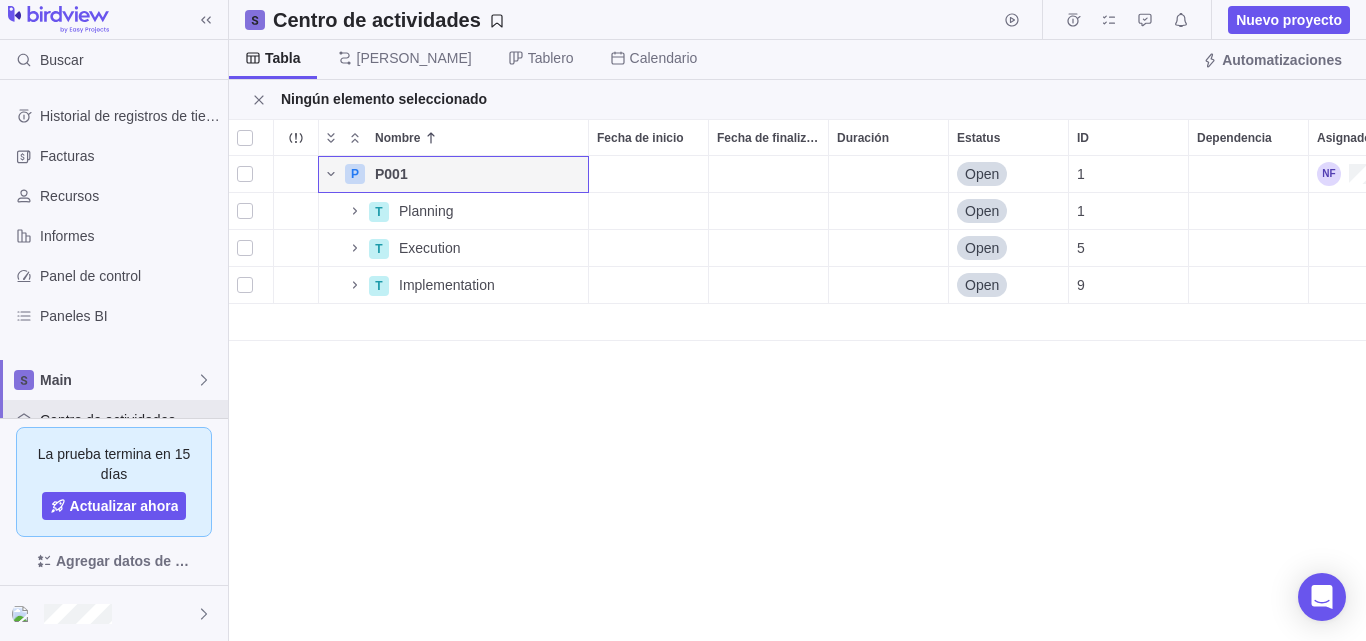 click at bounding box center (648, 174) 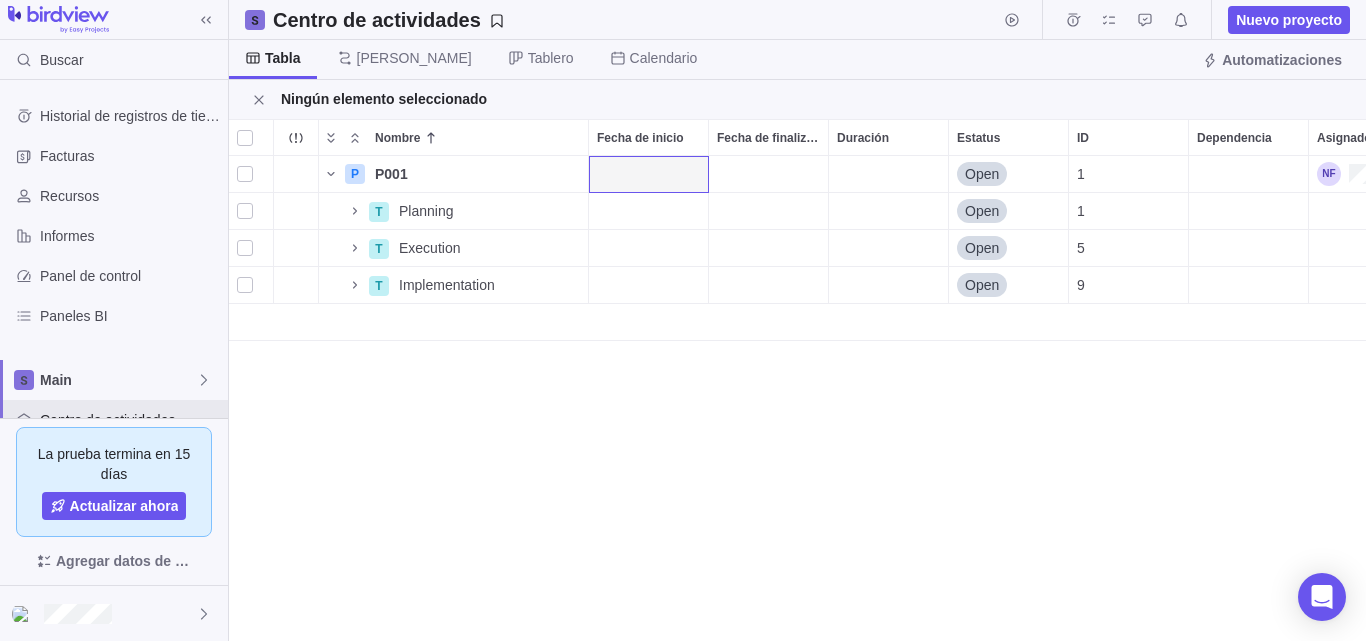 click at bounding box center [768, 174] 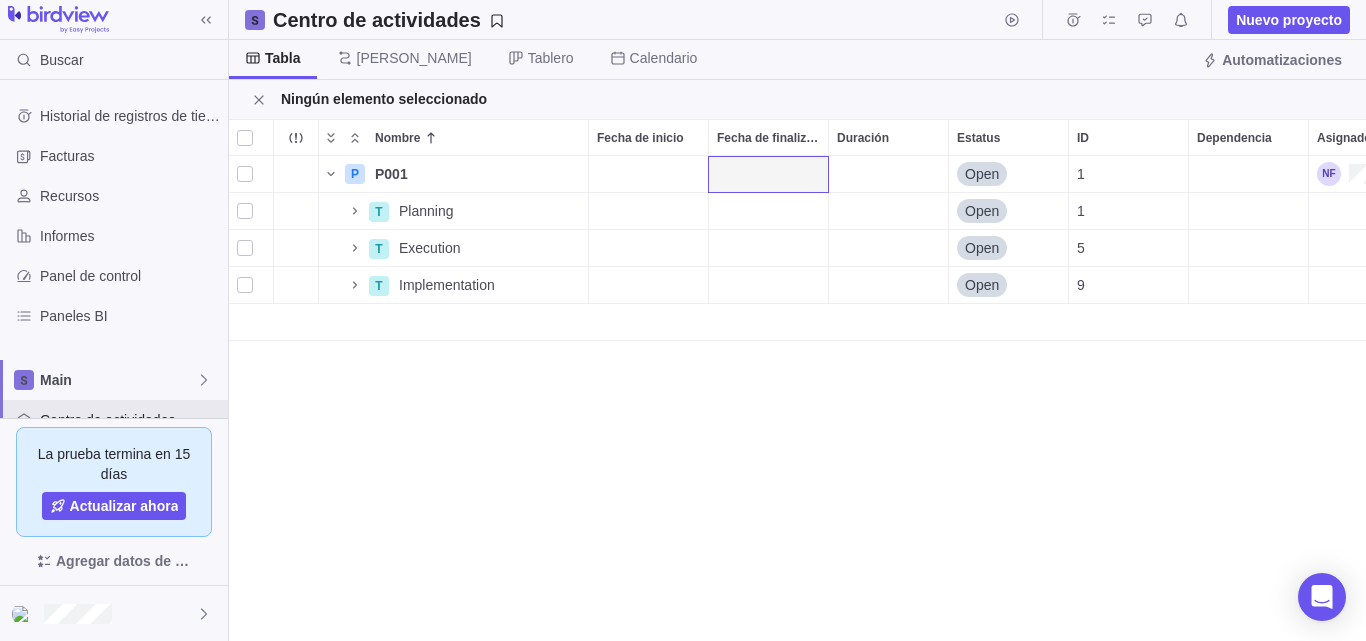 click at bounding box center [888, 174] 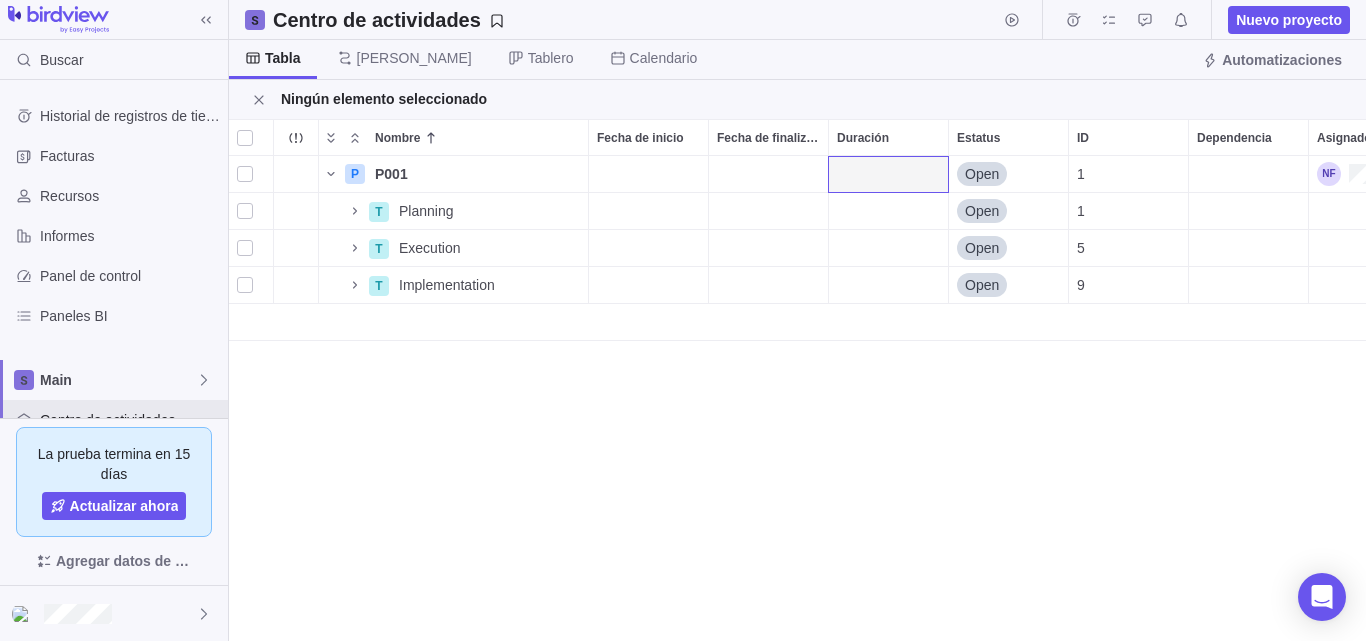 click on "Open" at bounding box center (982, 174) 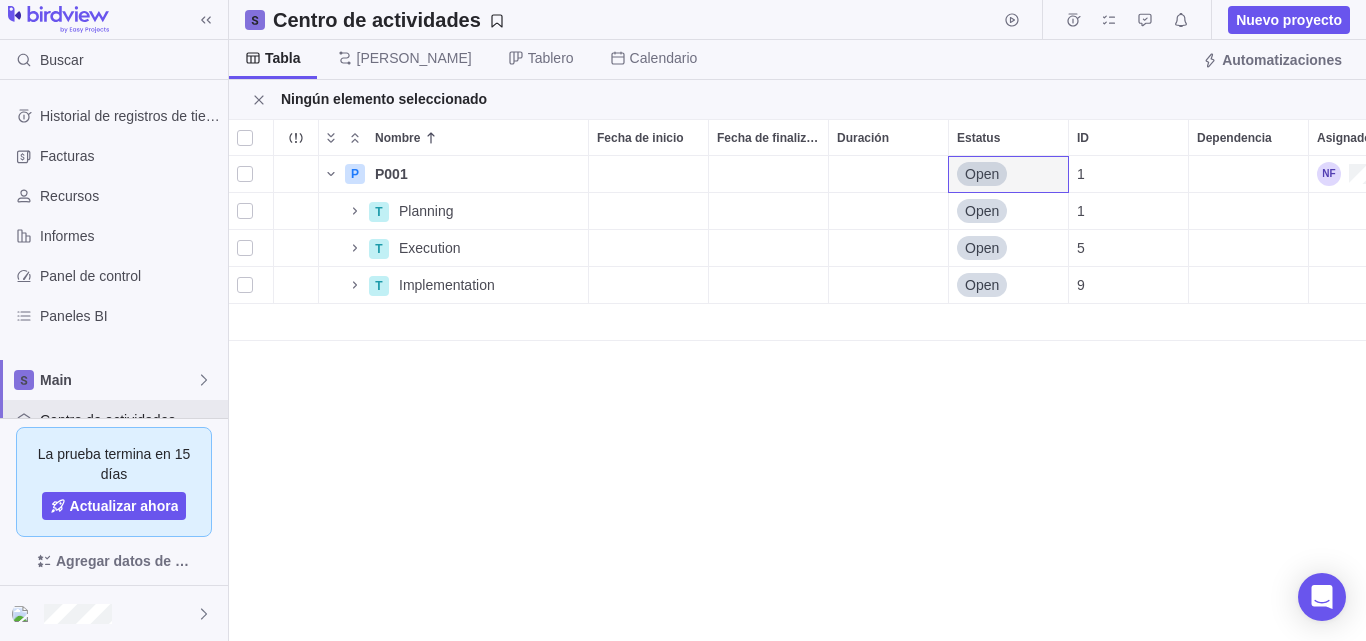 click on "Open" at bounding box center (982, 174) 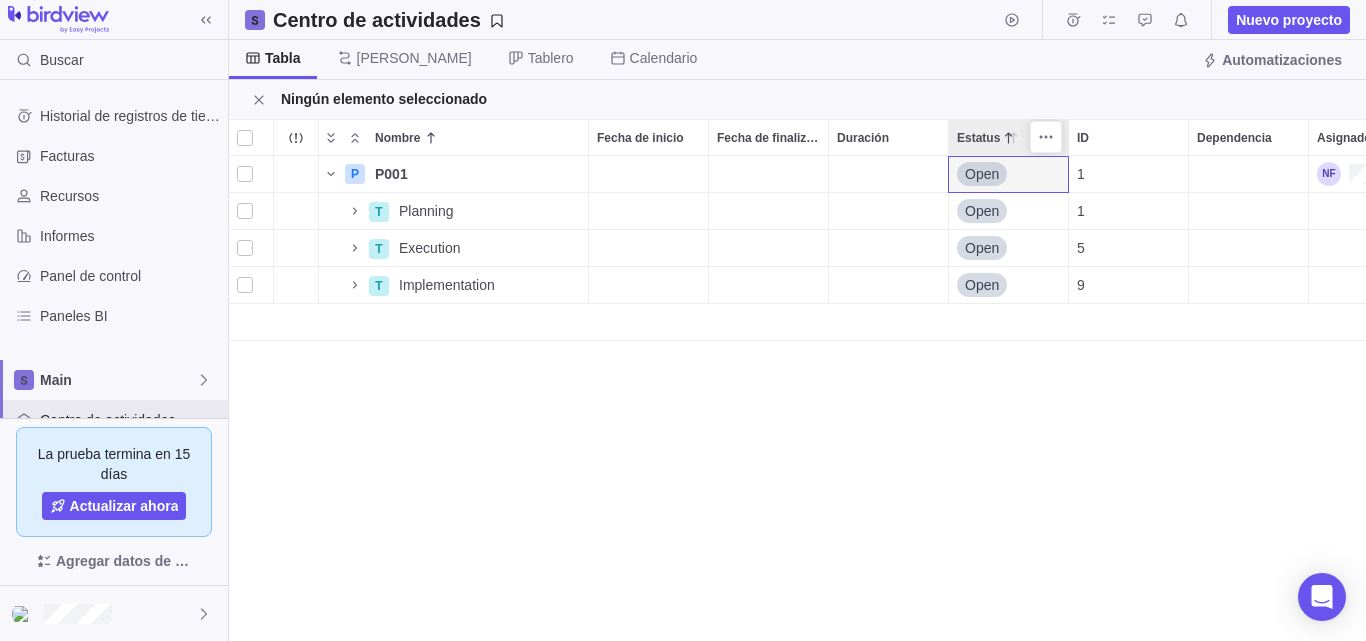 click 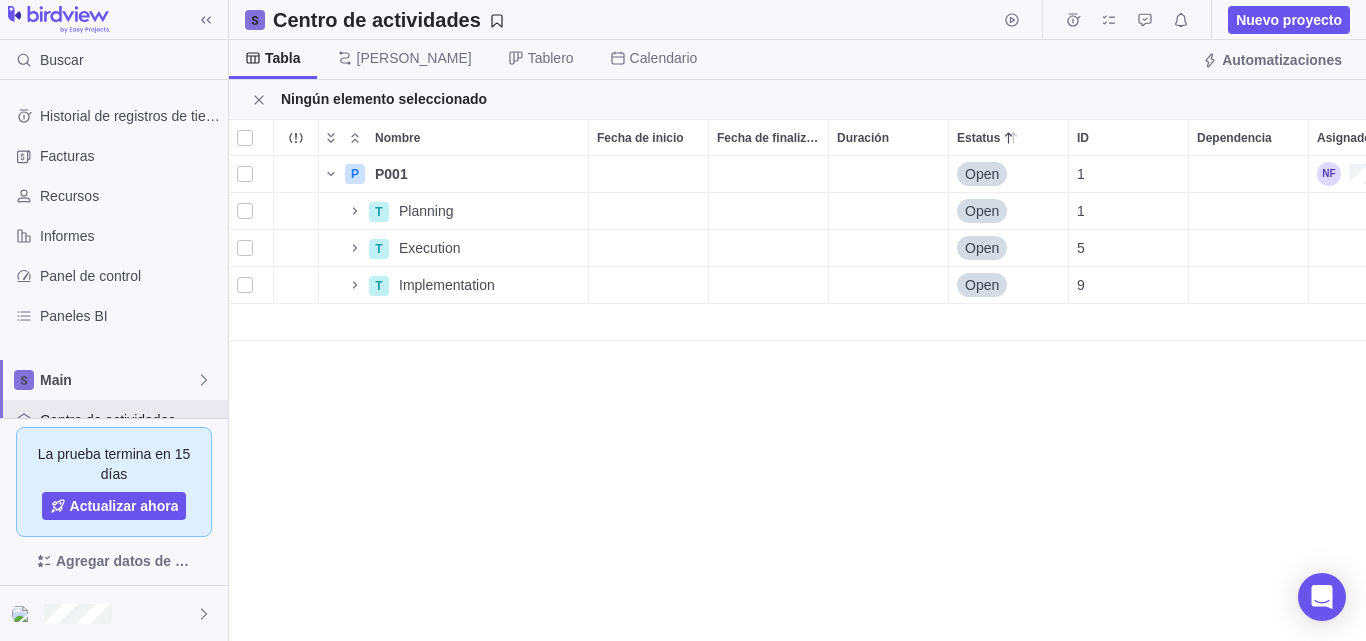 scroll, scrollTop: 16, scrollLeft: 16, axis: both 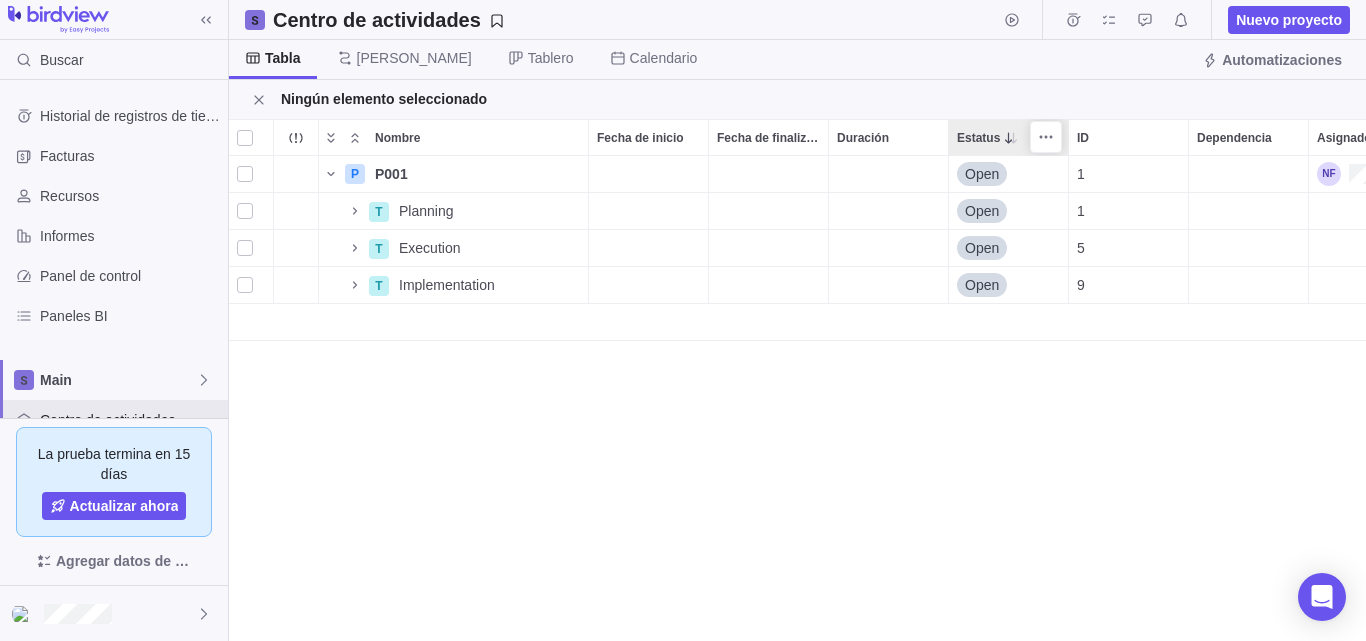 click on "Estatus" at bounding box center [1008, 137] 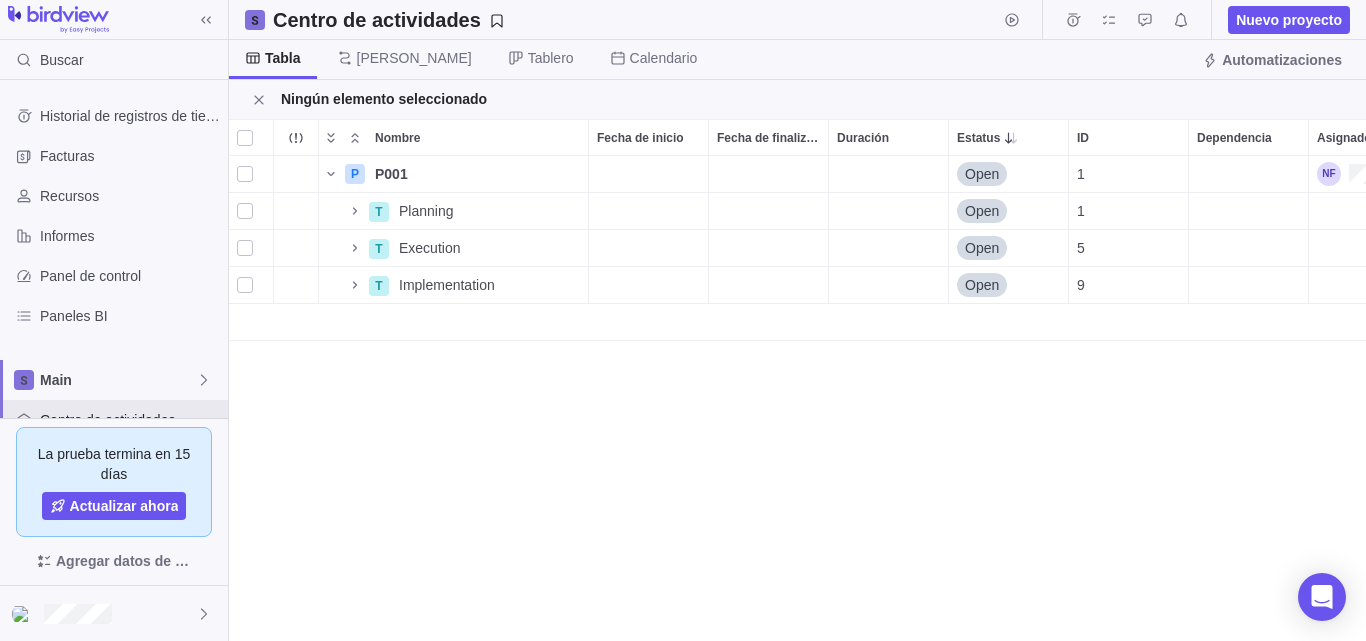 scroll, scrollTop: 16, scrollLeft: 16, axis: both 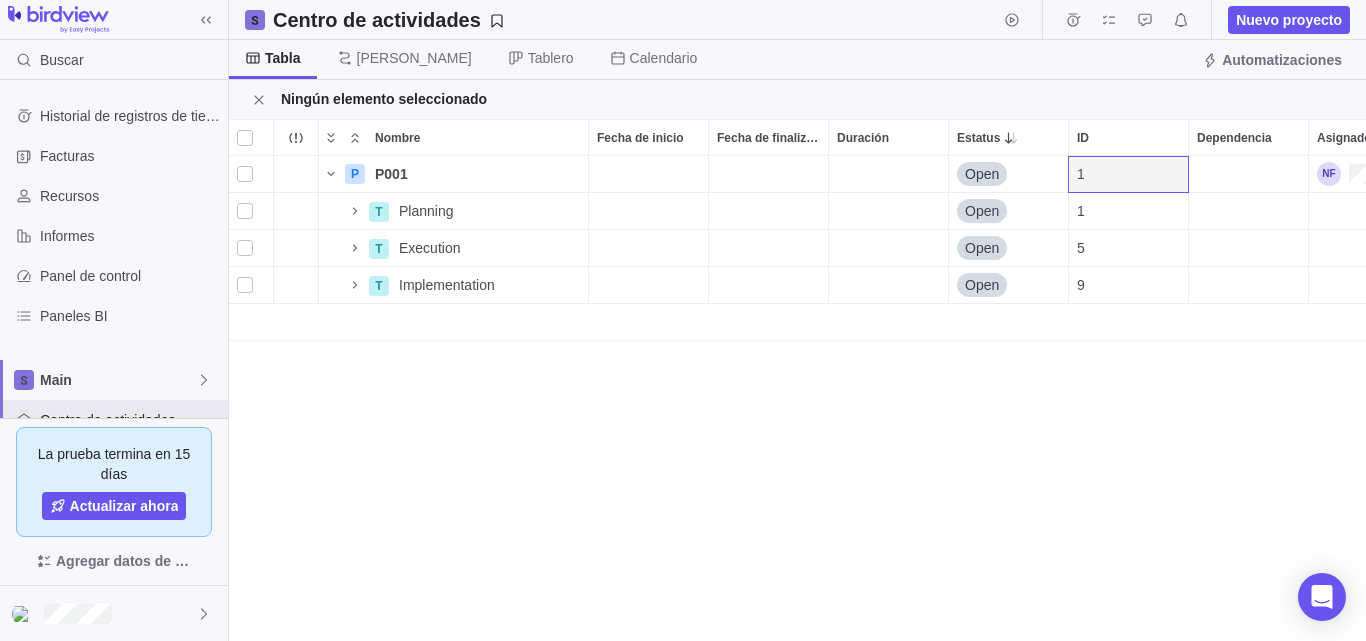 click at bounding box center (1248, 174) 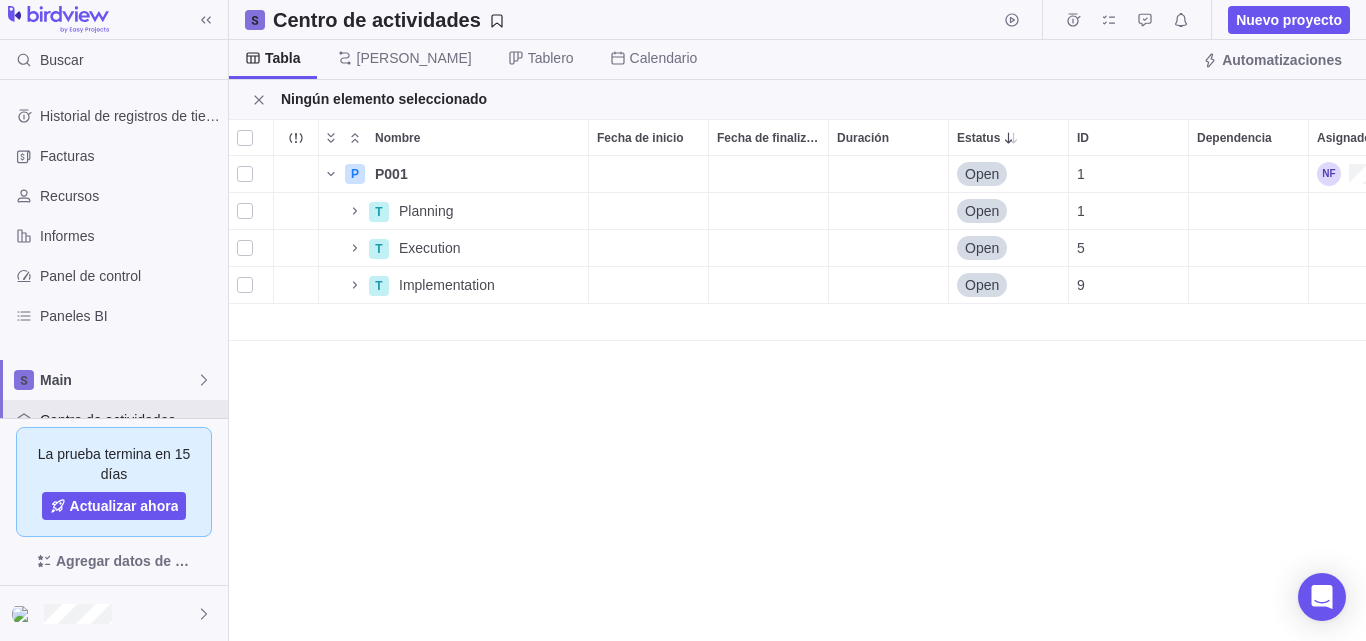 scroll, scrollTop: 0, scrollLeft: 38, axis: horizontal 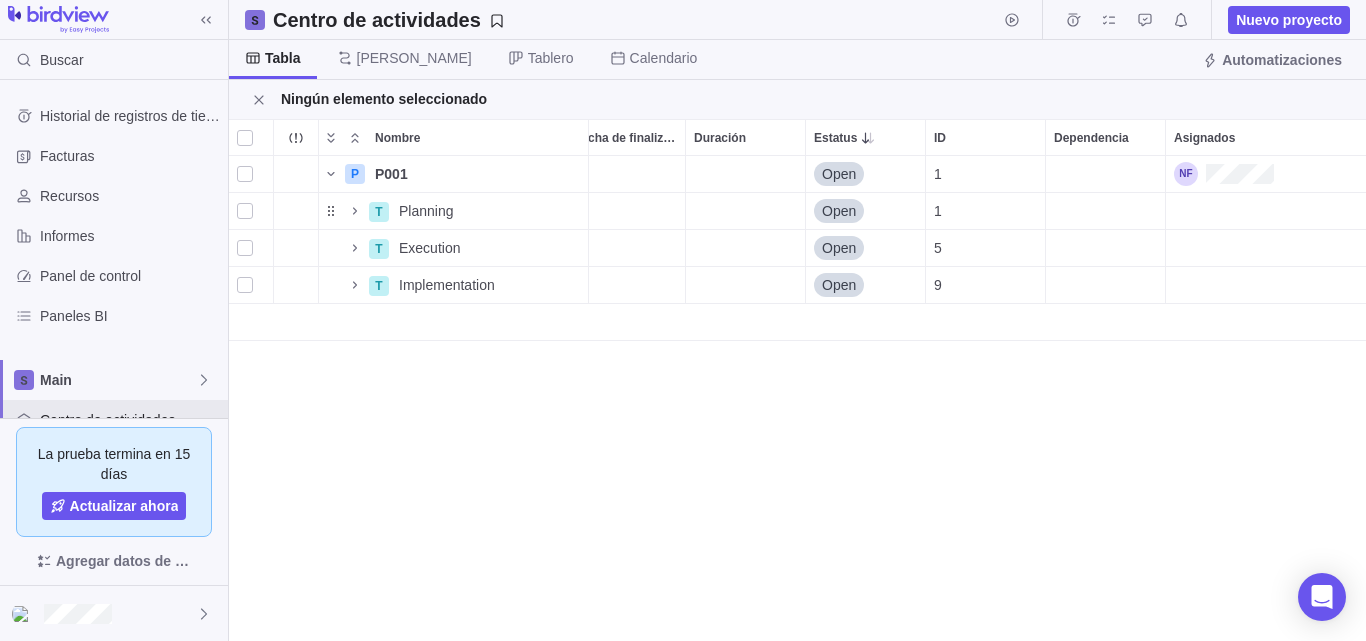 click at bounding box center (1266, 211) 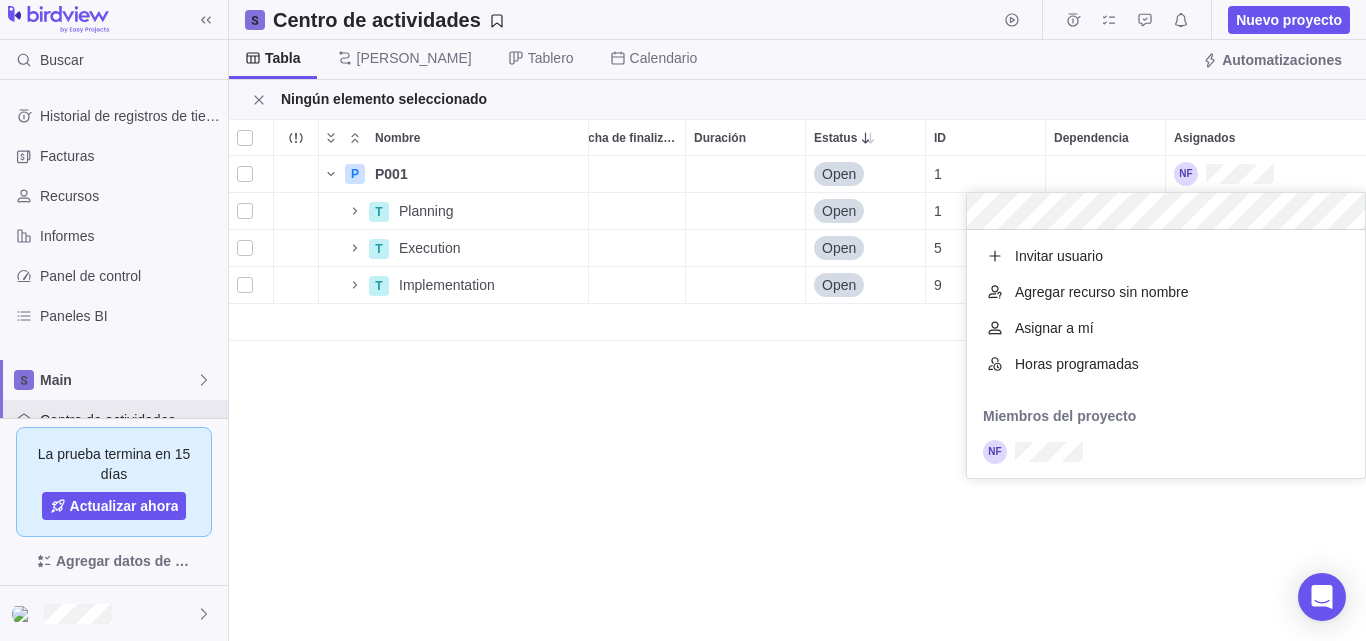 scroll, scrollTop: 16, scrollLeft: 16, axis: both 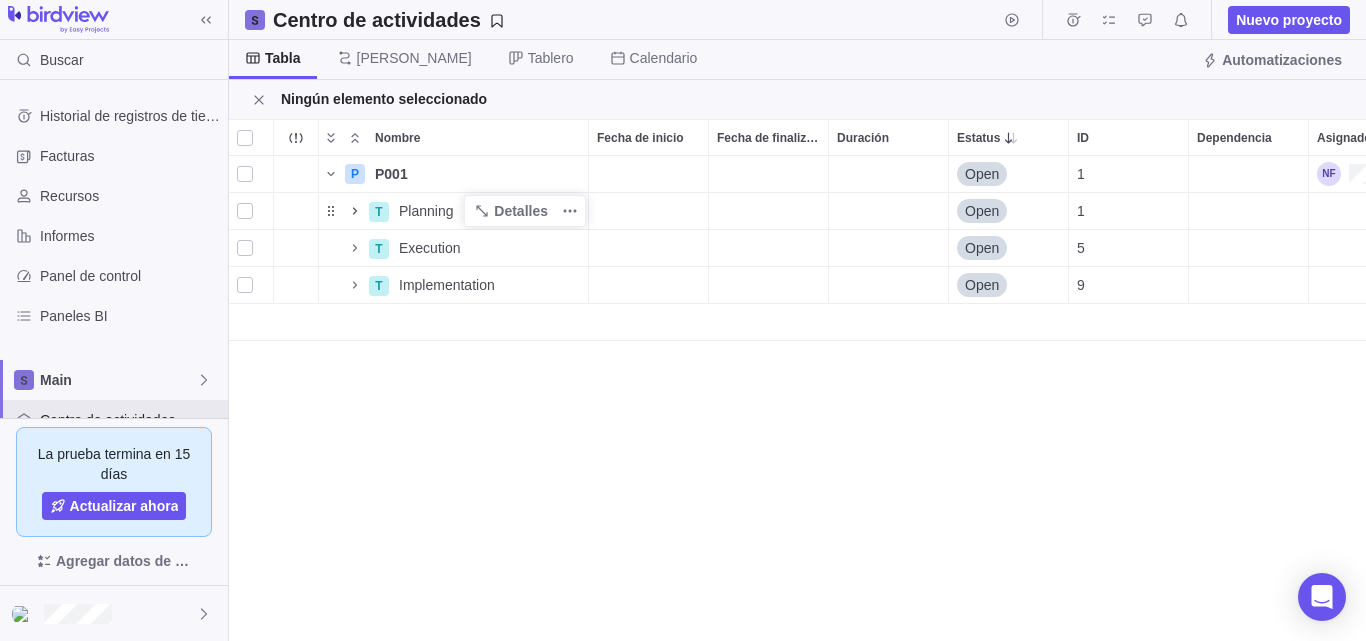 click 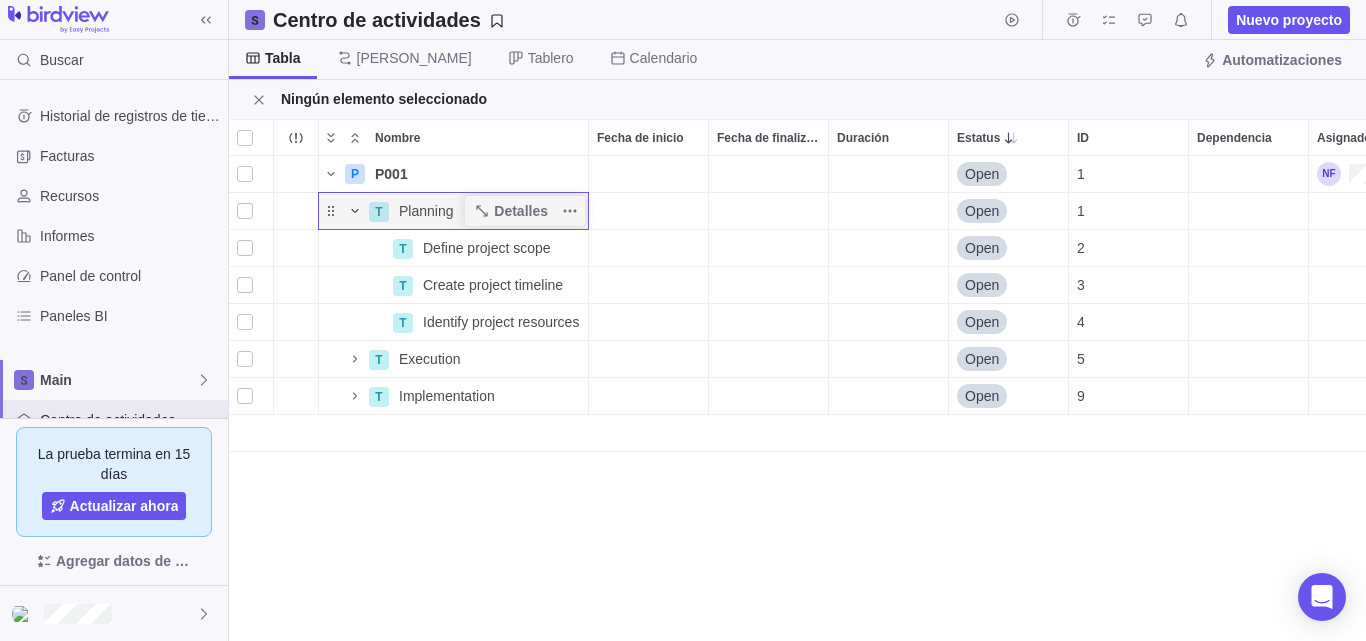 click 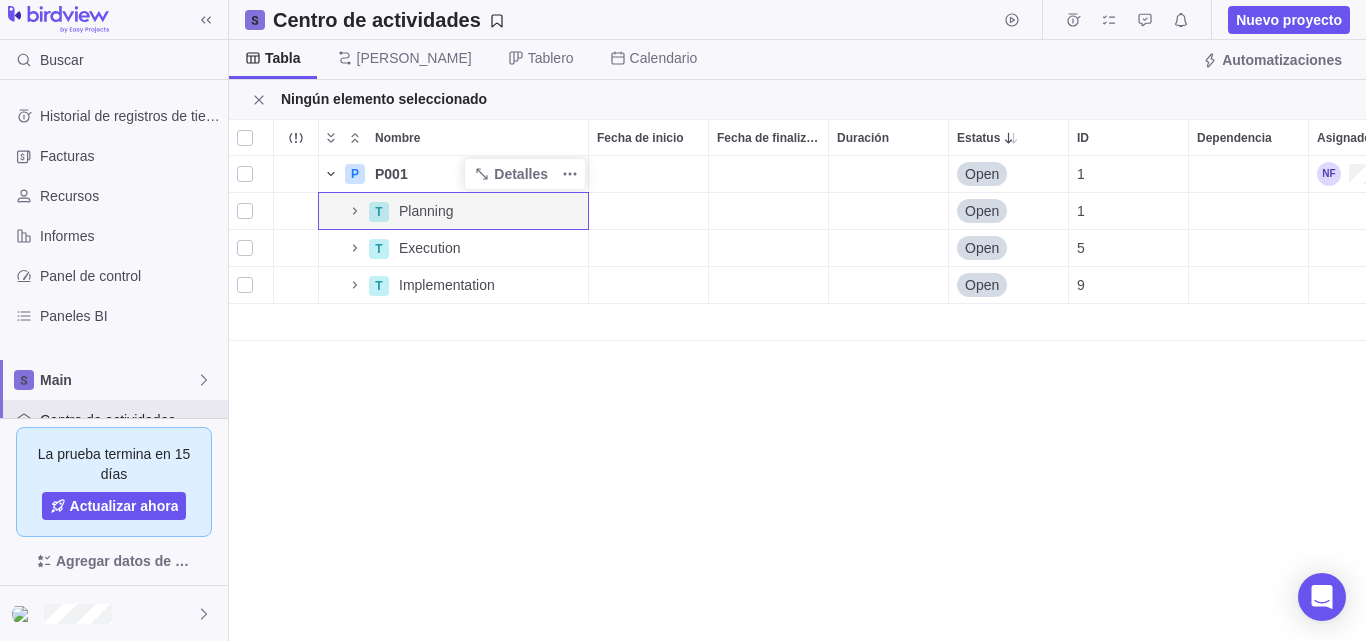 click 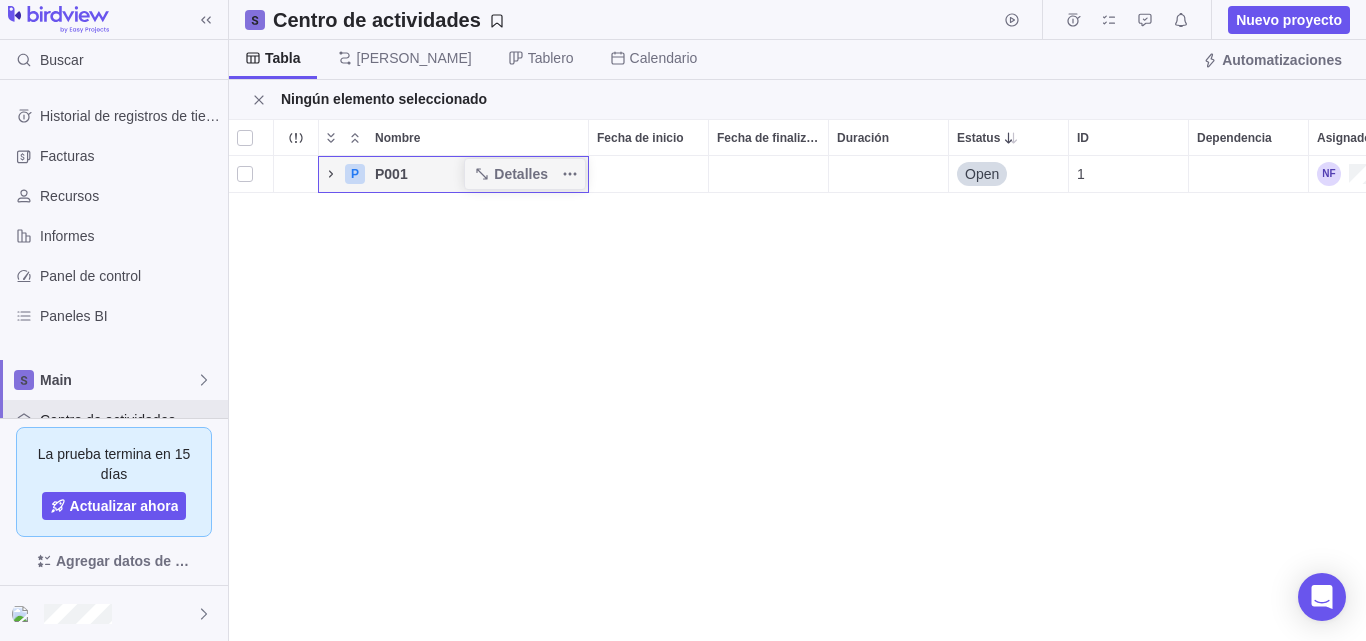 click 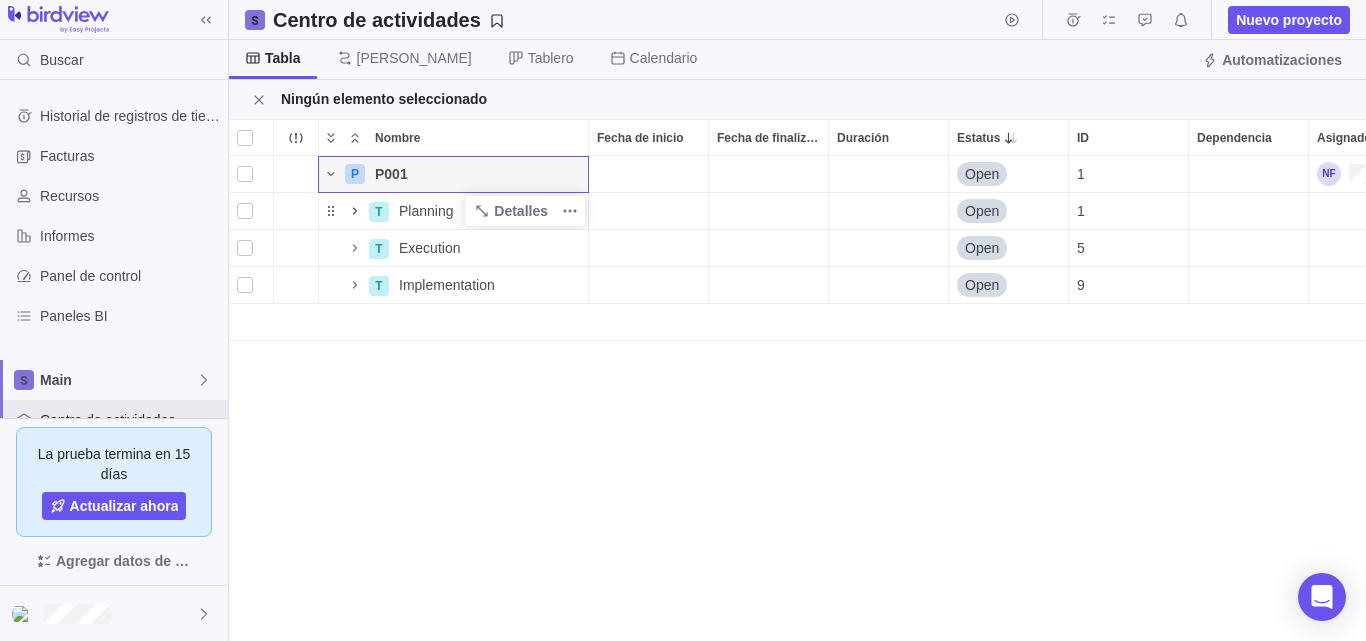 click 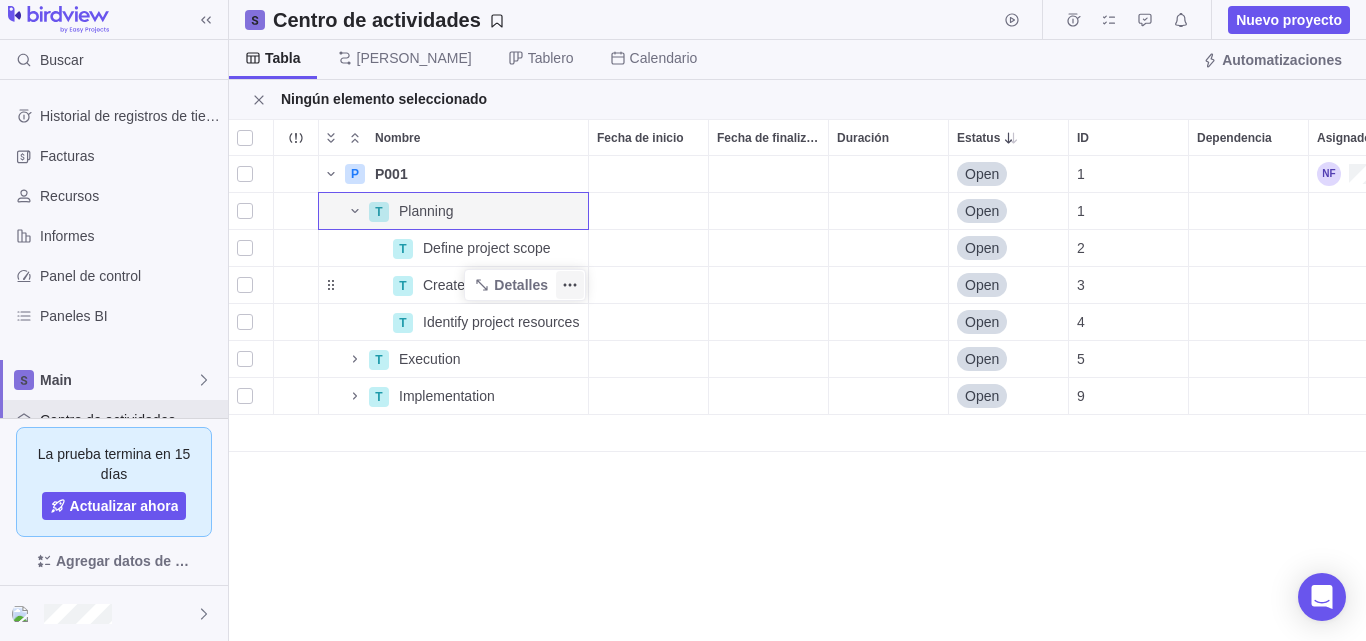 click at bounding box center [570, 285] 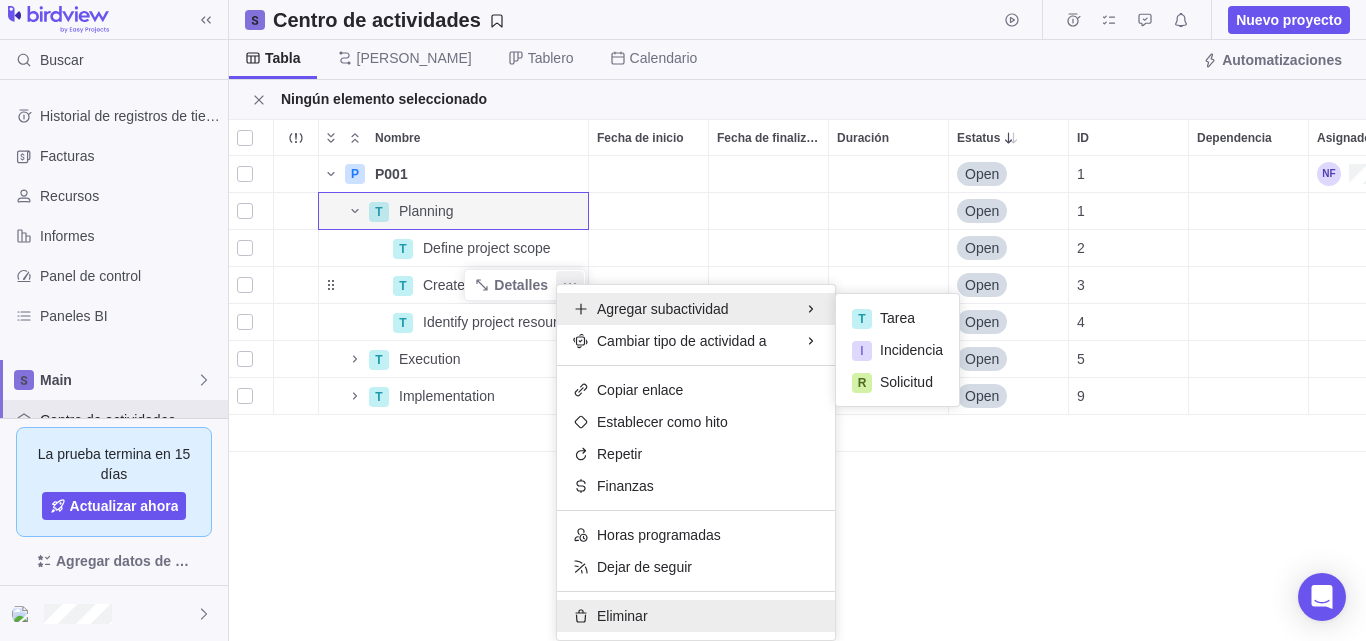 click on "Eliminar" at bounding box center (696, 616) 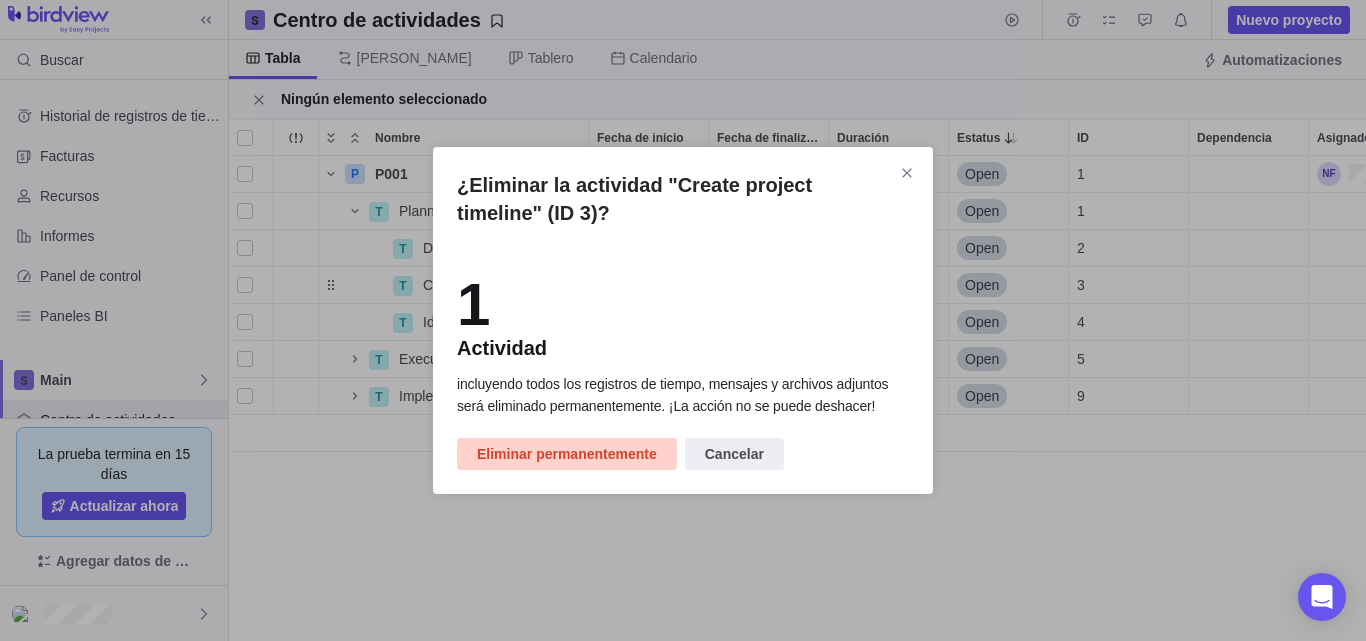 click on "Eliminar permanentemente" at bounding box center [567, 454] 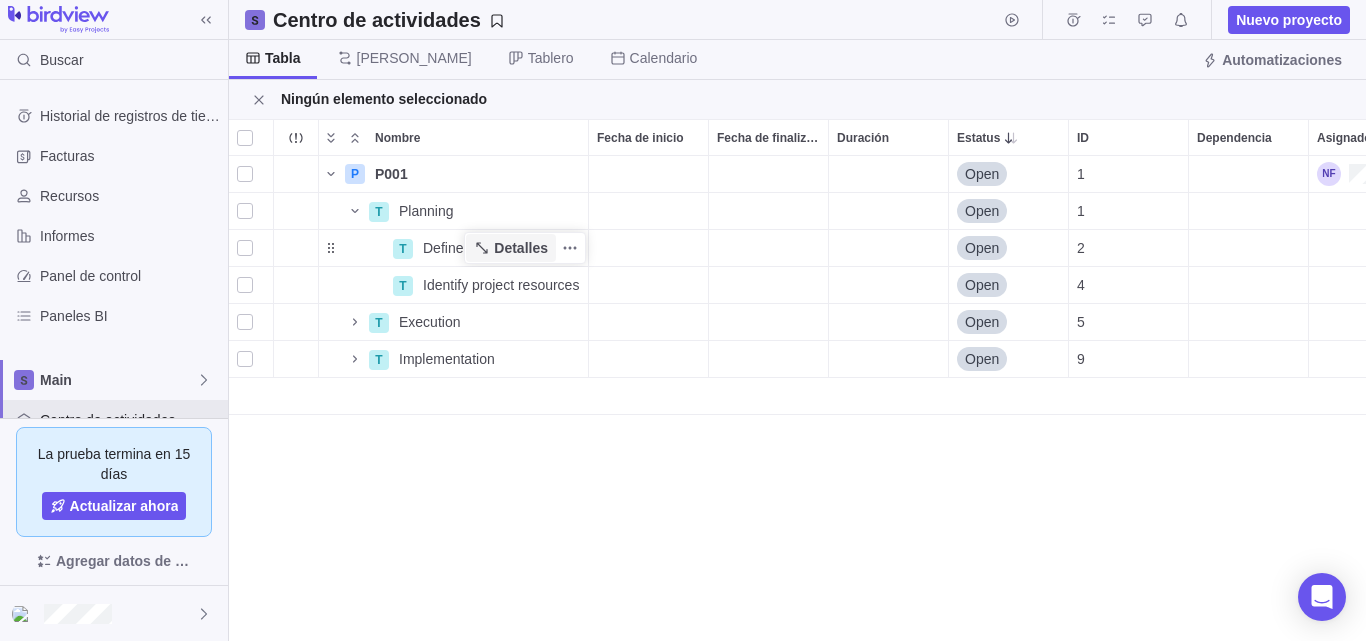 click on "Detalles" at bounding box center [521, 248] 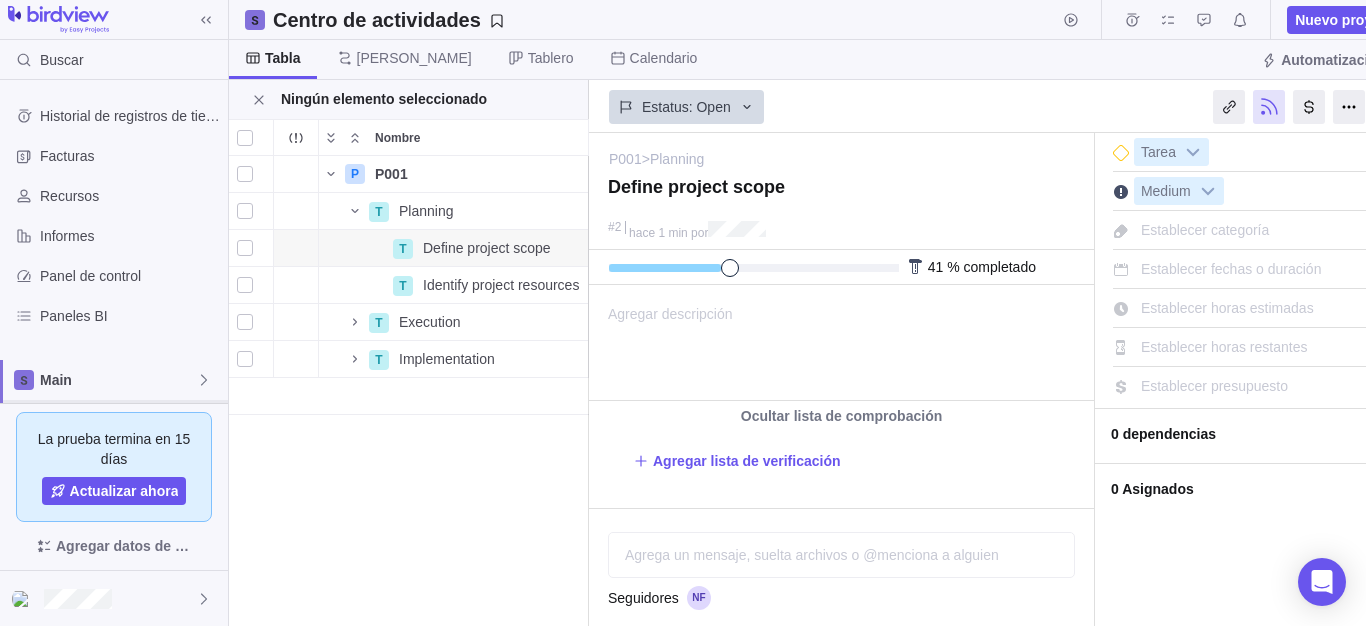 drag, startPoint x: 619, startPoint y: 272, endPoint x: 723, endPoint y: 274, distance: 104.019226 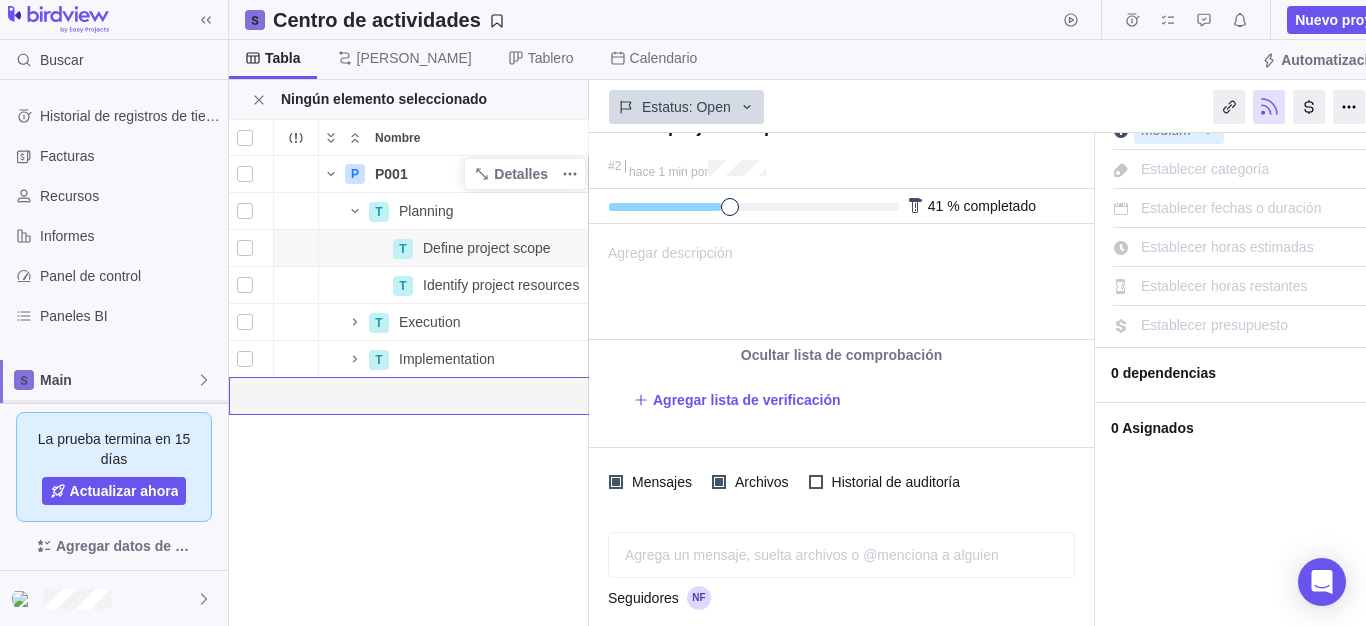 click on "Detalles" at bounding box center (525, 174) 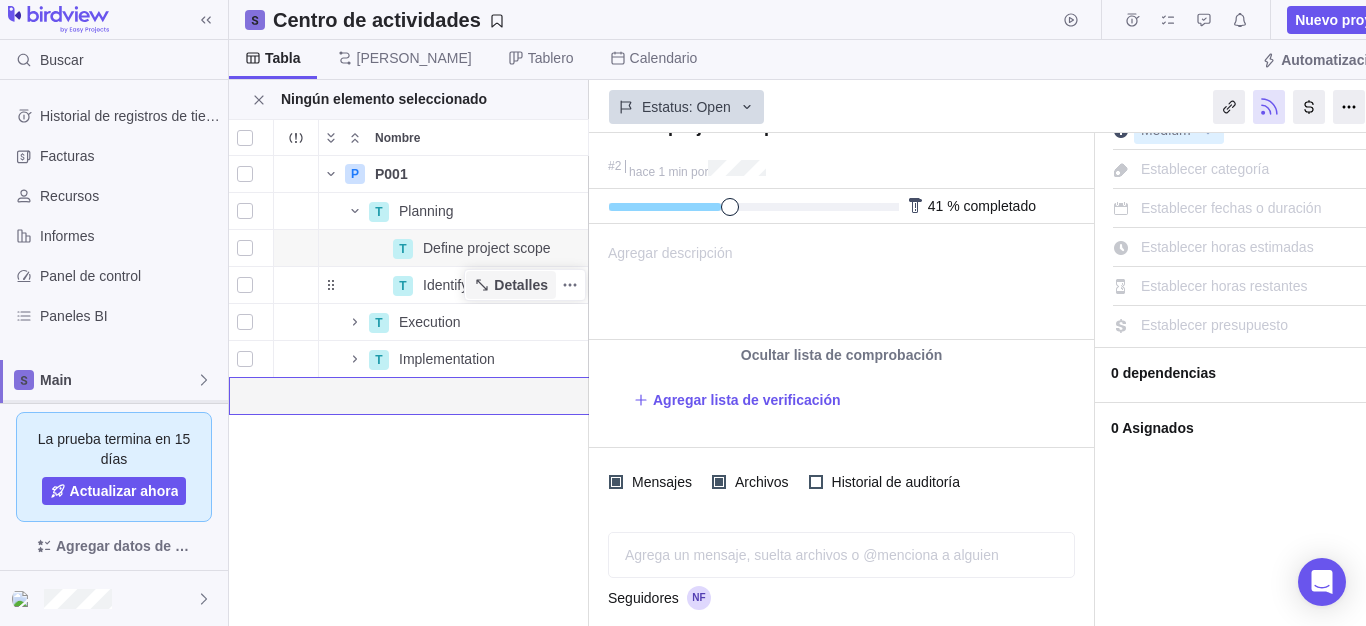 click 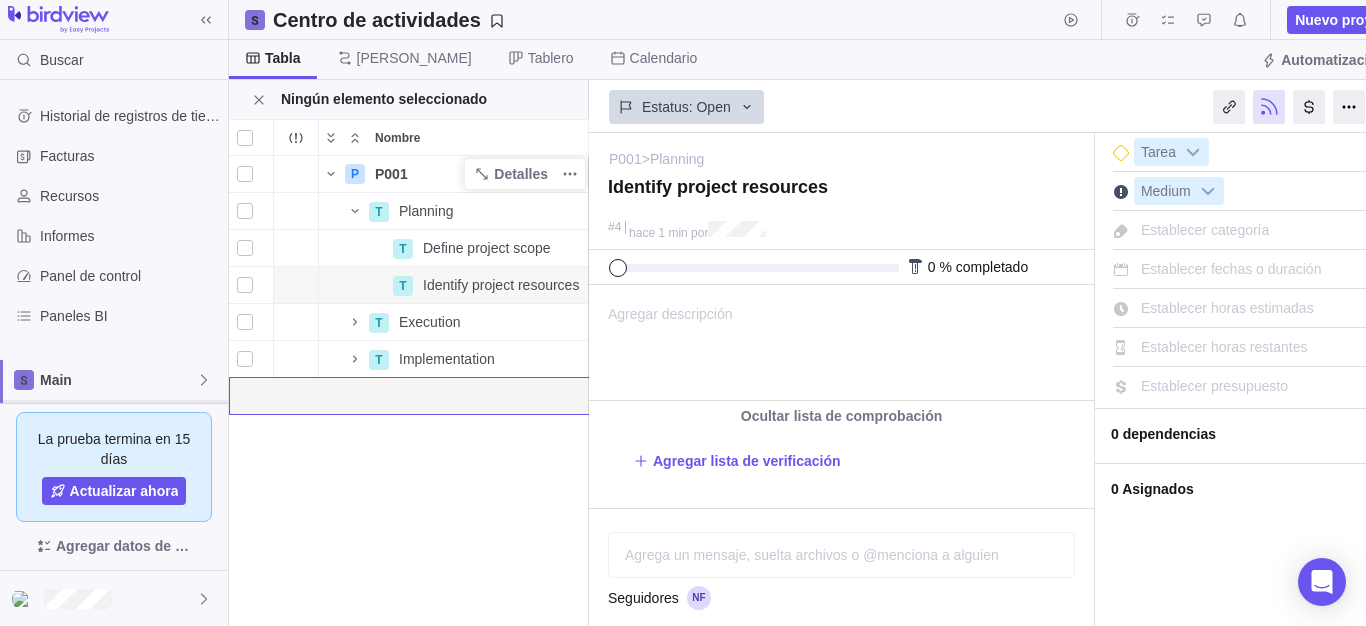 click on "P001" at bounding box center [477, 174] 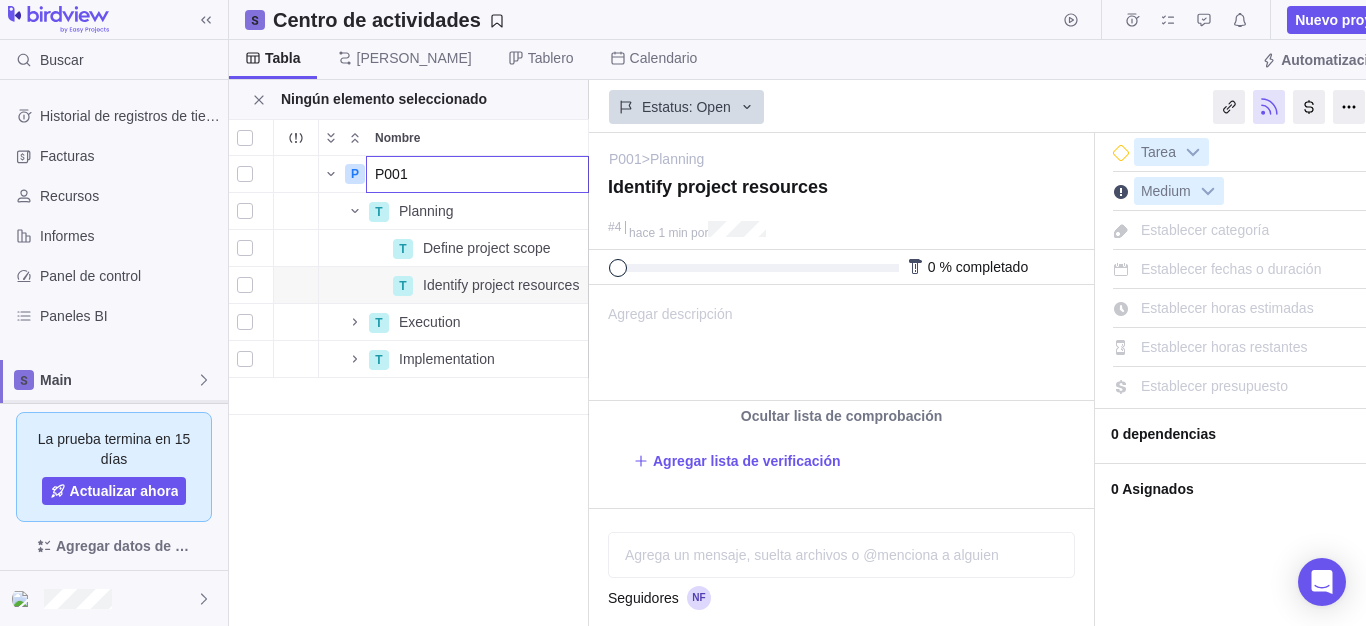 click on "Buscar Historial de registros de tiempo Facturas Recursos Informes Panel de control Paneles BI Main Centro de actividades Formularios personalizados Vistas guardadas Get Started Project Financials Flat Fee Project Financials T&M Upcoming Milestones La prueba termina en 15 días Actualizar ahora Agregar datos de muestra Centro de actividades Nuevo proyecto Tabla [PERSON_NAME] Tablero Calendario Automatizaciones Ningún elemento seleccionado Nombre Fecha de inicio Fecha de finalización Duración Estatus ID Dependencia Asignados P P001 Open 1 T Planning Detalles Open 1 T Define project scope Detalles Open 2 T Identify project resources Detalles Open 4 T Execution Detalles Open 5 T Implementation Detalles Open 9 Filtros Estatus de la actividad Default Workflow Estatus del proyecto Default Workflow Prioridad de actividad Responsables de la actividad Fecha de inicio del proyecto Año anterior Mes anterior Semana anterior [DATE] [DATE] Esta semana Este mes Este año Próxima semana Próximo mes Filtrar por período" at bounding box center (683, 313) 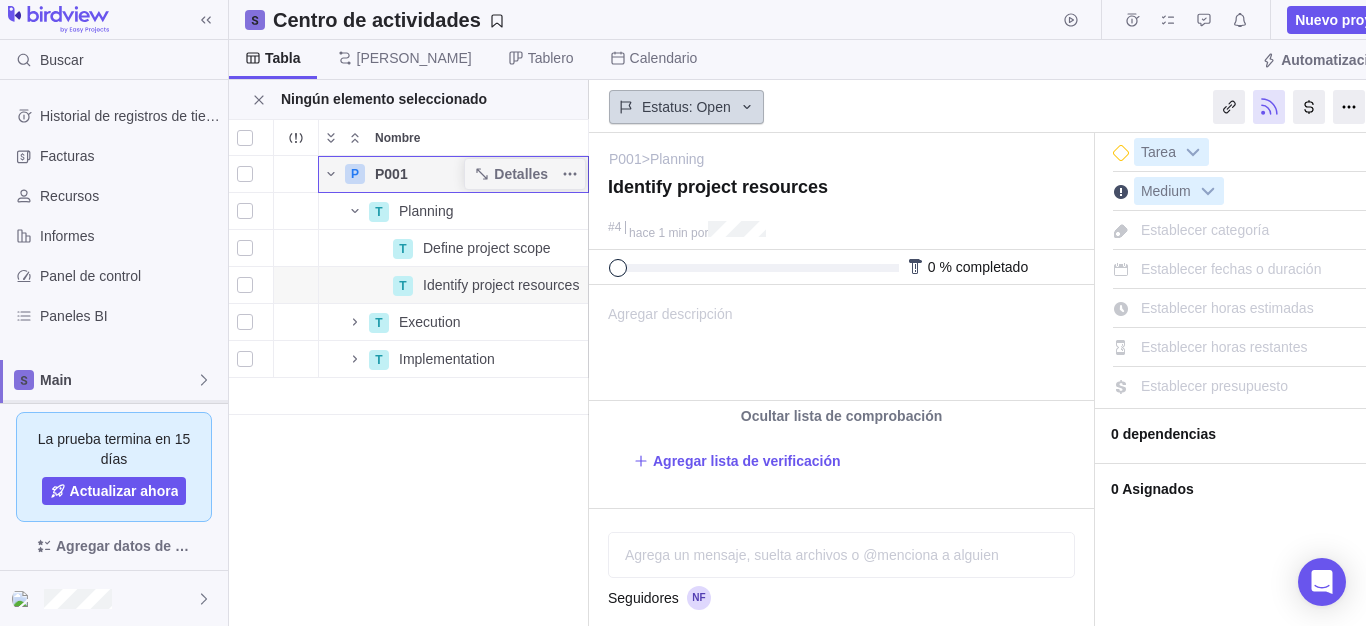 click 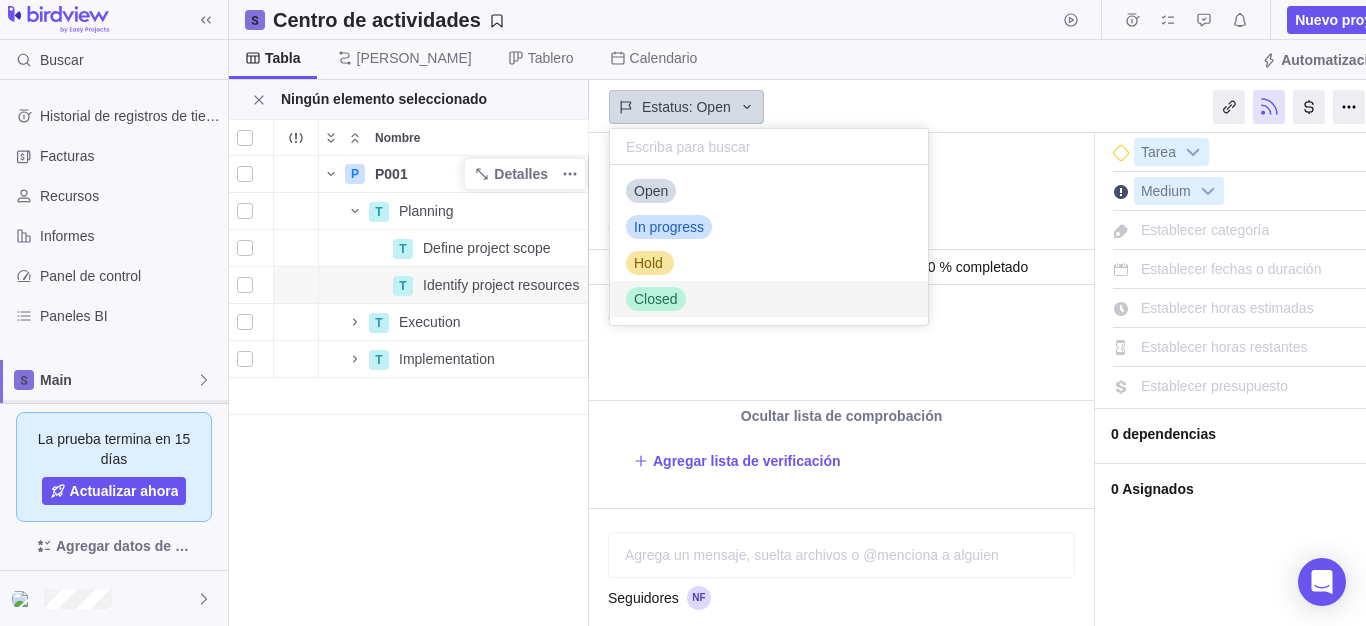 click on "Closed" at bounding box center [769, 299] 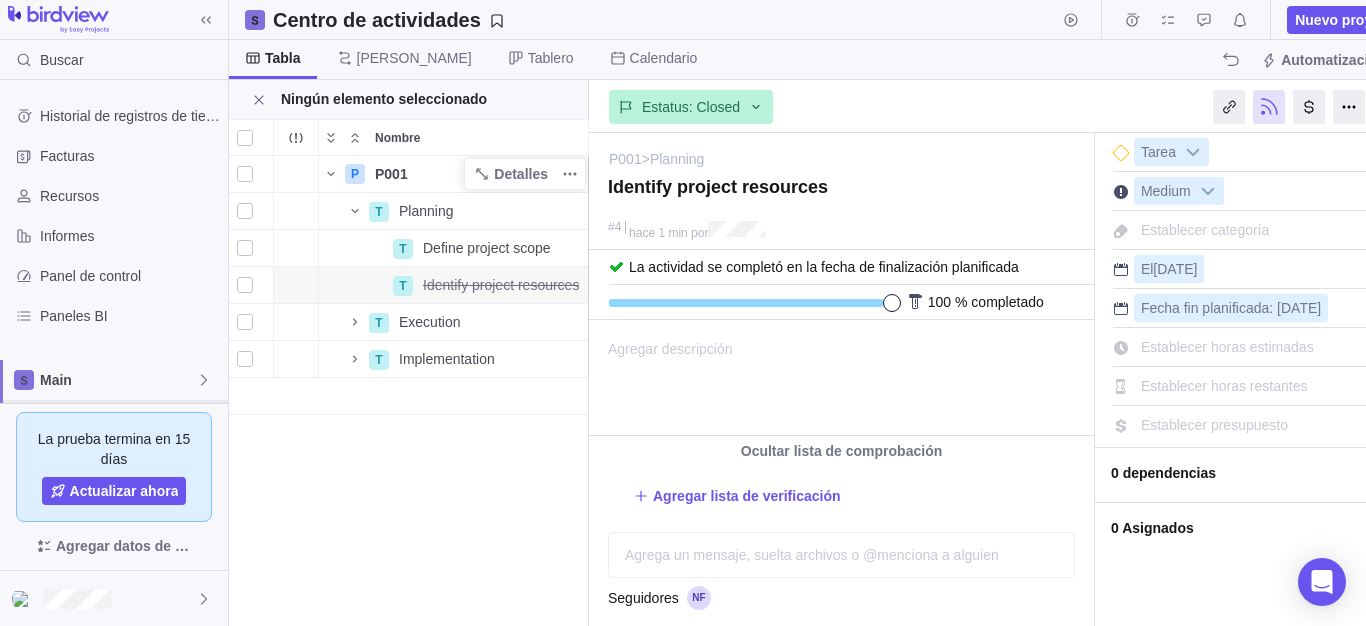 click on "P P001 Detalles Open 1 T Planning Detalles Open 1 T Define project scope Detalles Open 2 T Identify project resources Detalles [DATE] Closed 4 T Execution Detalles Open 5 T Implementation Detalles Open 9" at bounding box center (409, 391) 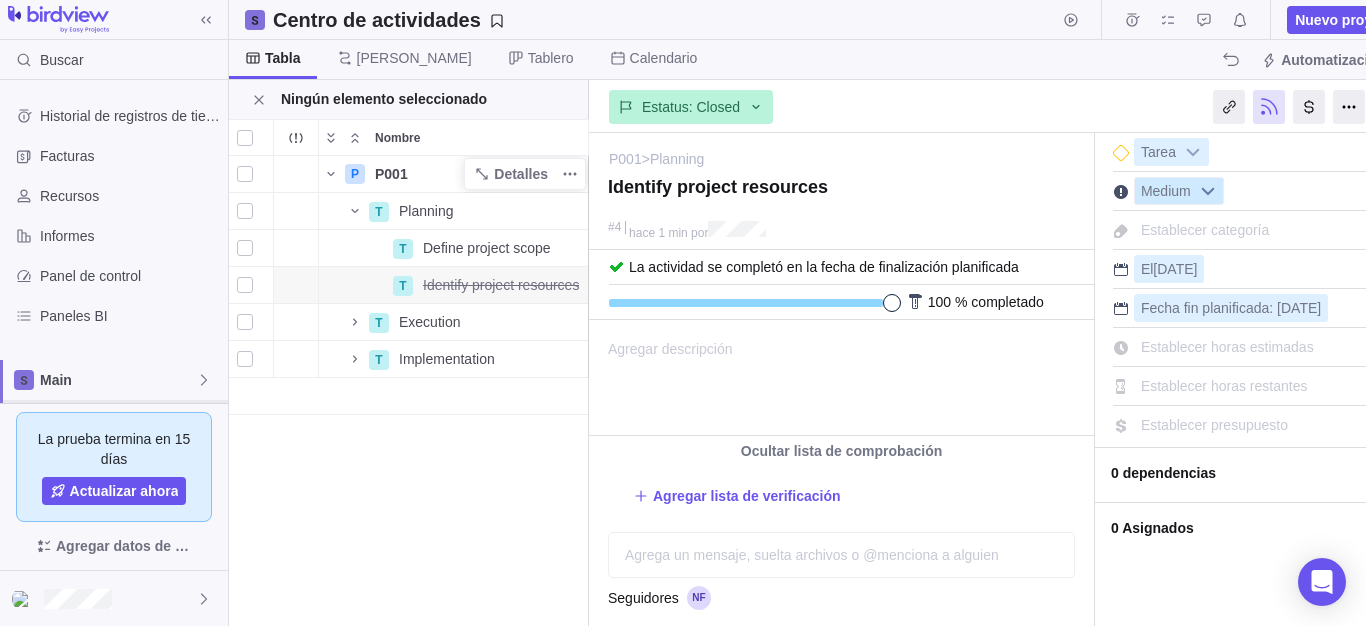 click at bounding box center (1208, 191) 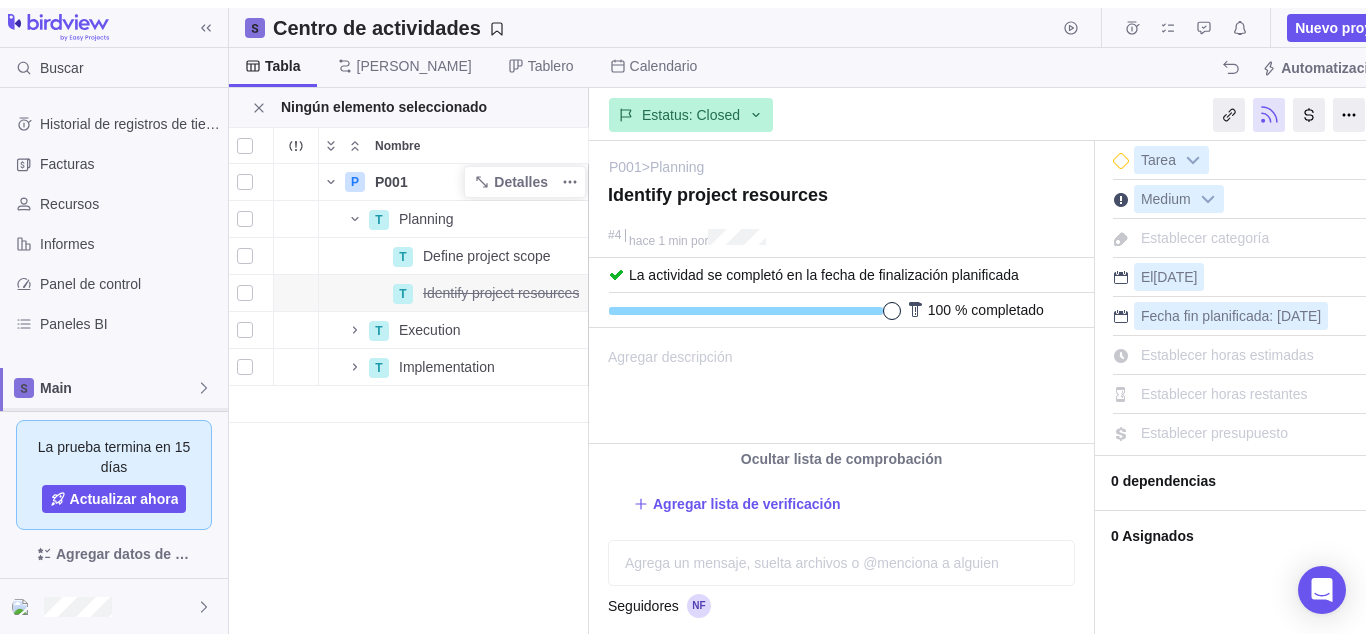 scroll, scrollTop: 16, scrollLeft: 16, axis: both 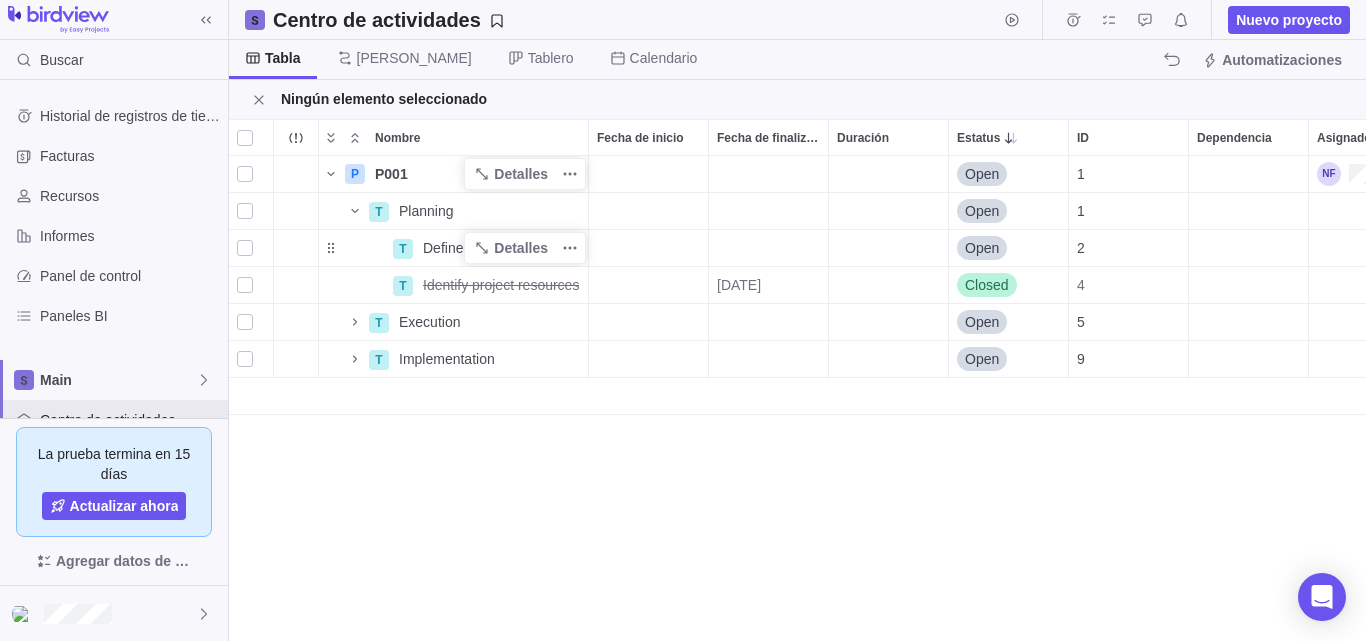 click on "Define project scope" at bounding box center [487, 248] 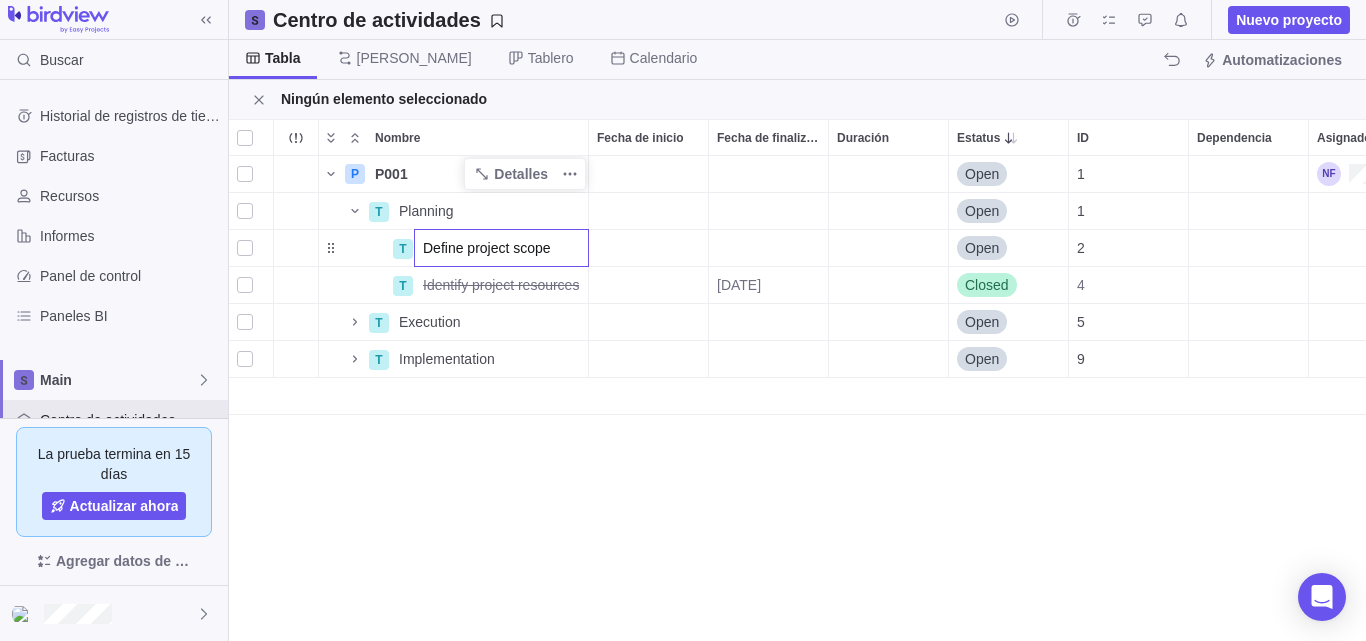 click on "P P001 Detalles Open 1 T Planning Detalles Open 1 T Define project scope Open 2 T Identify project resources Detalles [DATE] Closed 4 T Execution Detalles Open 5 T Implementation Detalles Open 9" at bounding box center (797, 398) 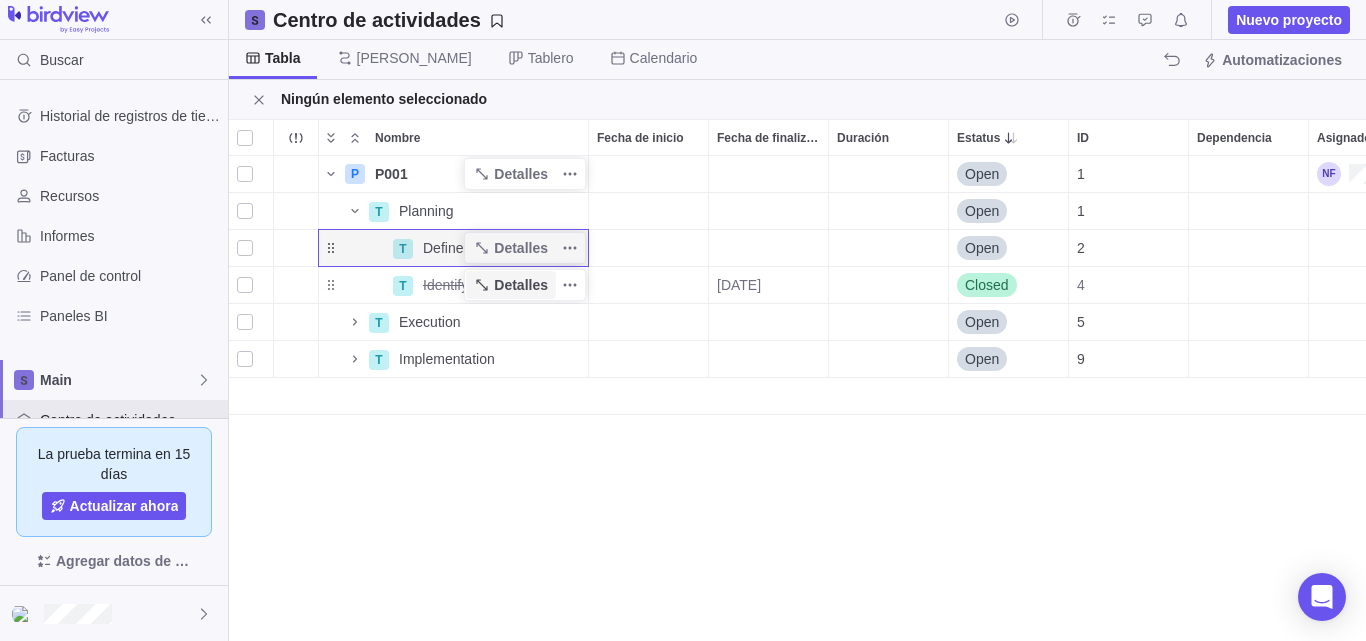 click on "Detalles" at bounding box center [521, 285] 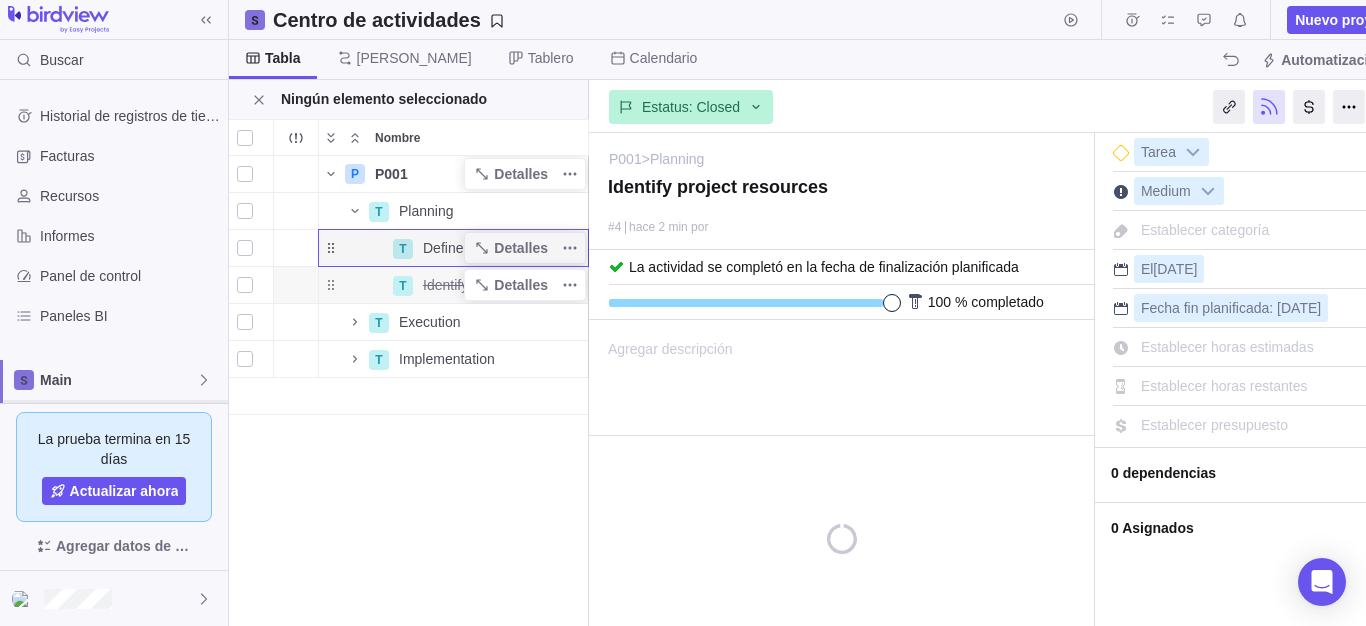 scroll, scrollTop: 0, scrollLeft: 0, axis: both 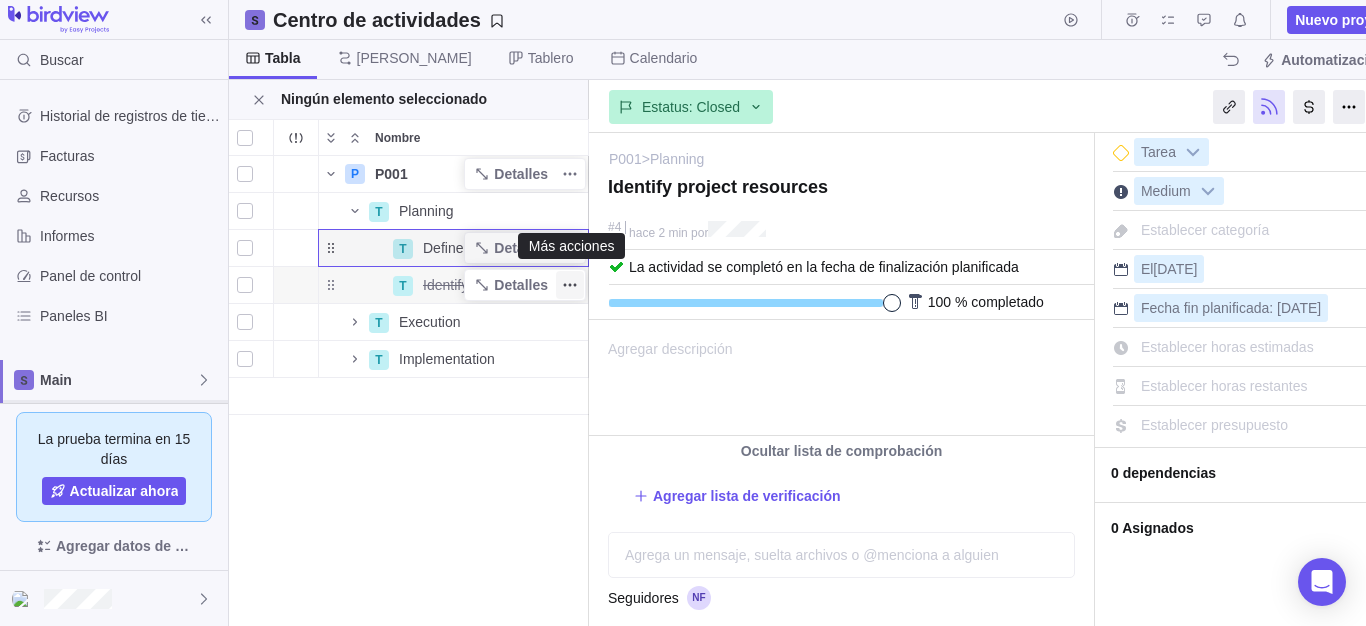 click 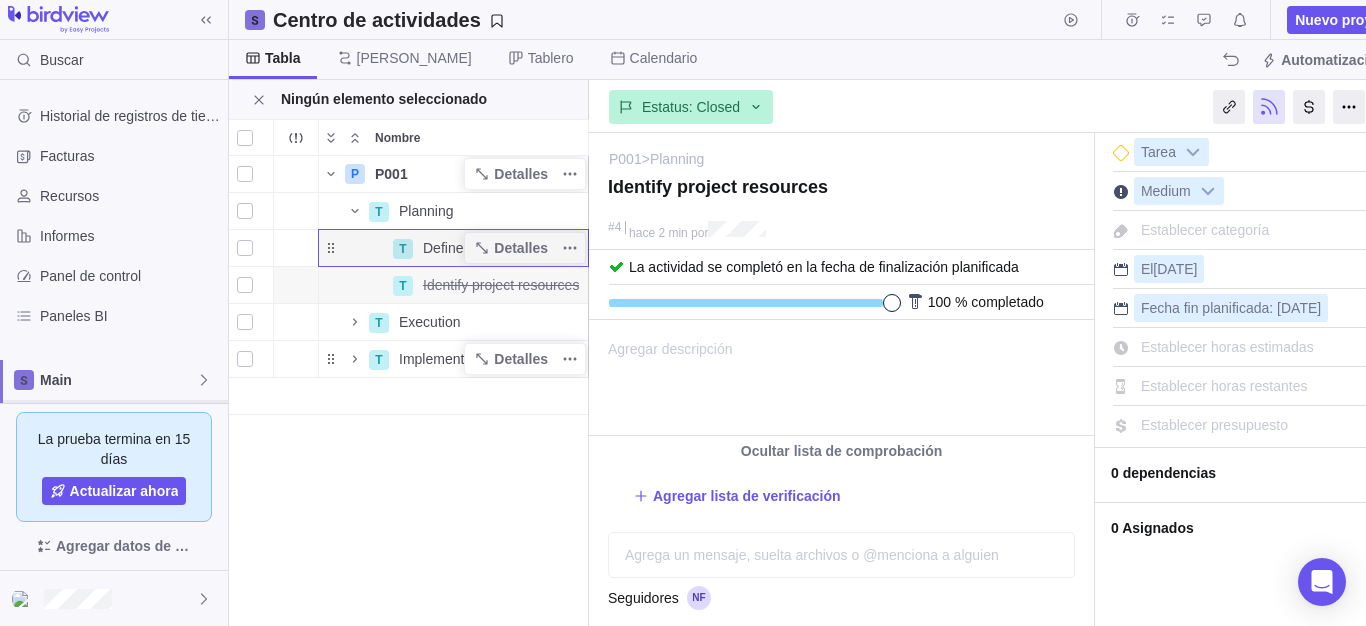 click on "T Implementation" at bounding box center (453, 359) 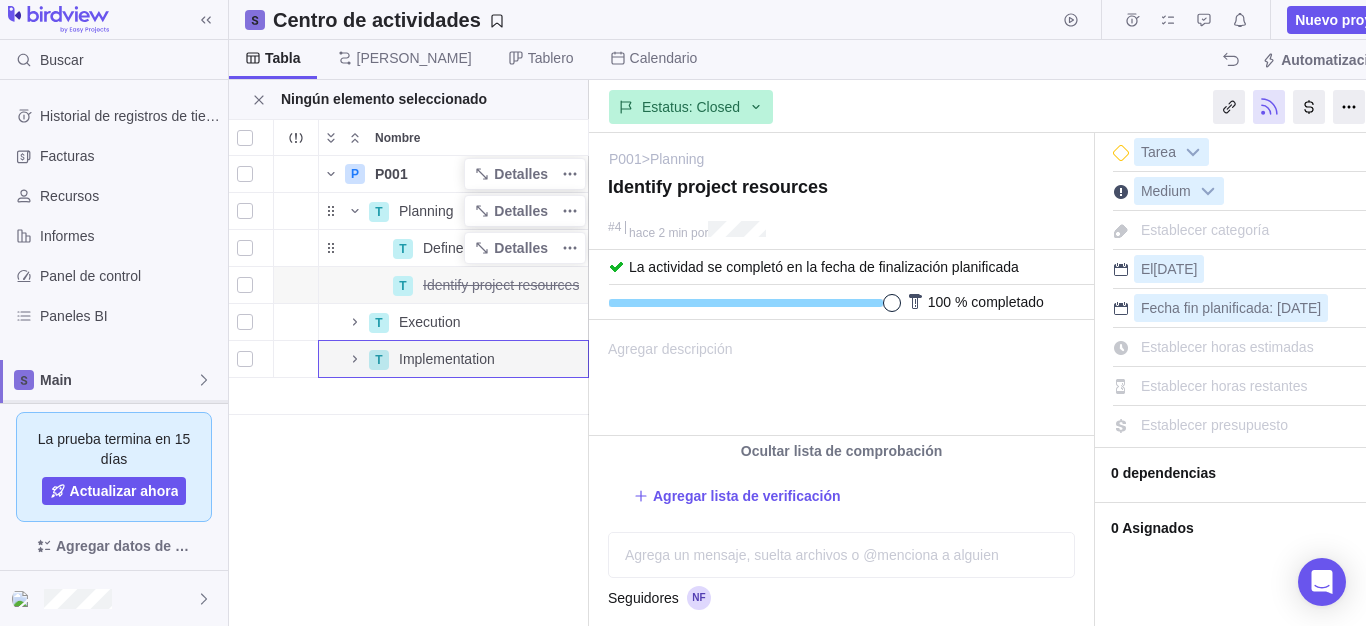 click on "Planning" at bounding box center (426, 211) 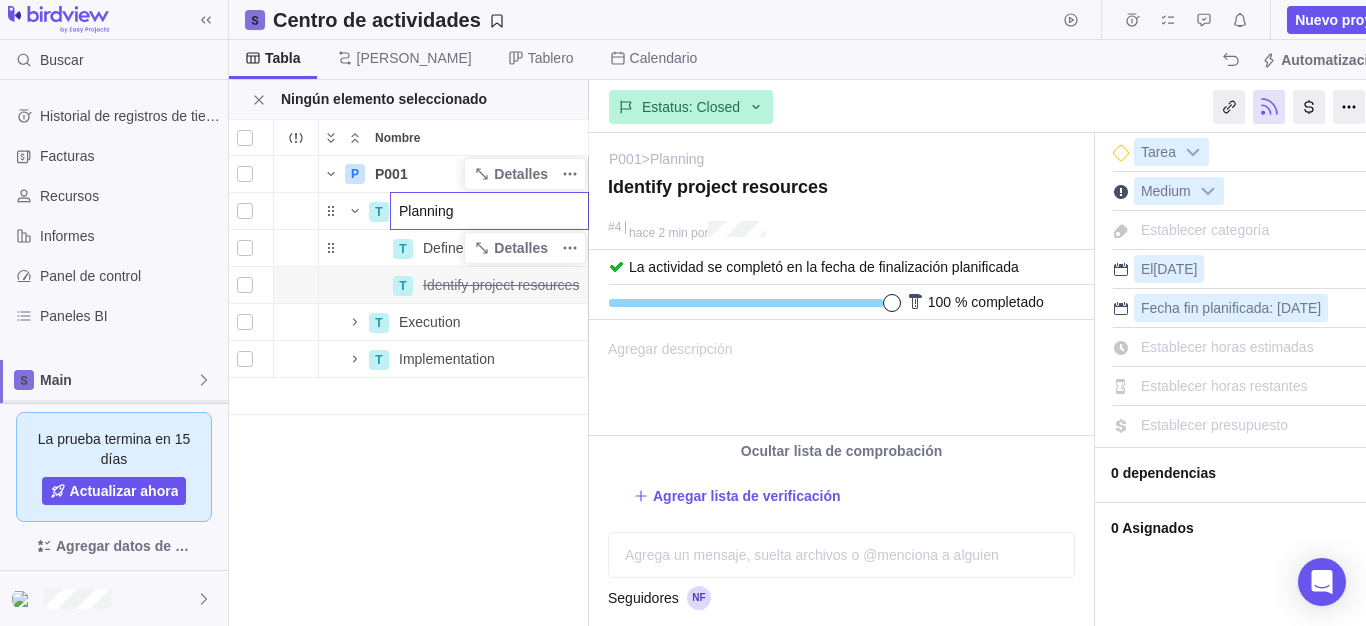 click on "P P001 Detalles Open 1 T Planning Open 1 T Define project scope Detalles Open 2 T Identify project resources Detalles [DATE] Closed 4 T Execution Detalles Open 5 T Implementation Detalles Open 9" at bounding box center (409, 391) 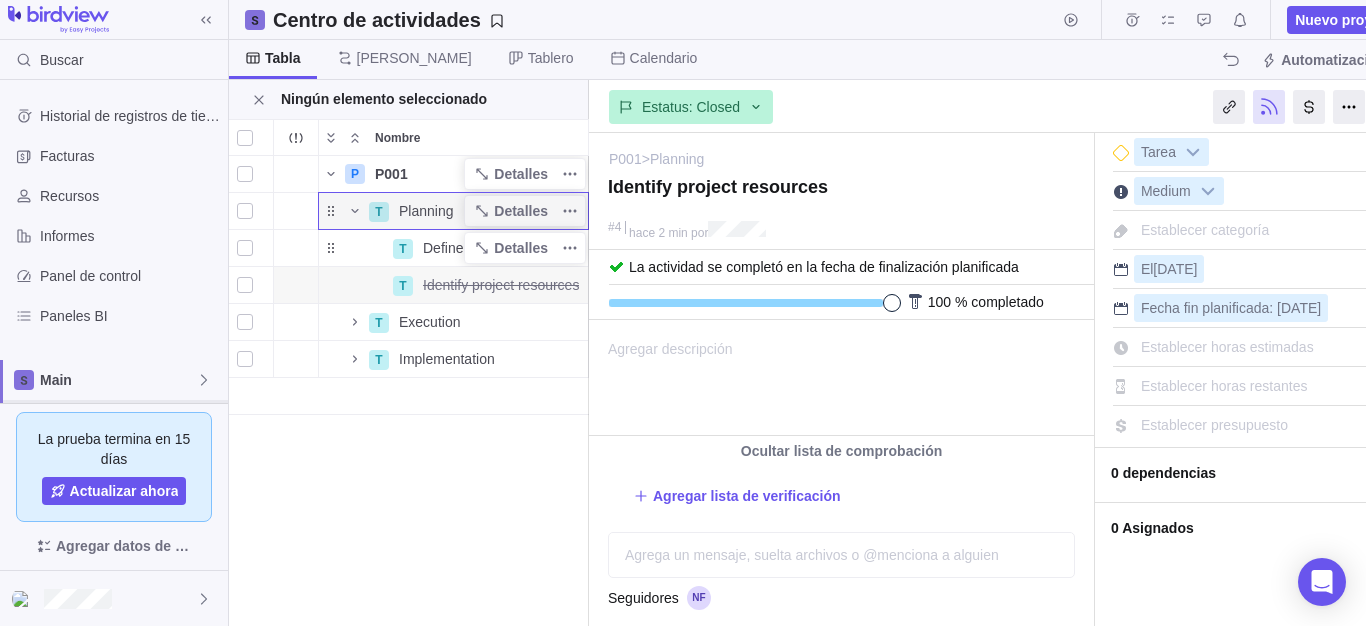 click 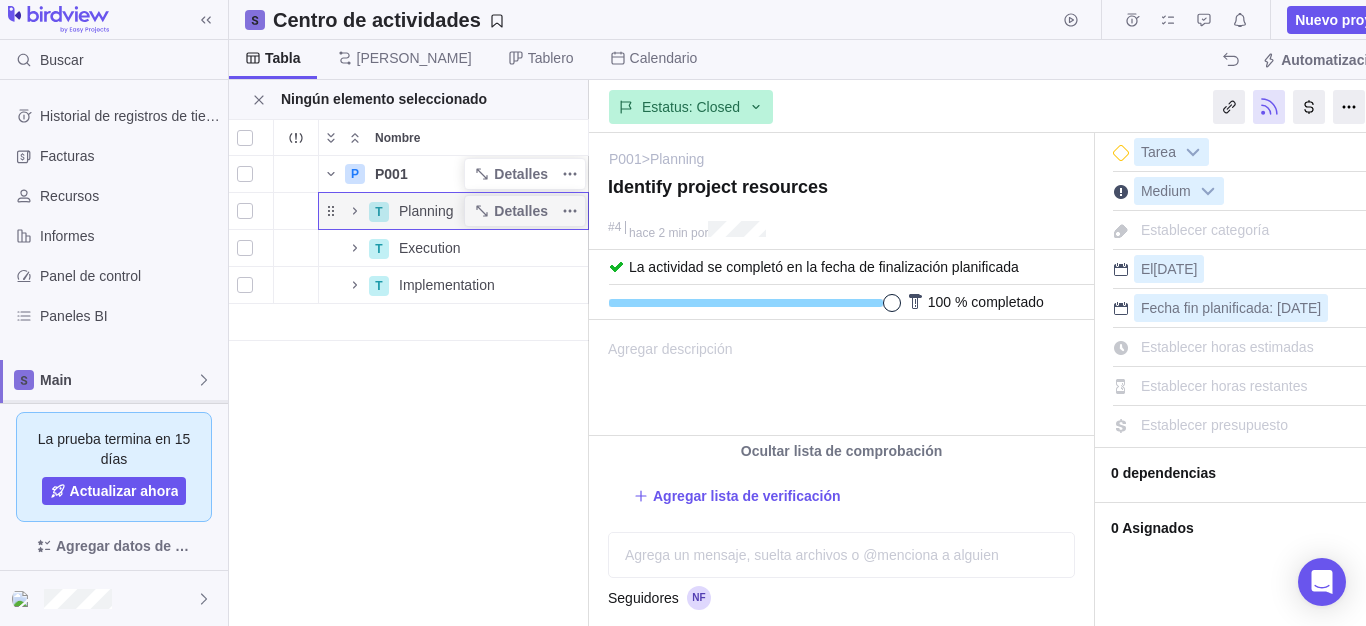 click 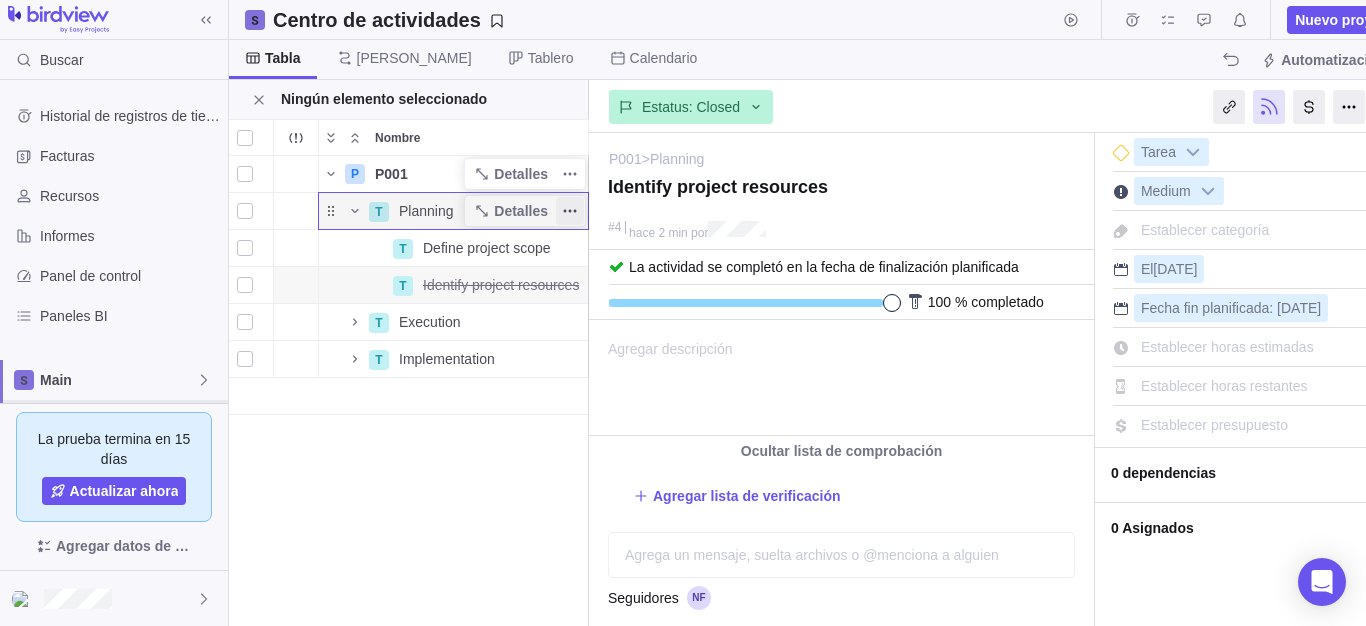 click 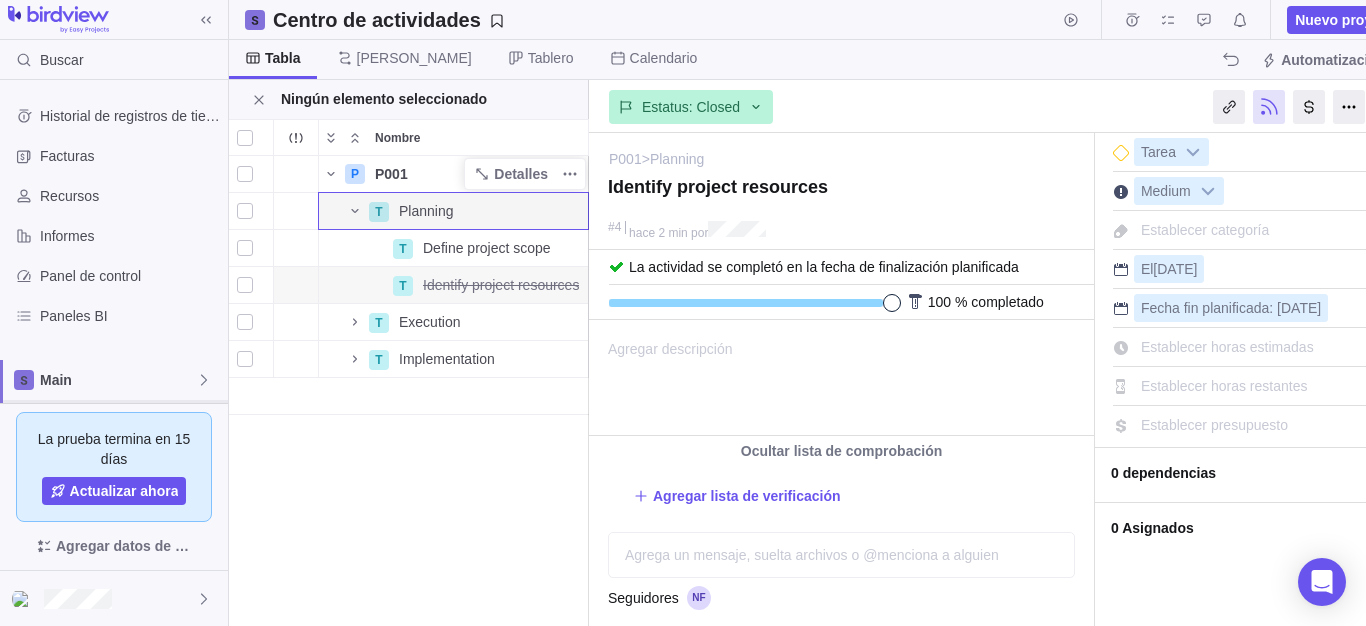 click on "P P001 Detalles Open 1 T Planning Detalles Open 1 T Define project scope Detalles Open 2 T Identify project resources Detalles [DATE] Closed 4 T Execution Detalles Open 5 T Implementation Detalles Open 9" at bounding box center (409, 391) 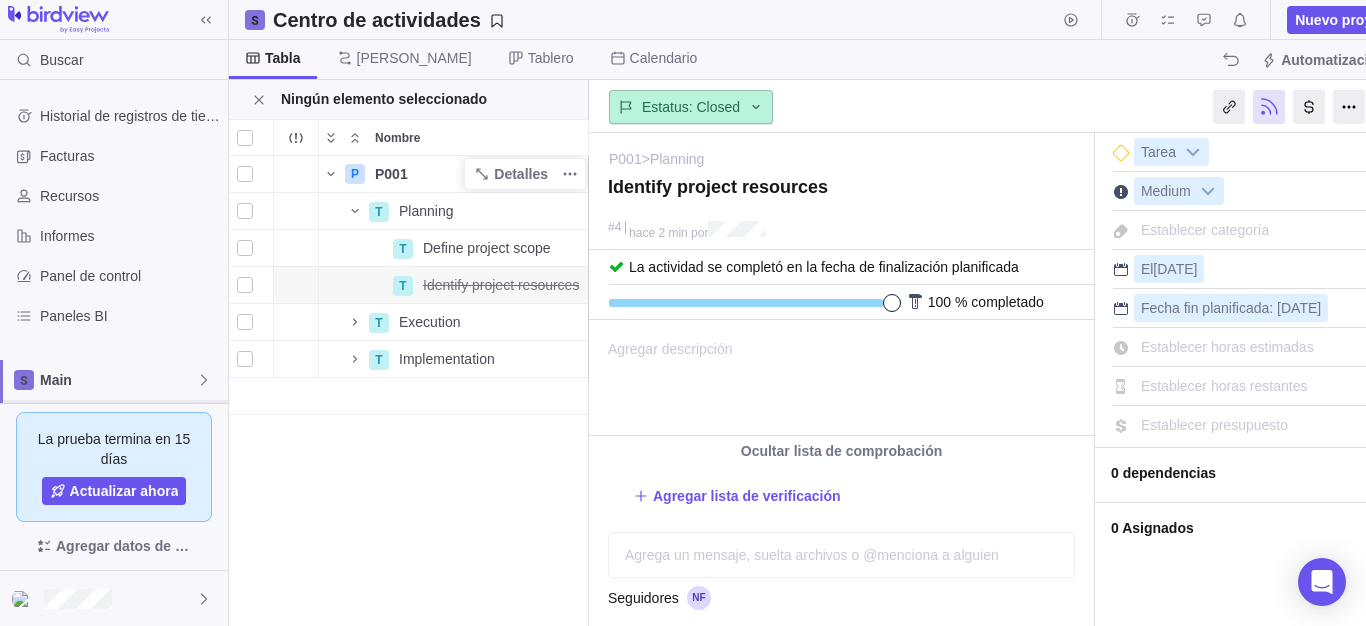 click on "Estatus: Closed" at bounding box center [691, 107] 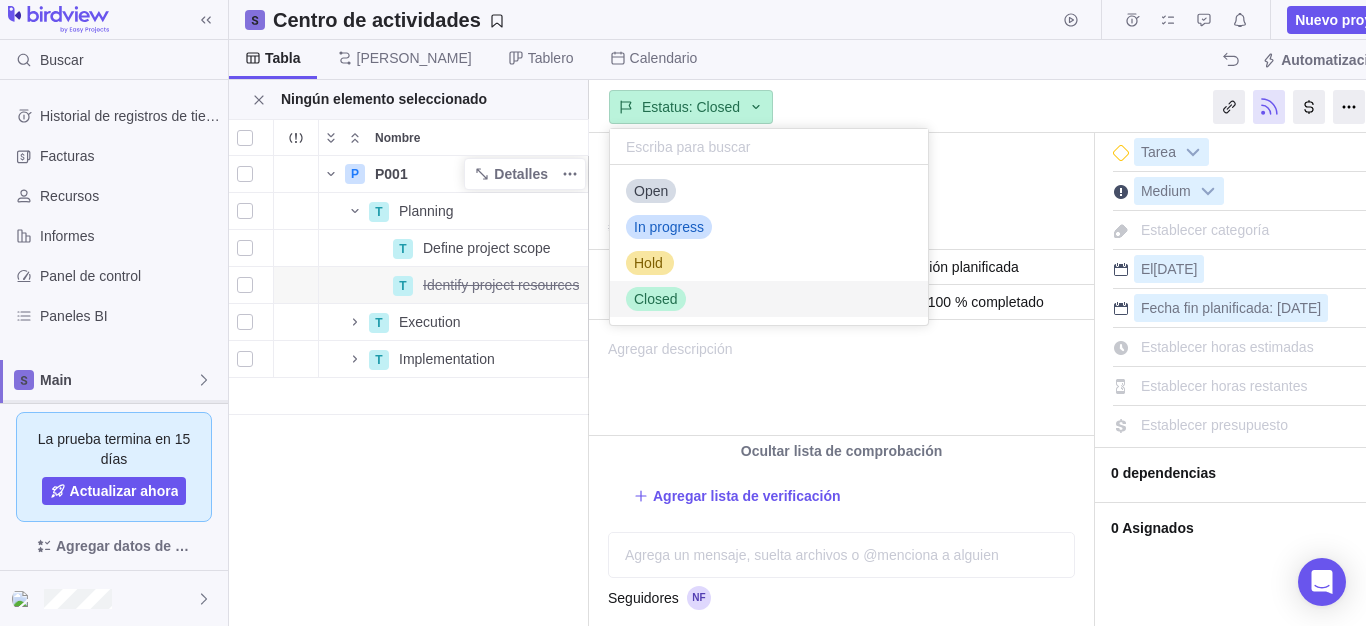 scroll, scrollTop: 16, scrollLeft: 16, axis: both 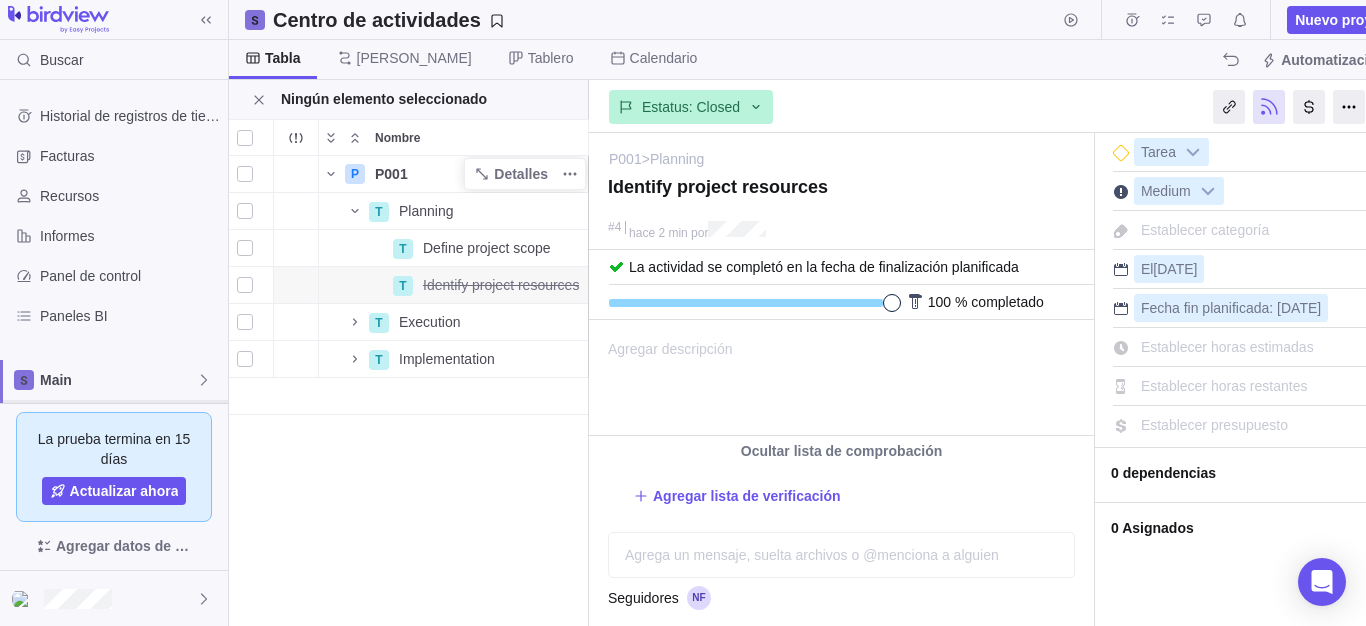 click on "P001" at bounding box center (391, 174) 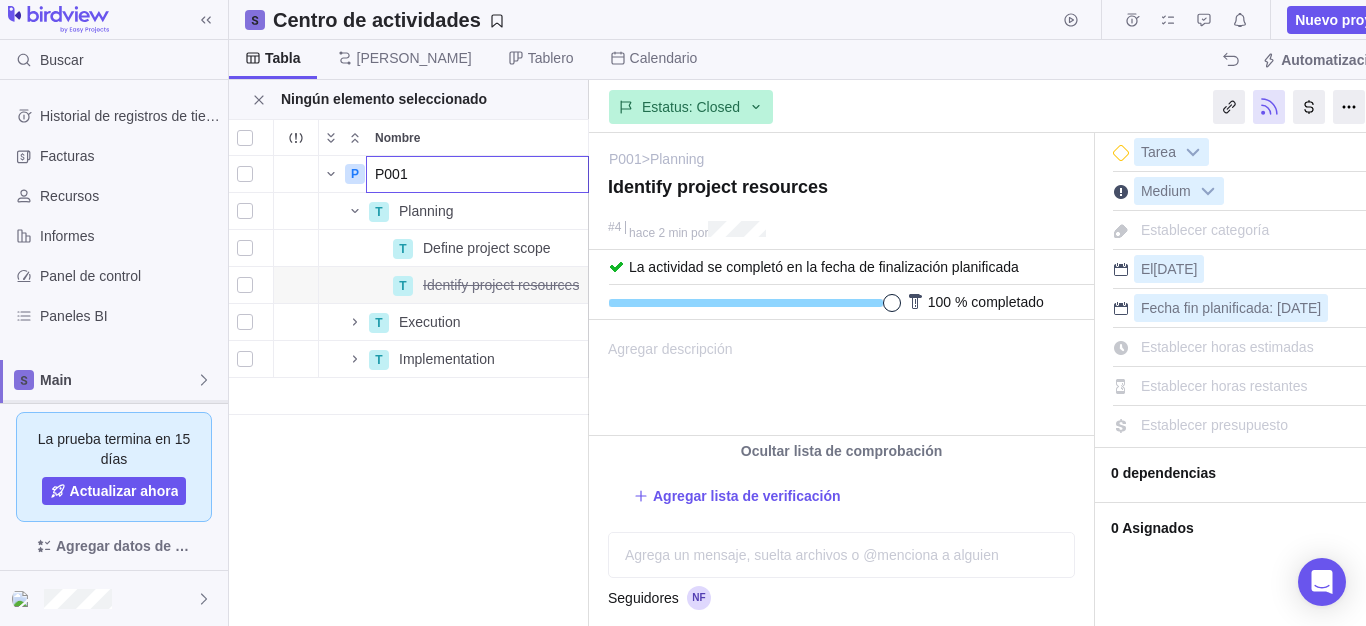 click on "P P001 Open 1 T Planning Detalles Open 1 T Define project scope Detalles Open 2 T Identify project resources Detalles [DATE] Closed 4 T Execution Detalles Open 5 T Implementation Detalles Open 9" at bounding box center (409, 391) 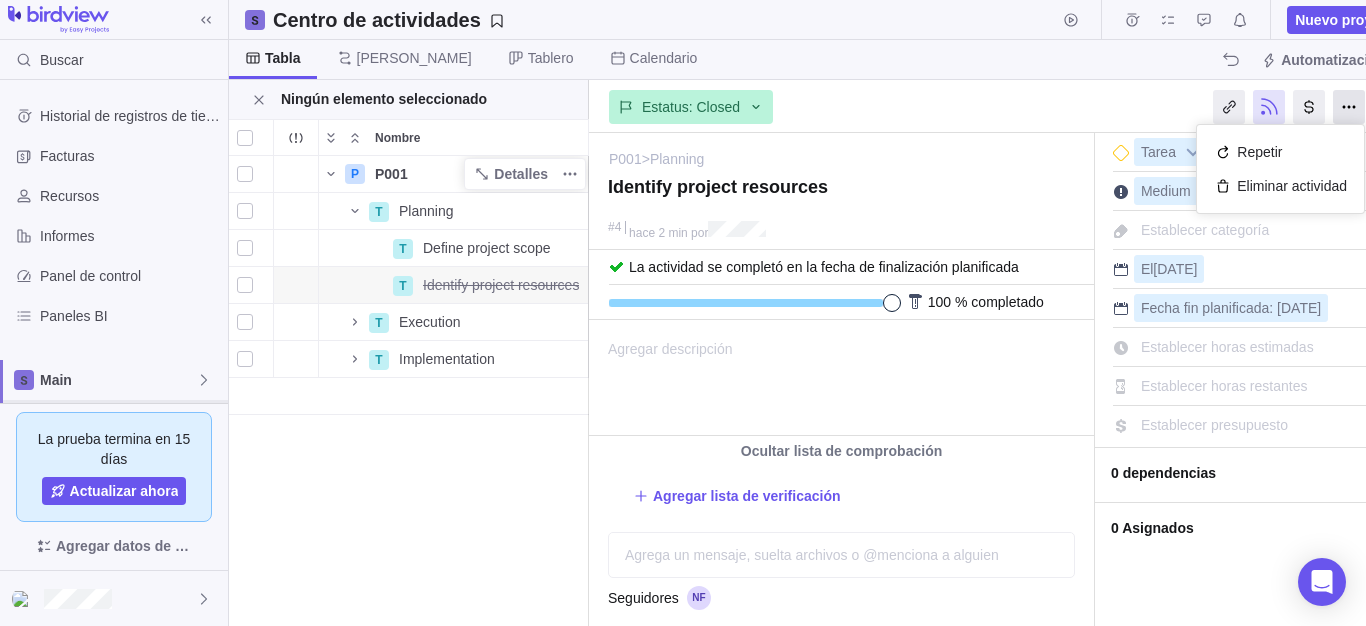 click at bounding box center (1349, 107) 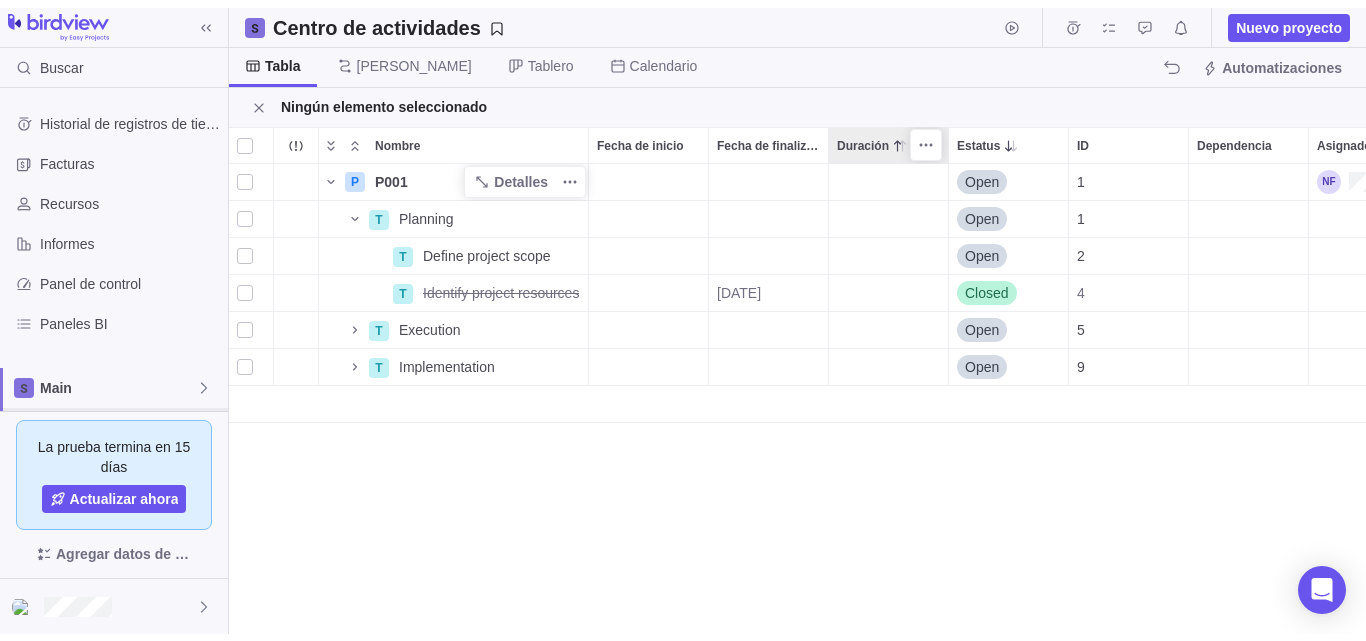 scroll, scrollTop: 16, scrollLeft: 16, axis: both 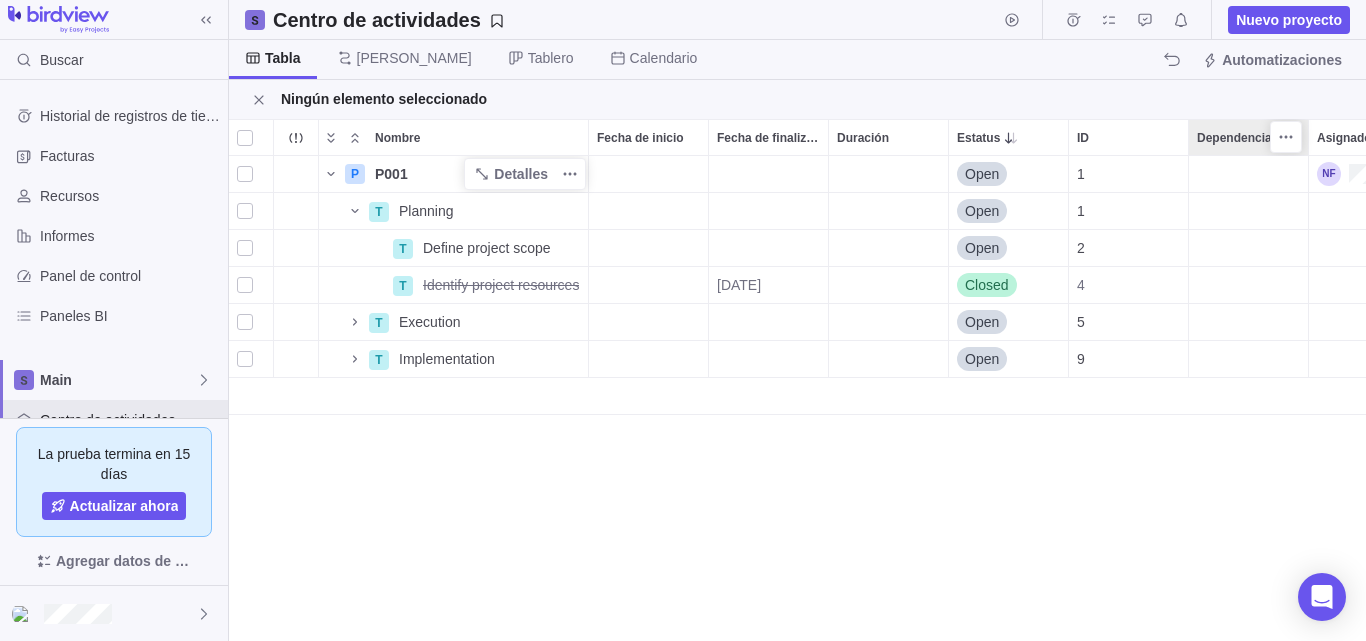 click on "Dependencia" at bounding box center [1248, 137] 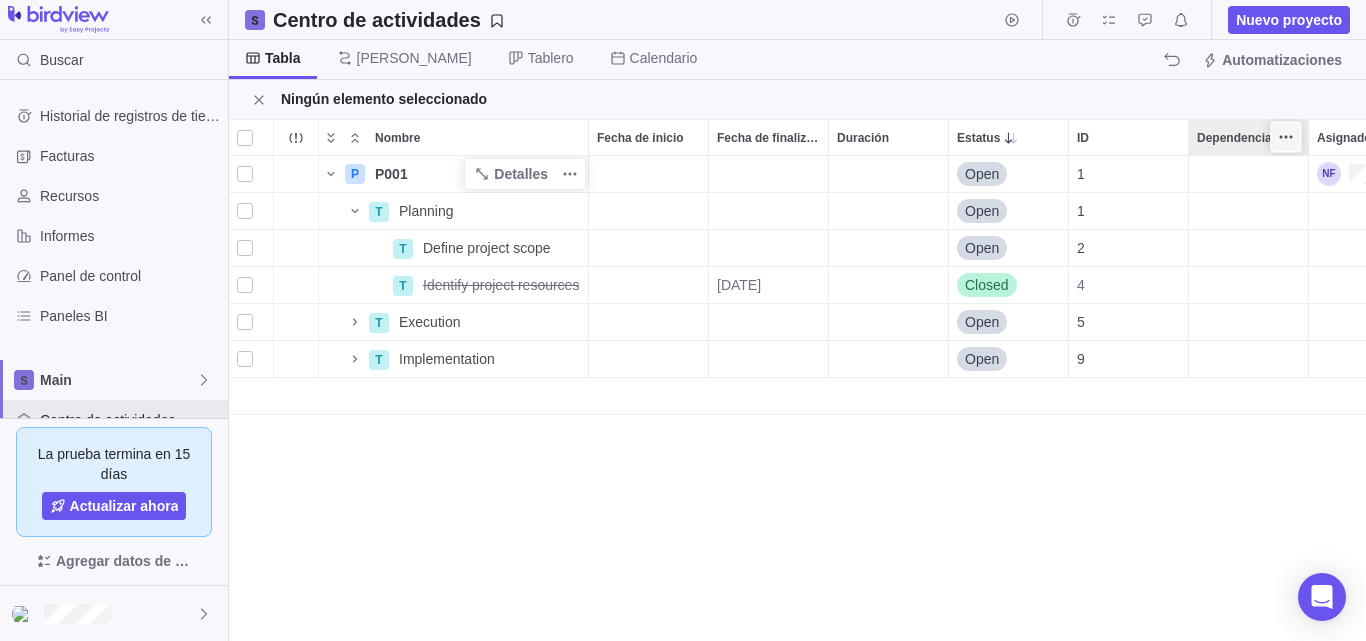 click 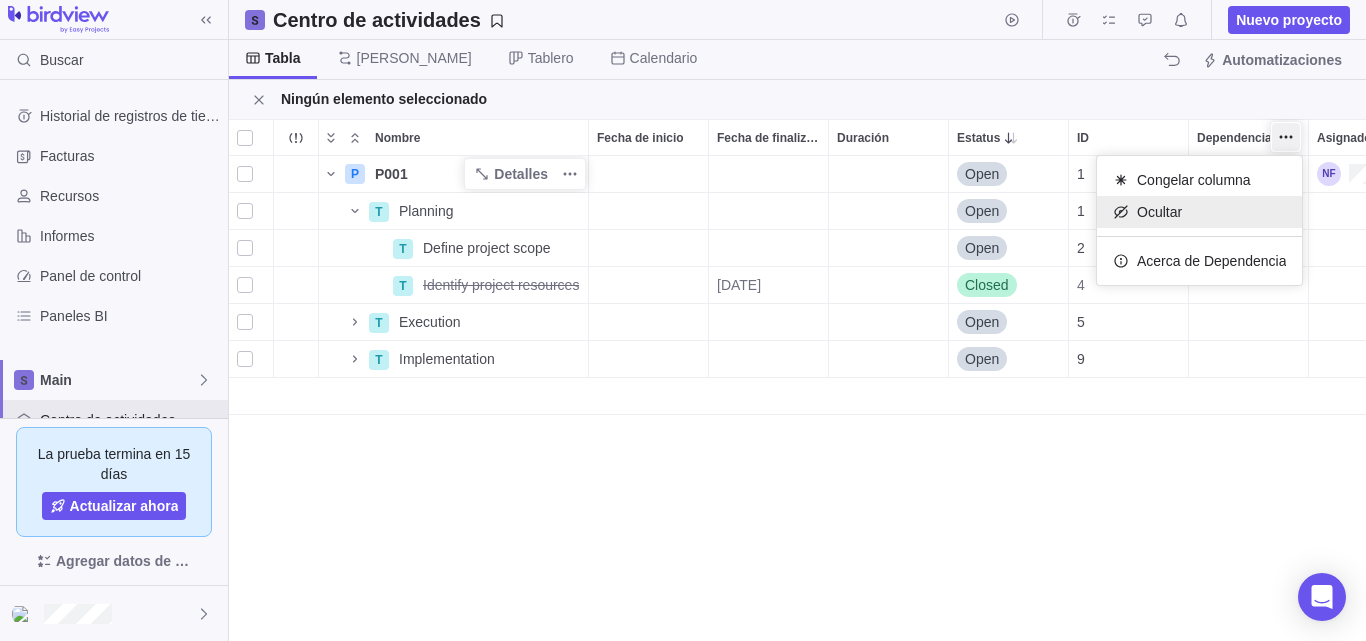 click on "Ocultar" at bounding box center (1199, 212) 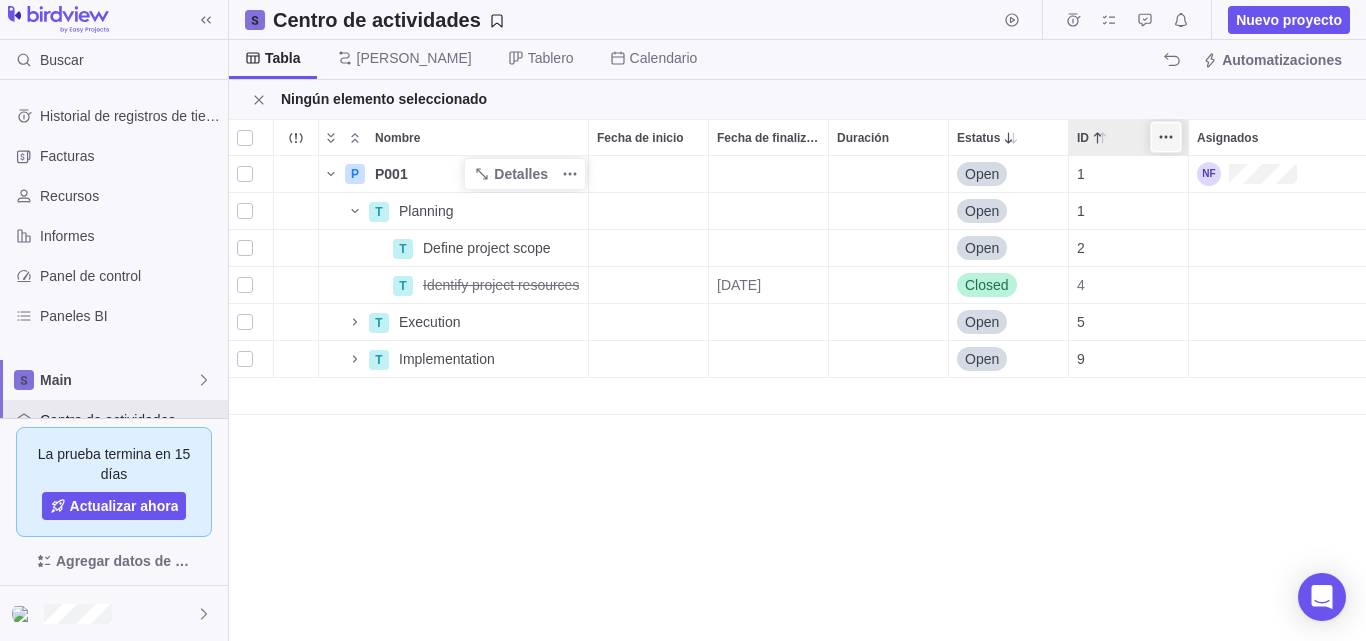 click 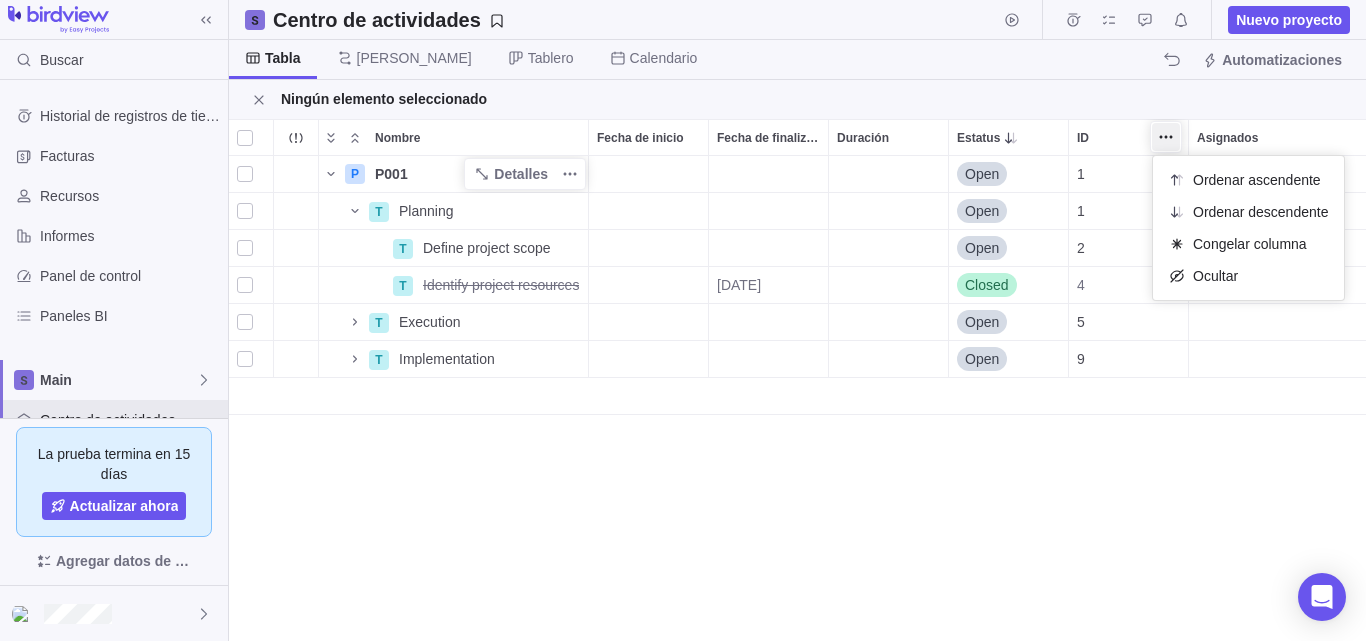 click on "Nombre Fecha de inicio Fecha de finalización Duración Estatus ID Asignados P P001 Detalles Open 1 T Planning Detalles Open 1 T Define project scope Detalles Open 2 T Identify project resources Detalles [DATE] Closed 4 T Execution Detalles Open 5 T Implementation Detalles Open 9" at bounding box center (797, 380) 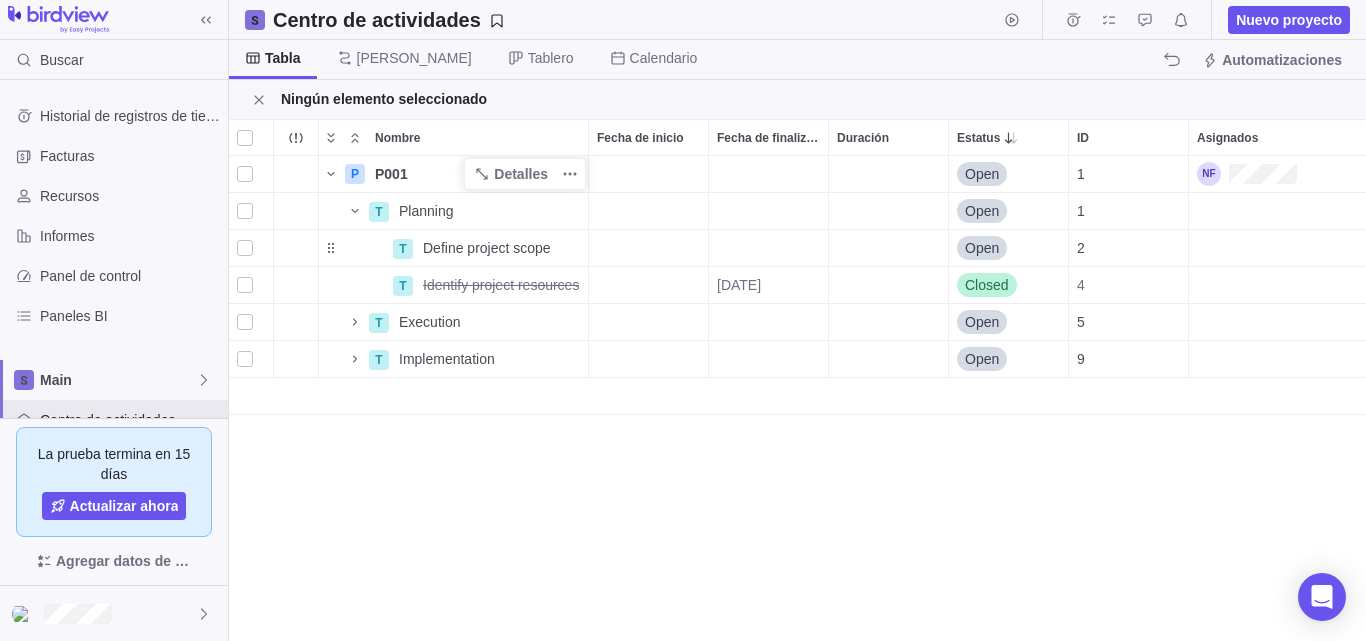 click on "2" at bounding box center (1128, 248) 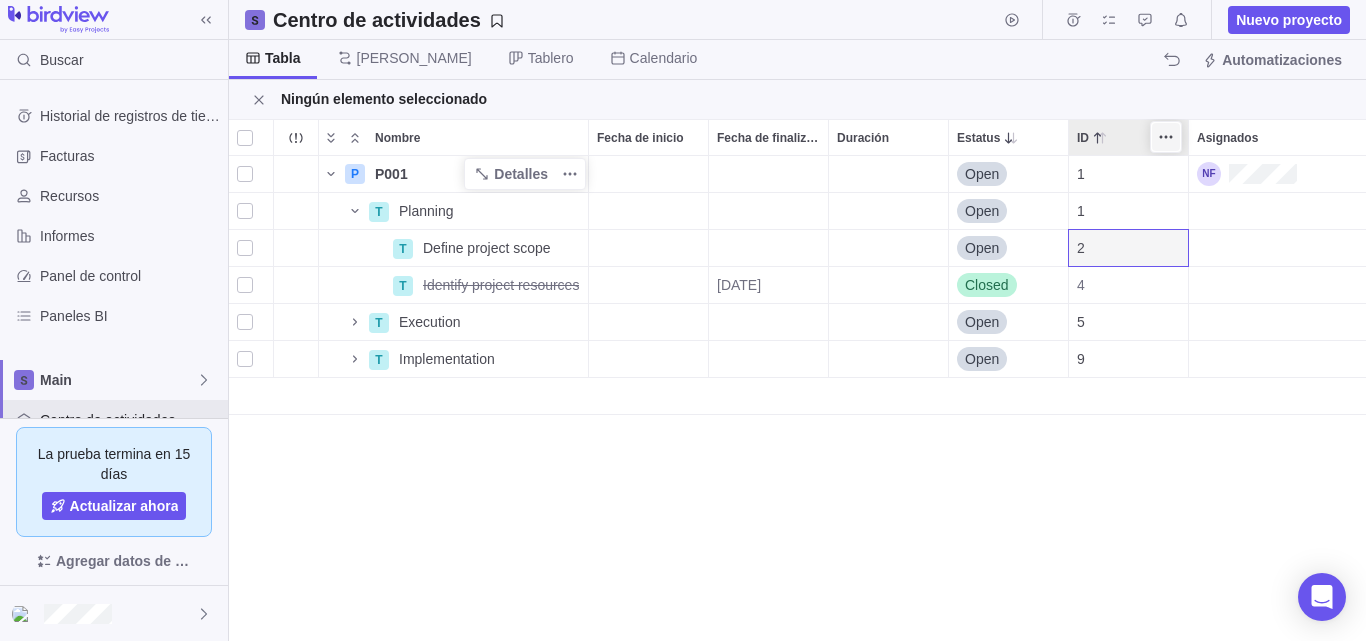 click at bounding box center [1166, 137] 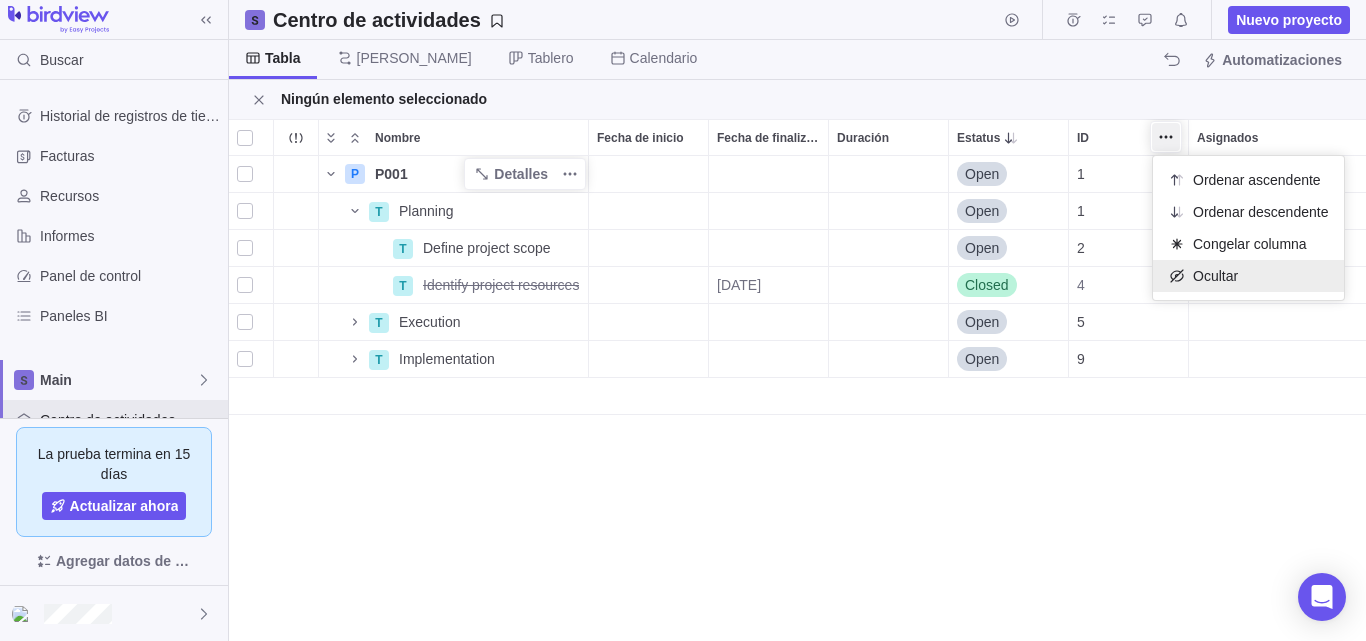 click on "Ocultar" at bounding box center [1215, 276] 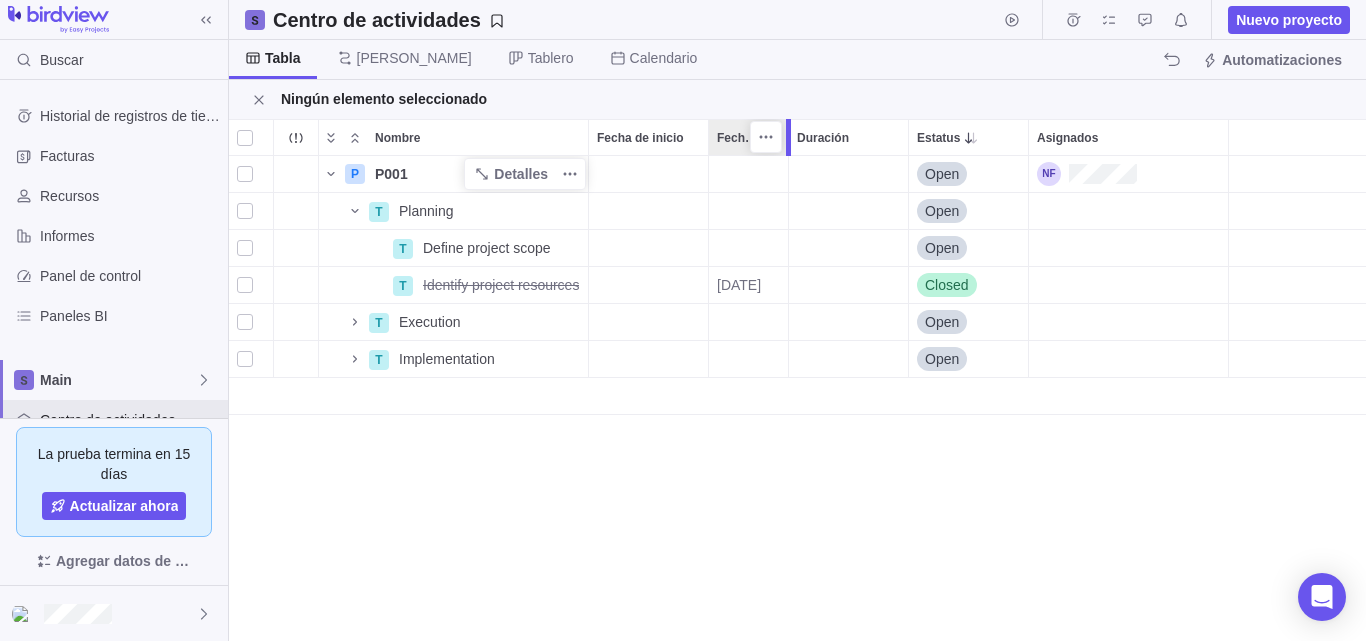 drag, startPoint x: 828, startPoint y: 136, endPoint x: 792, endPoint y: 148, distance: 37.94733 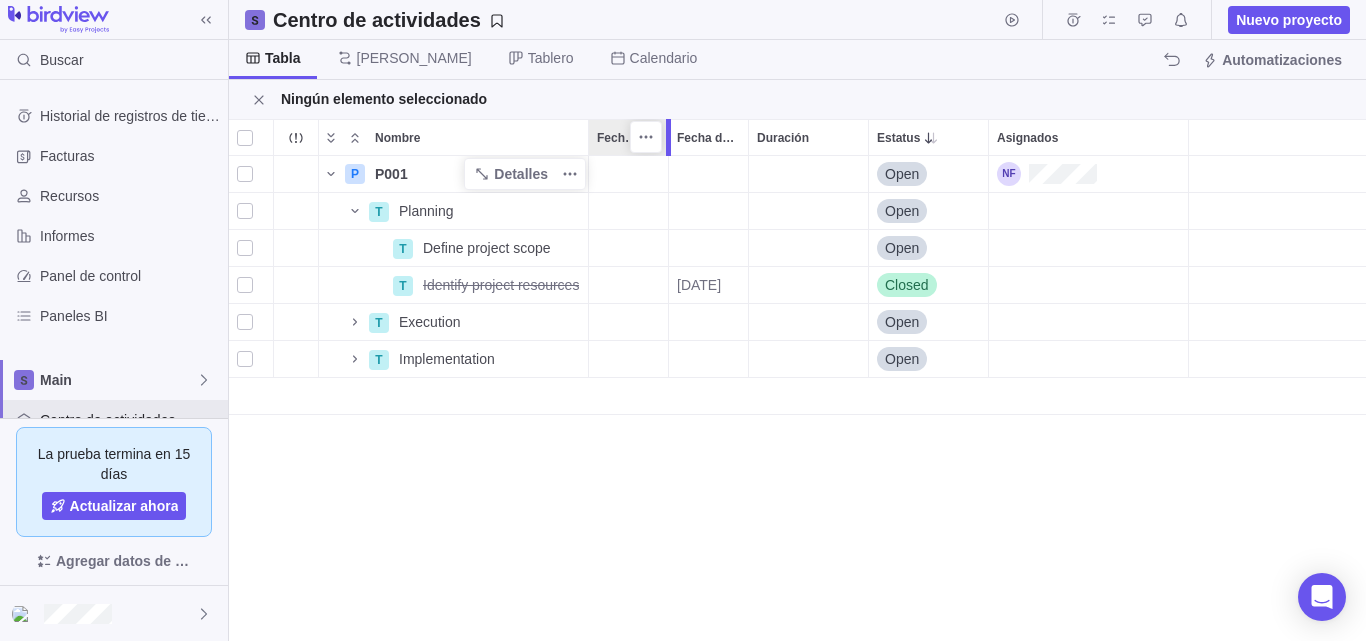 drag, startPoint x: 703, startPoint y: 130, endPoint x: 664, endPoint y: 146, distance: 42.154476 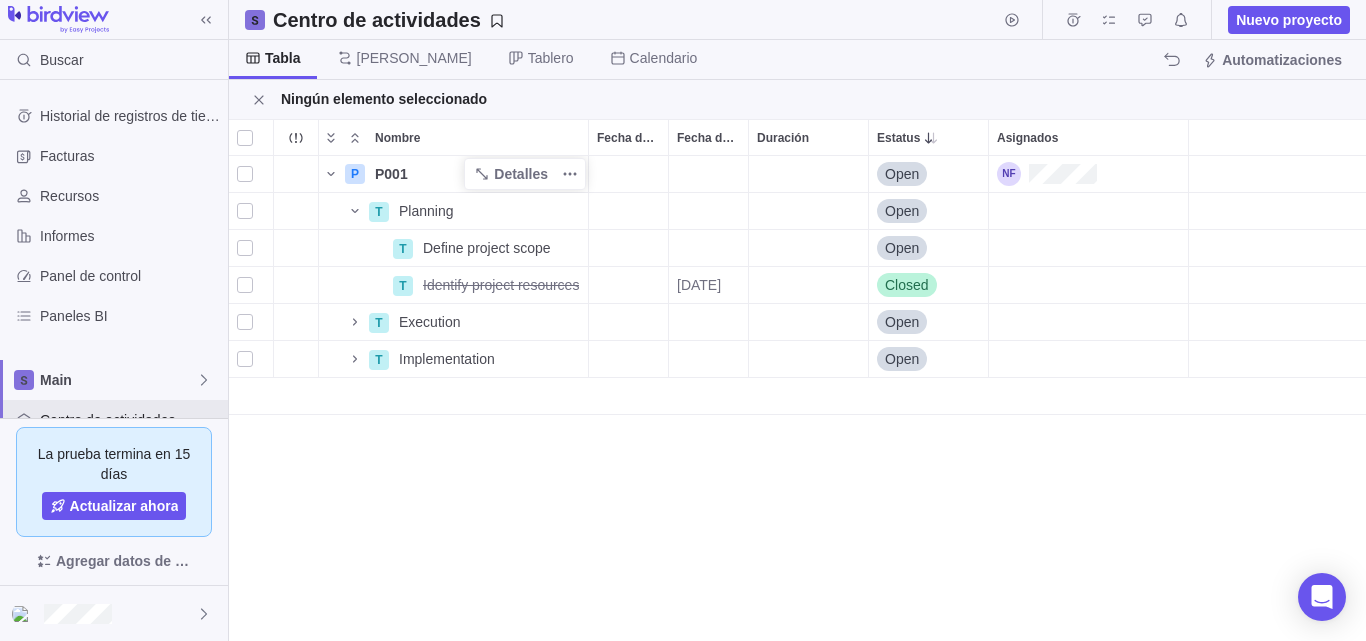click at bounding box center [797, 396] 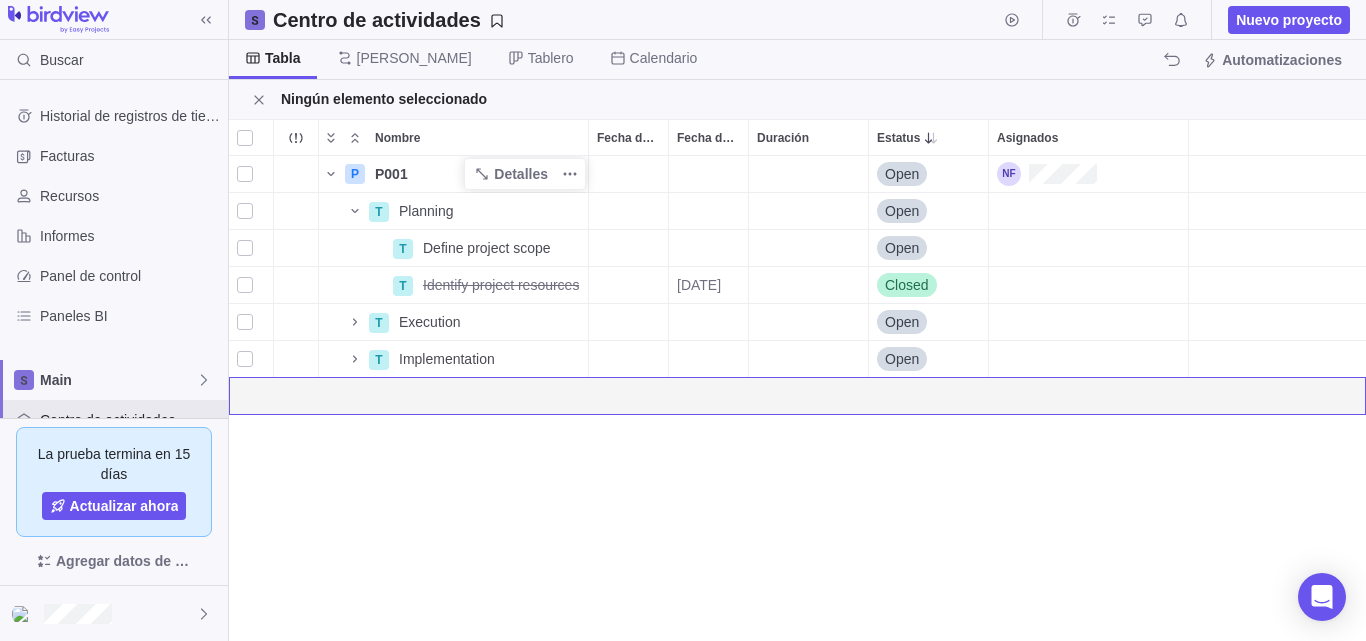 click on "Open" at bounding box center [902, 174] 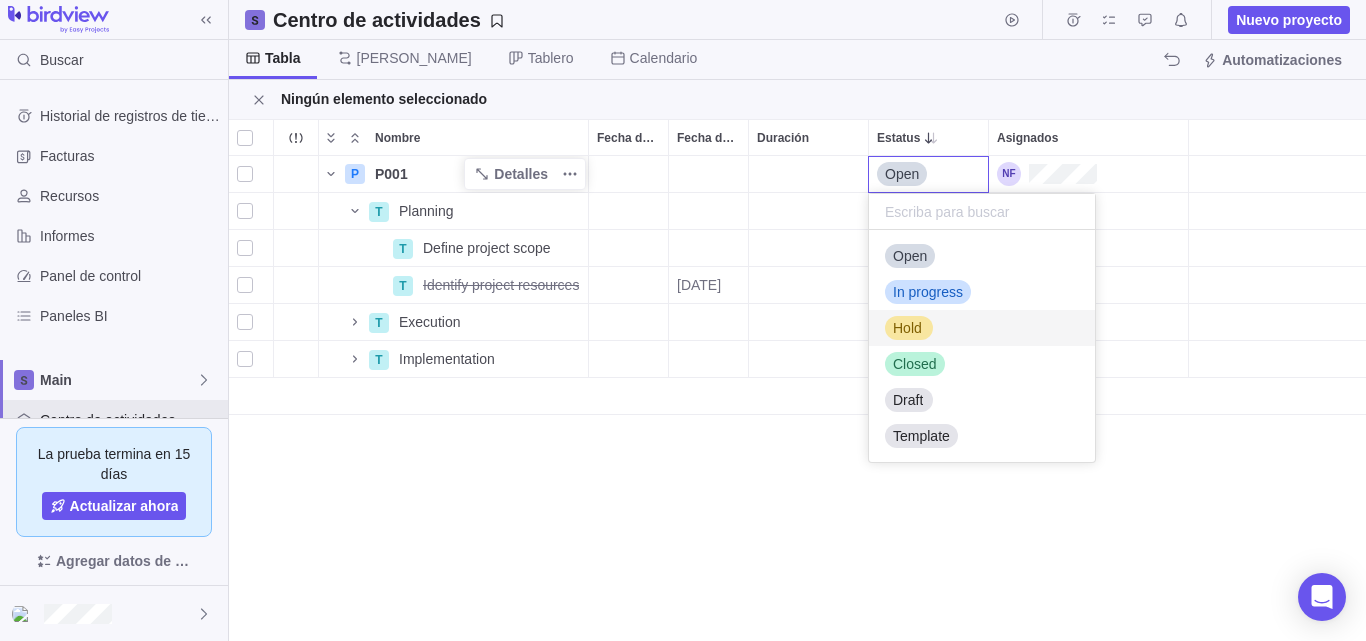 click on "Nombre Fecha de inicio Fecha de finalización Duración Estatus Asignados P P001 Detalles Open T Planning Detalles Open T Define project scope Detalles Open T Identify project resources Detalles [DATE] Closed T Execution Detalles Open T Implementation Detalles Open" at bounding box center (797, 380) 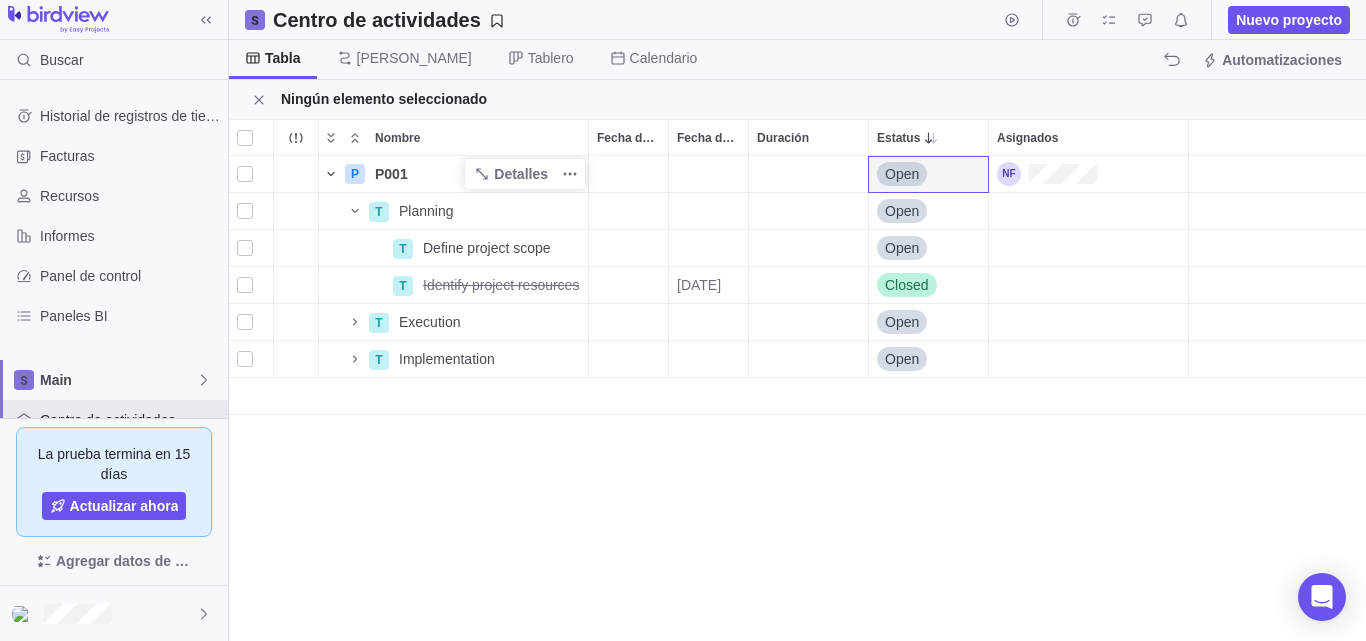 click 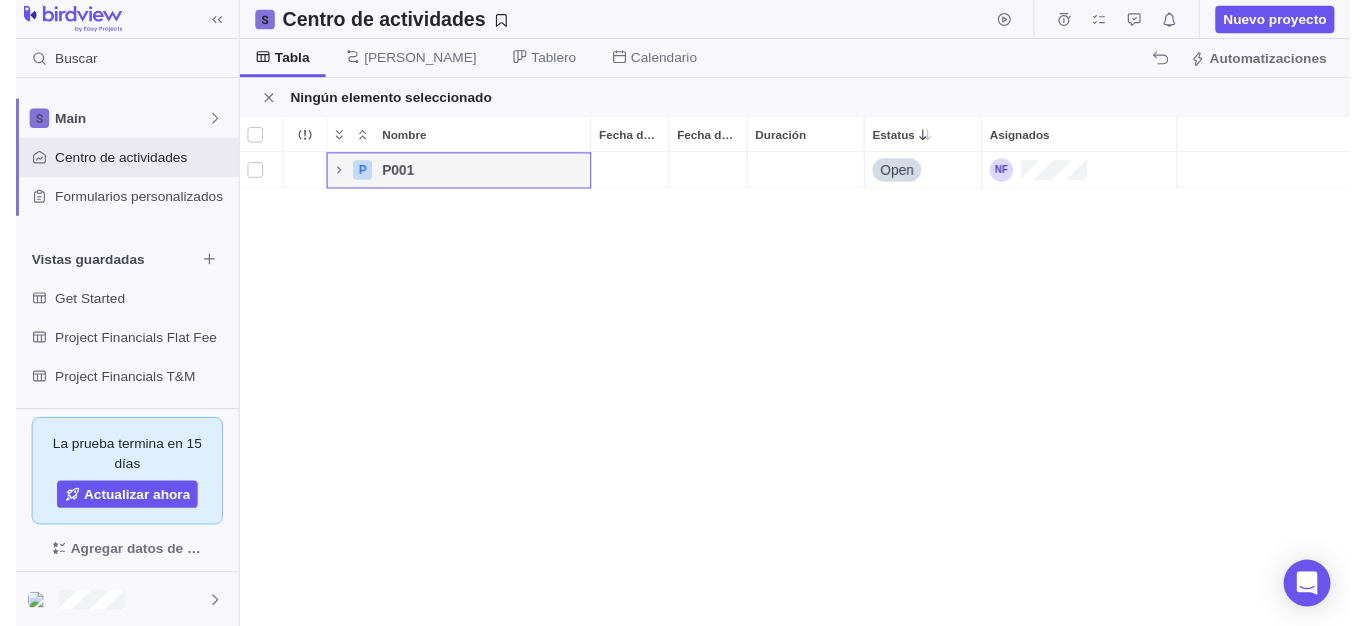 scroll, scrollTop: 302, scrollLeft: 0, axis: vertical 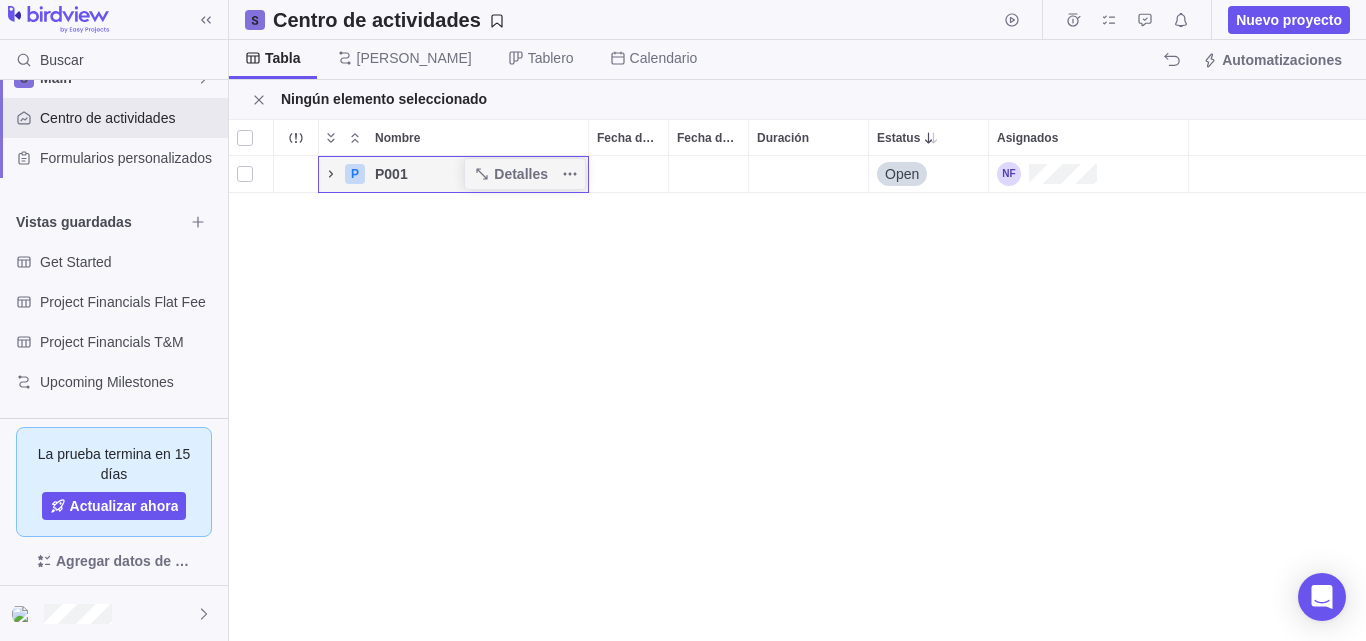 click 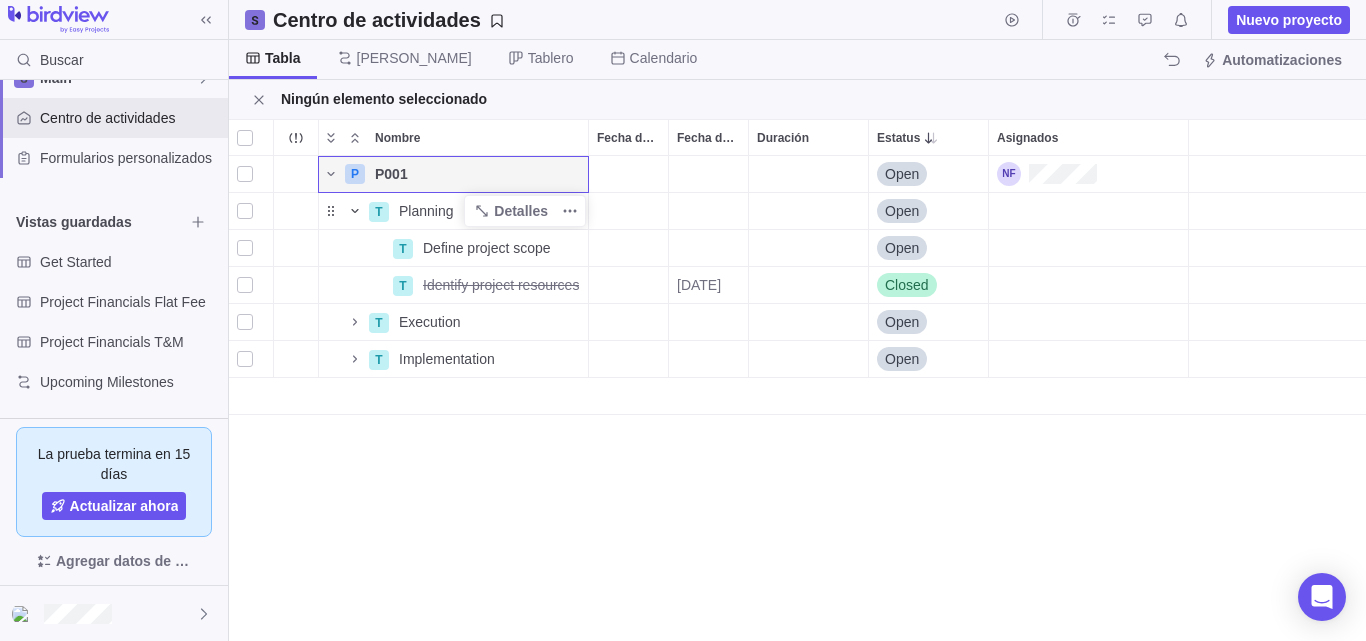 click 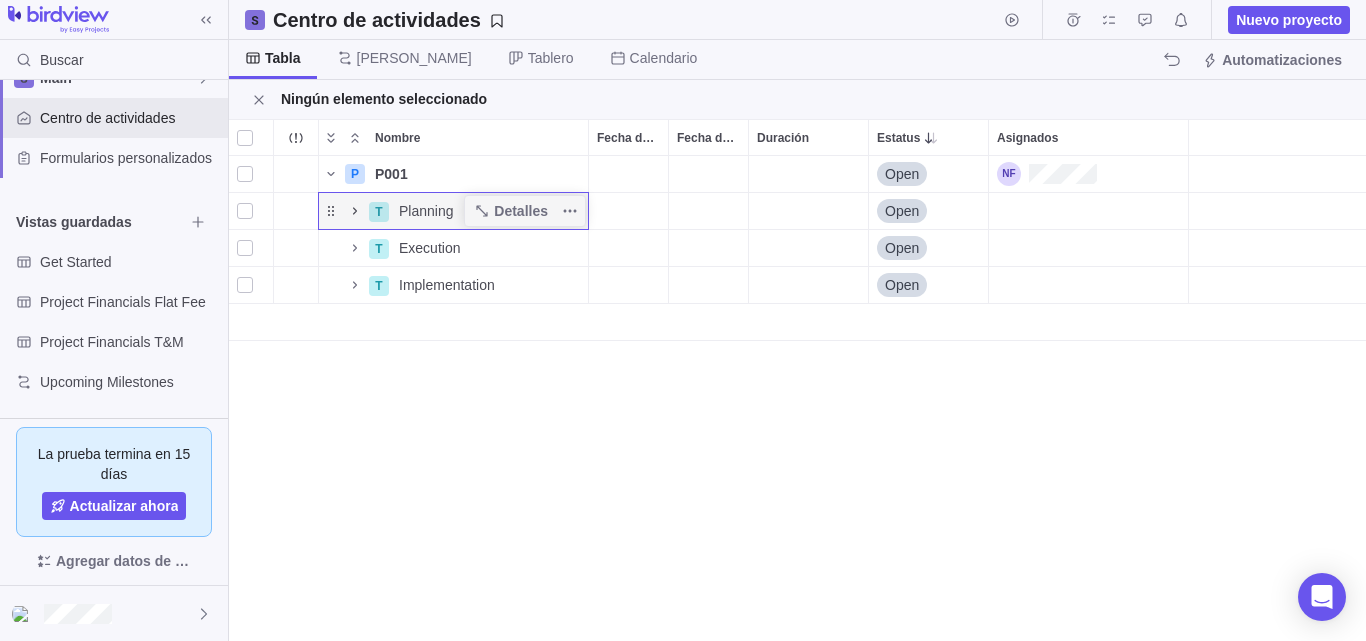 click 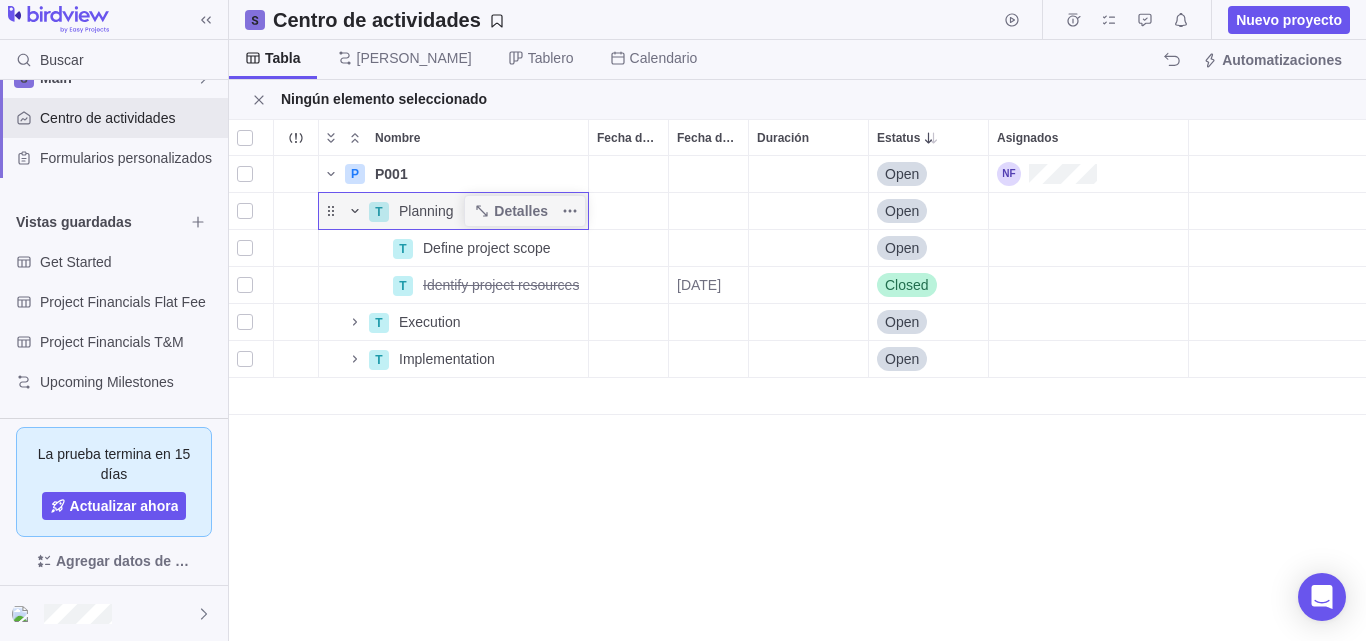 click on "Planning" at bounding box center [426, 211] 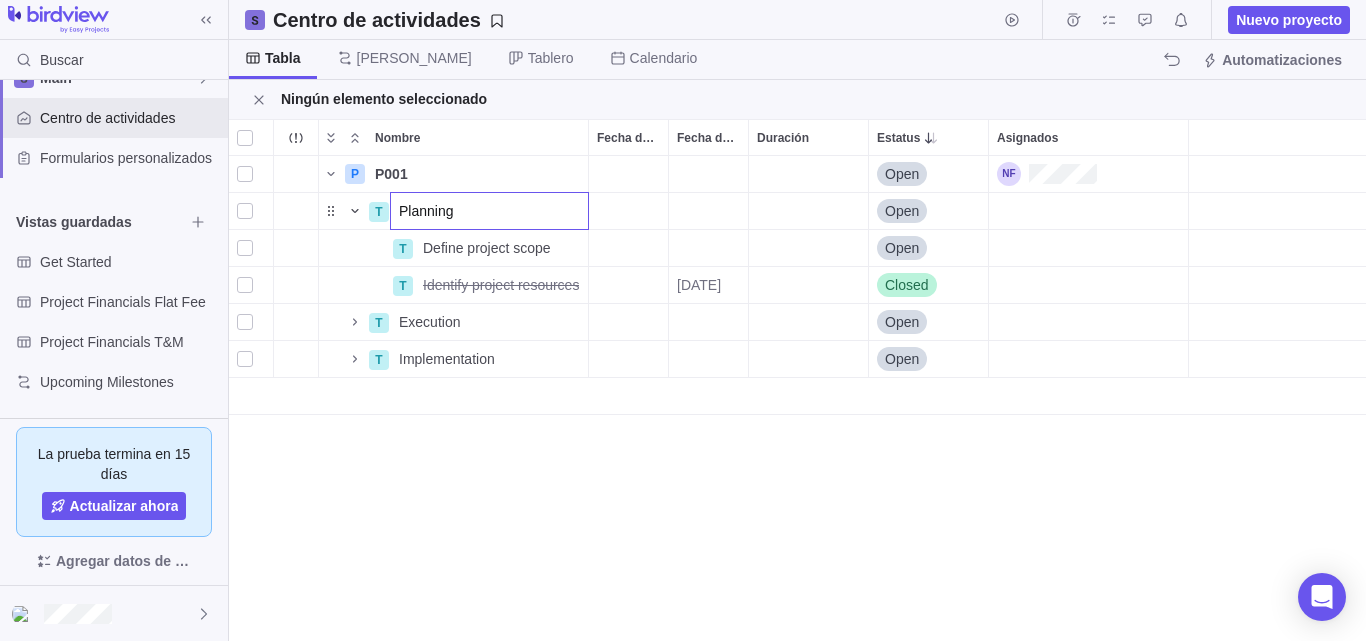 click on "Nombre Fecha de inicio Fecha de finalización Duración Estatus Asignados P P001 Detalles Open T Planning Open T Define project scope Detalles Open T Identify project resources Detalles [DATE] Closed T Execution Detalles Open T Implementation Detalles Open" at bounding box center (797, 380) 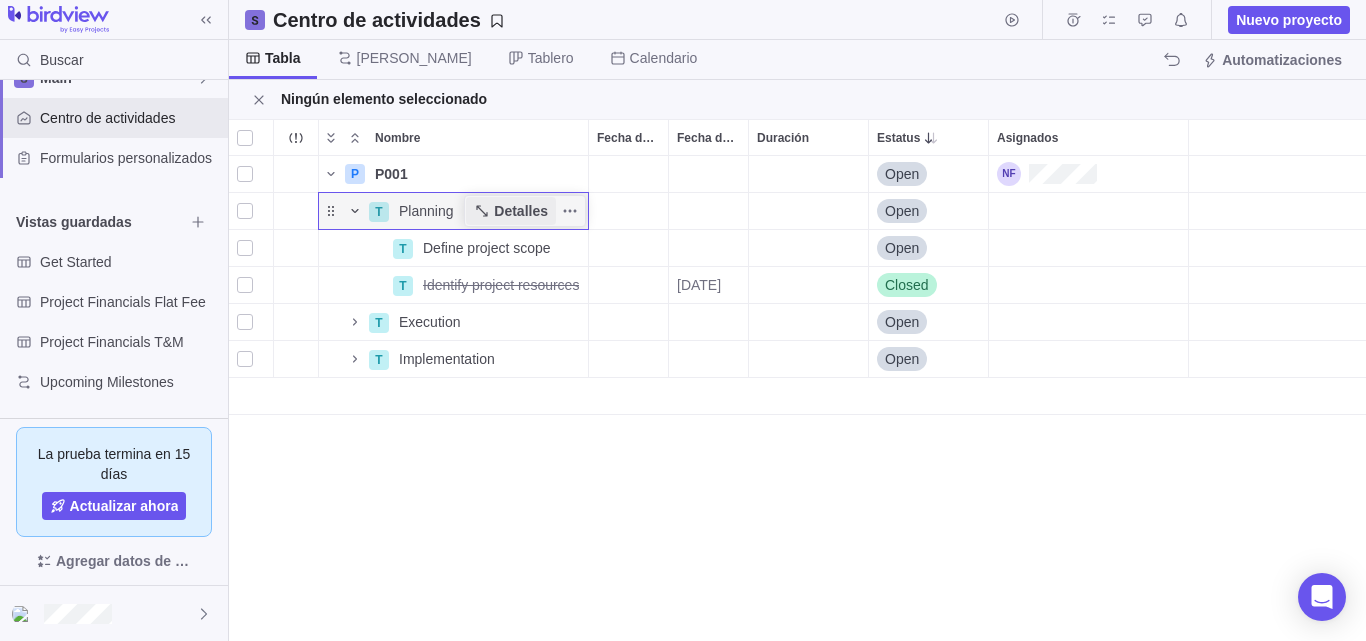 click on "Detalles" at bounding box center (521, 211) 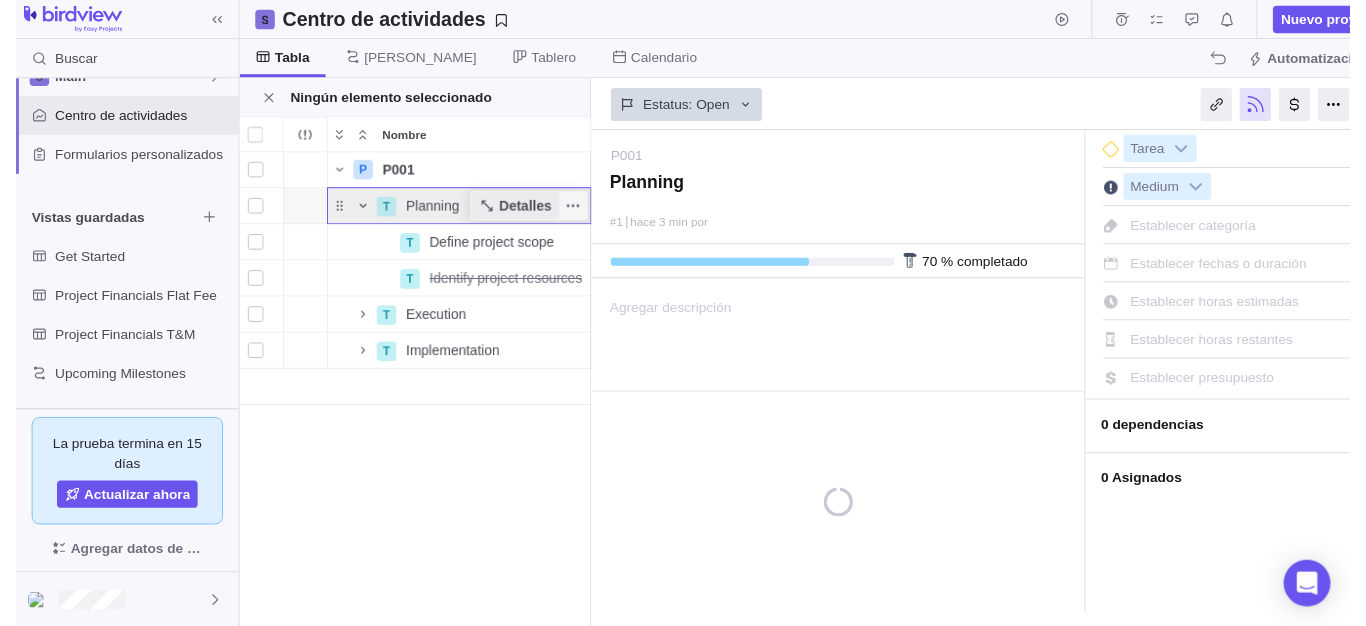 scroll, scrollTop: 455, scrollLeft: 345, axis: both 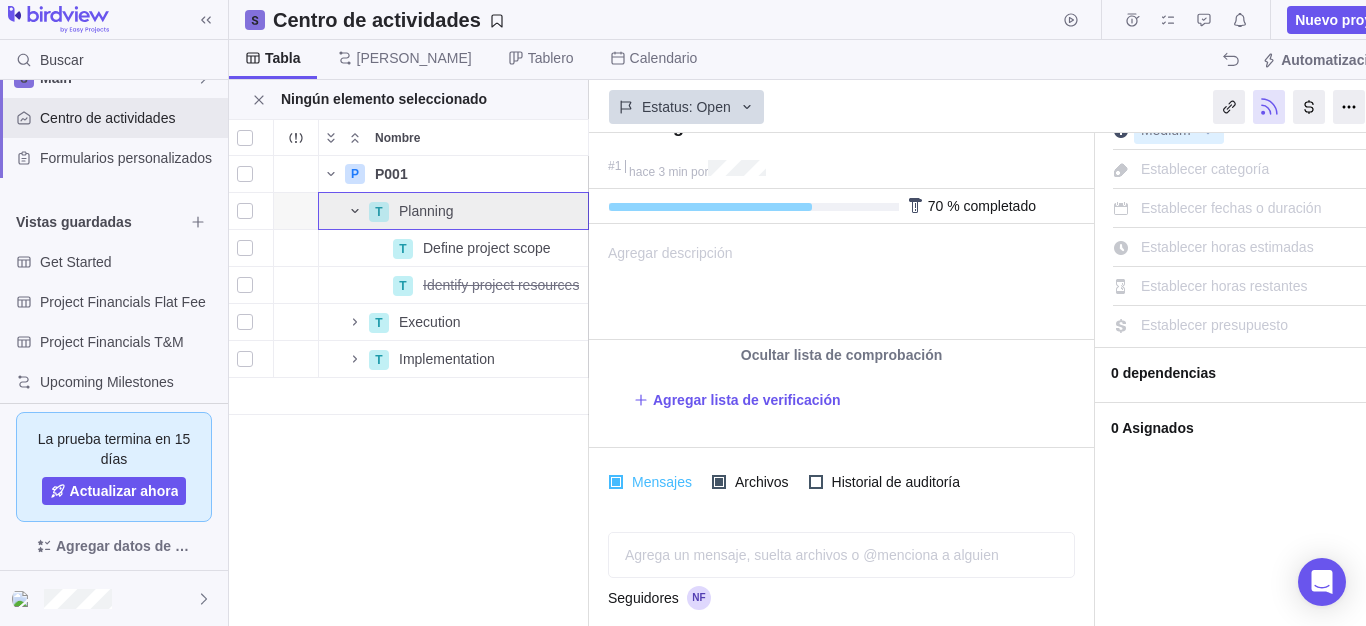 click on "Mensajes" at bounding box center [659, 482] 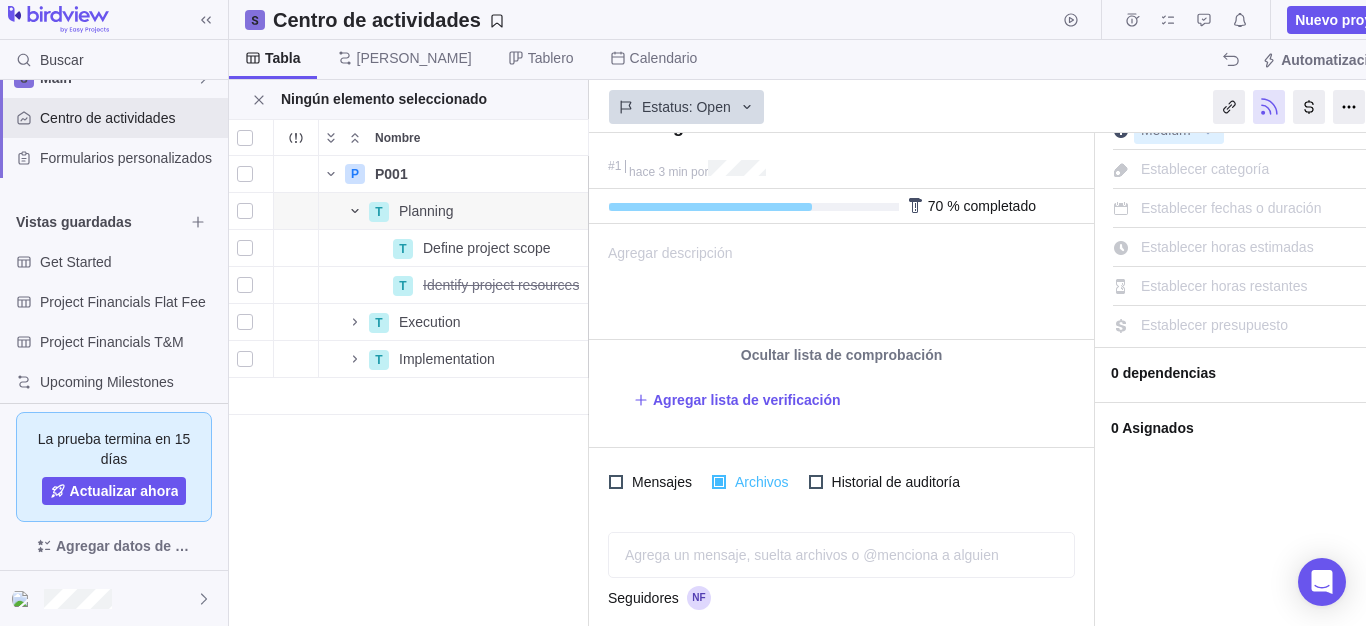 click on "Archivos" at bounding box center [759, 482] 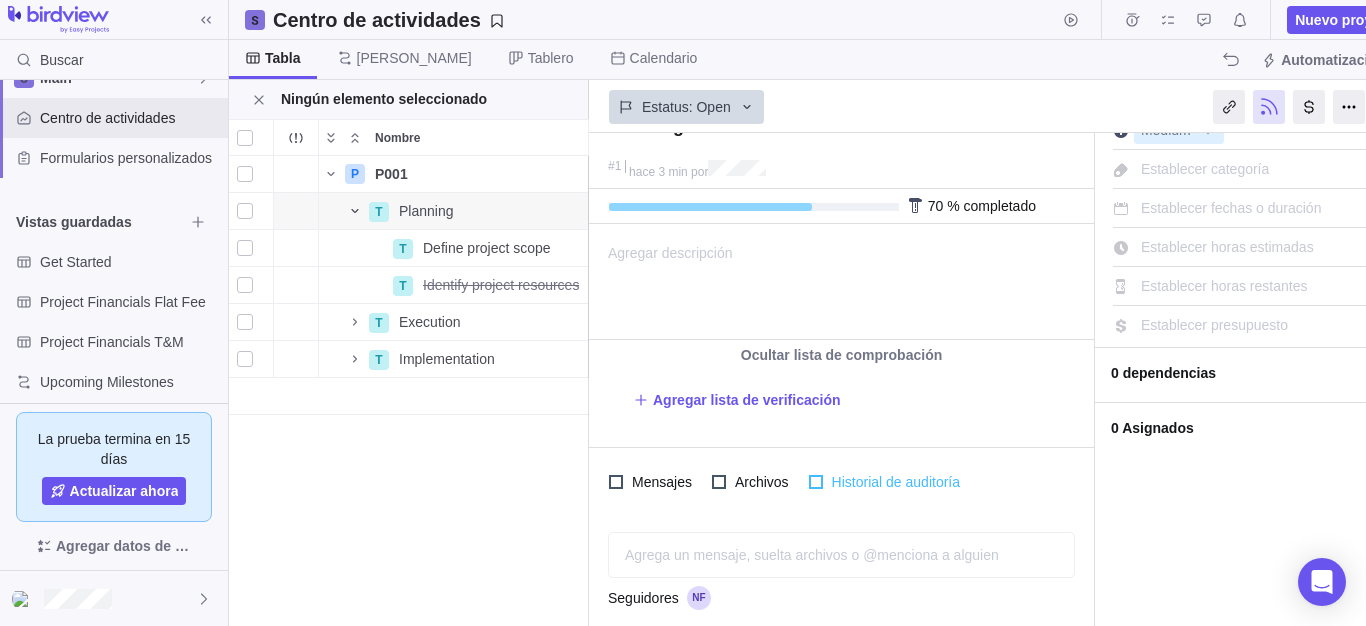 click on "Historial de auditoría" at bounding box center (893, 482) 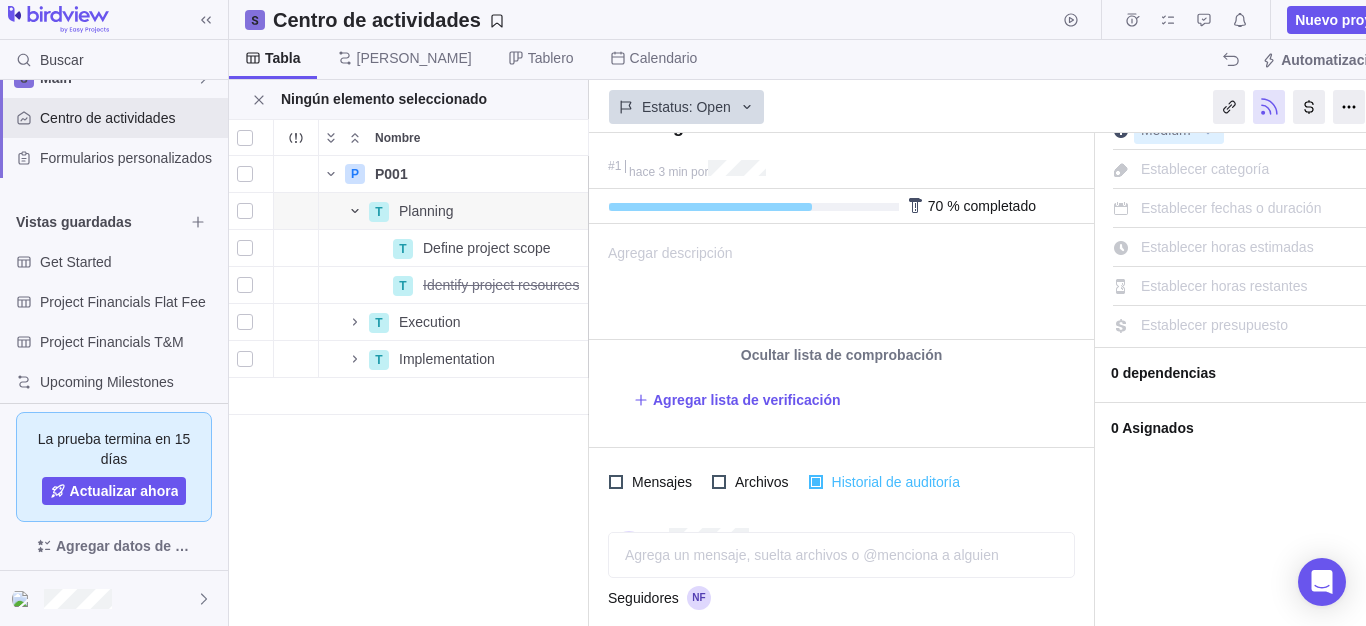 click on "Historial de auditoría" at bounding box center (893, 482) 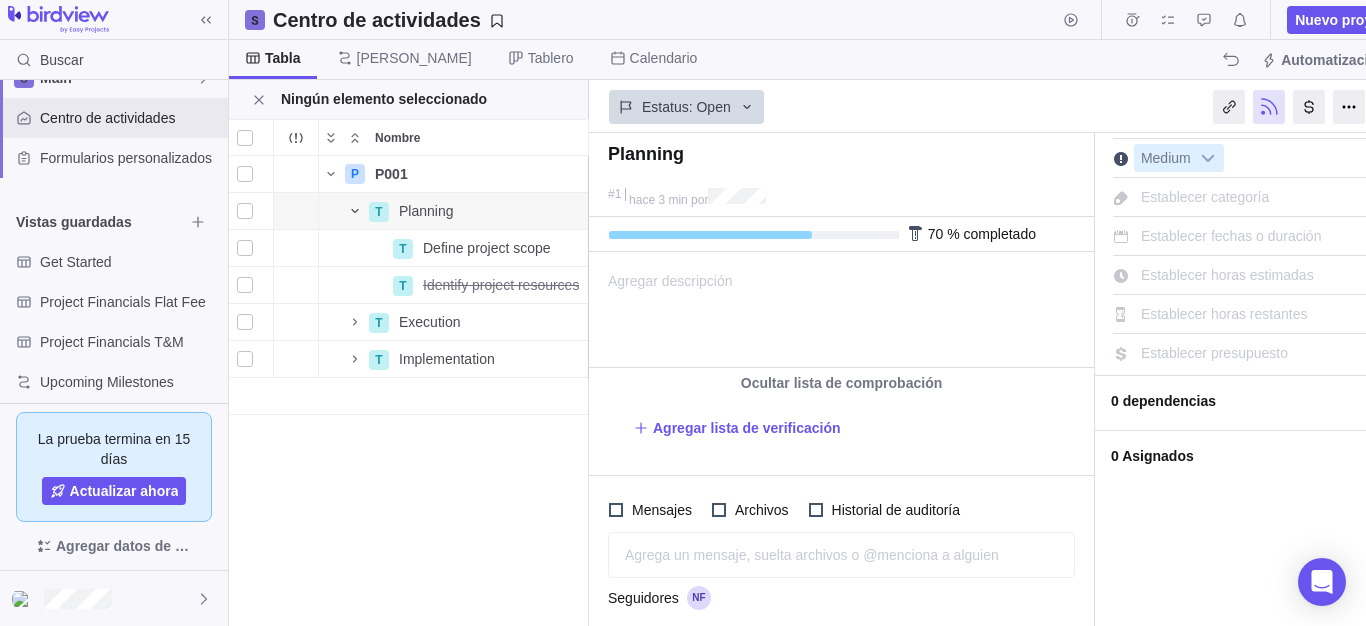 scroll, scrollTop: 61, scrollLeft: 0, axis: vertical 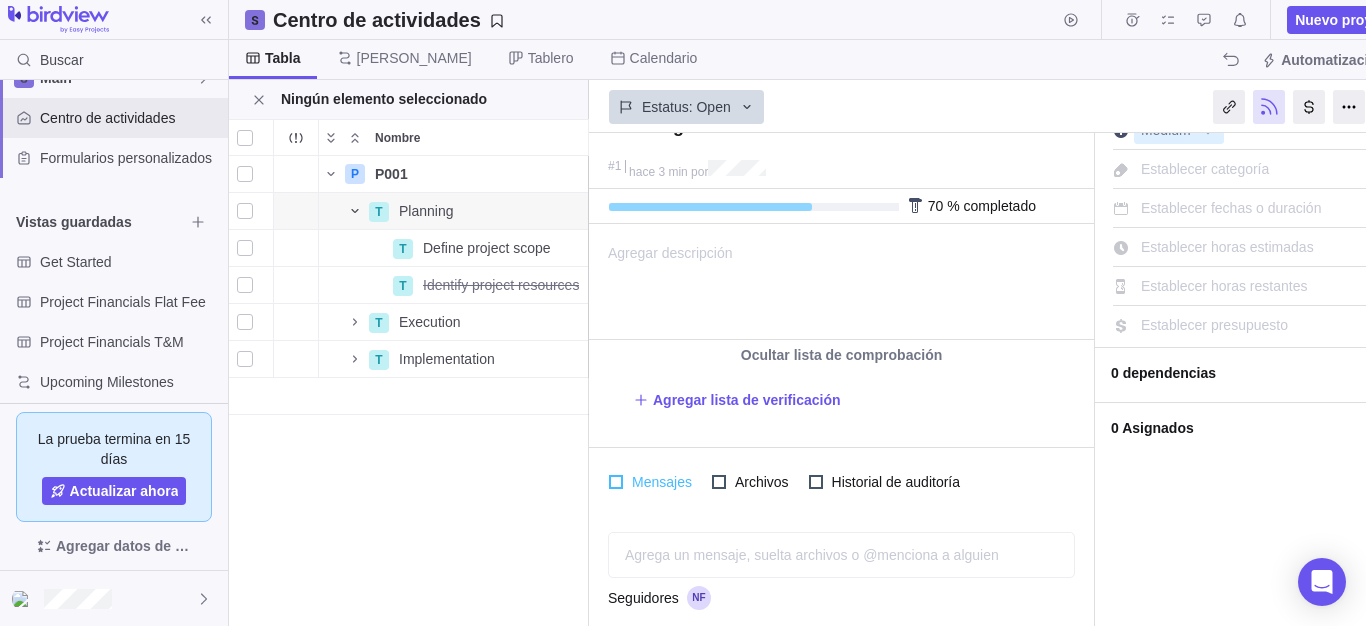 click on "Mensajes" at bounding box center (659, 482) 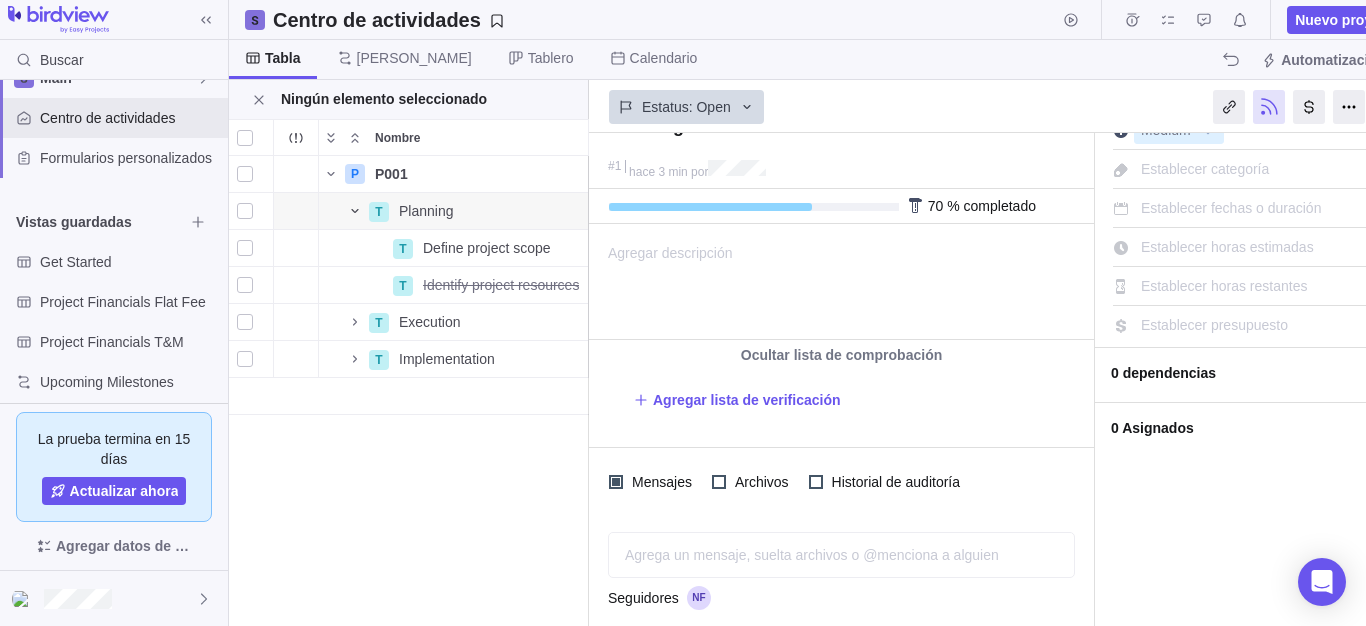 click at bounding box center [709, 396] 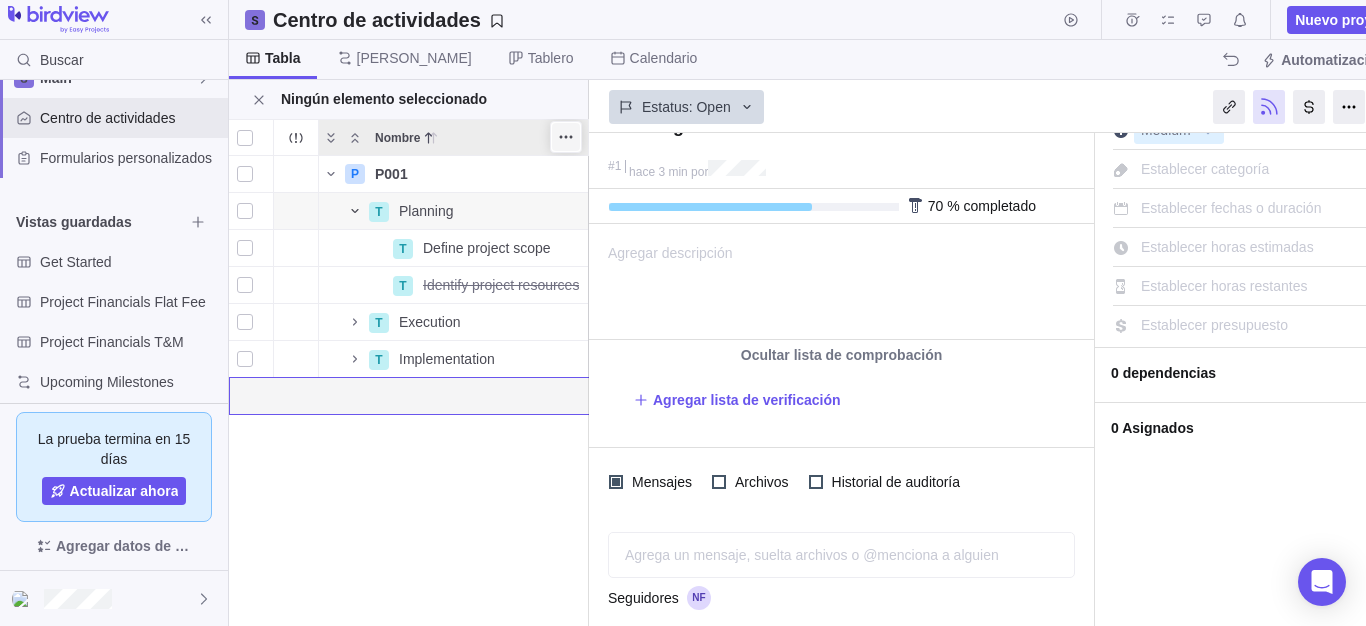 click at bounding box center (566, 137) 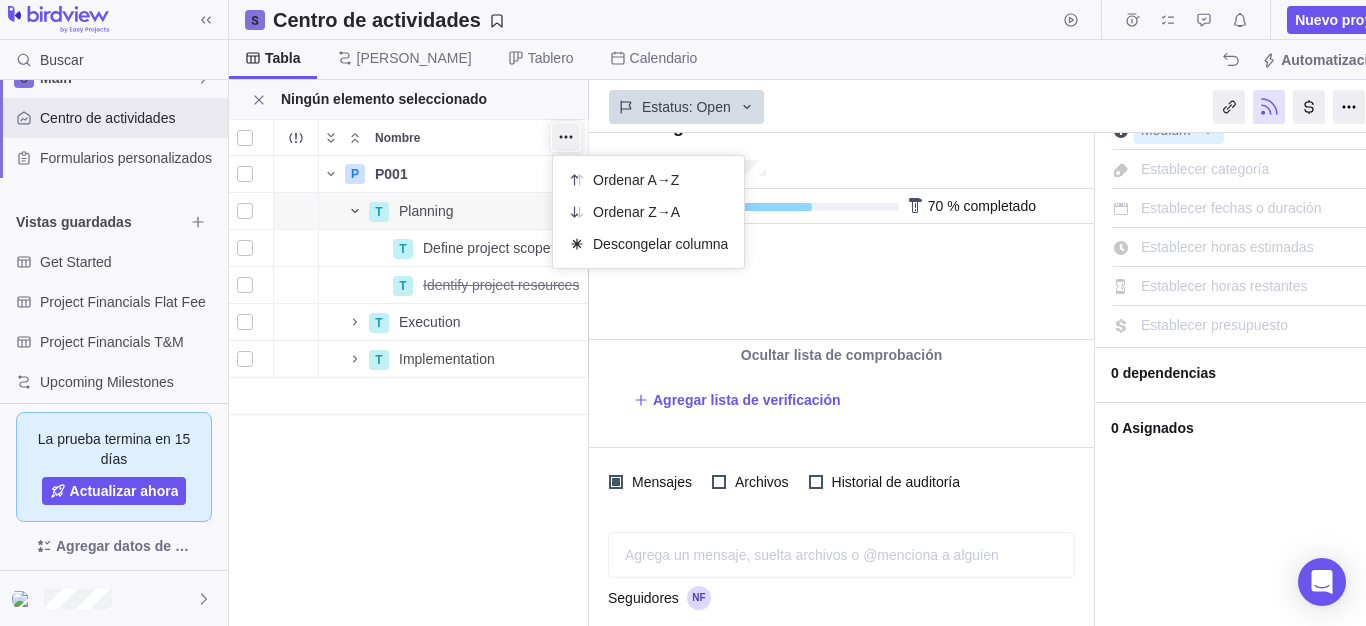 click on "Nombre Fecha de inicio Fecha de finalización Duración Estatus Asignados P P001 Detalles Open T Planning Detalles Open T Define project scope Detalles Open T Identify project resources Detalles [DATE] Closed T Execution Detalles Open T Implementation Detalles Open" at bounding box center (409, 372) 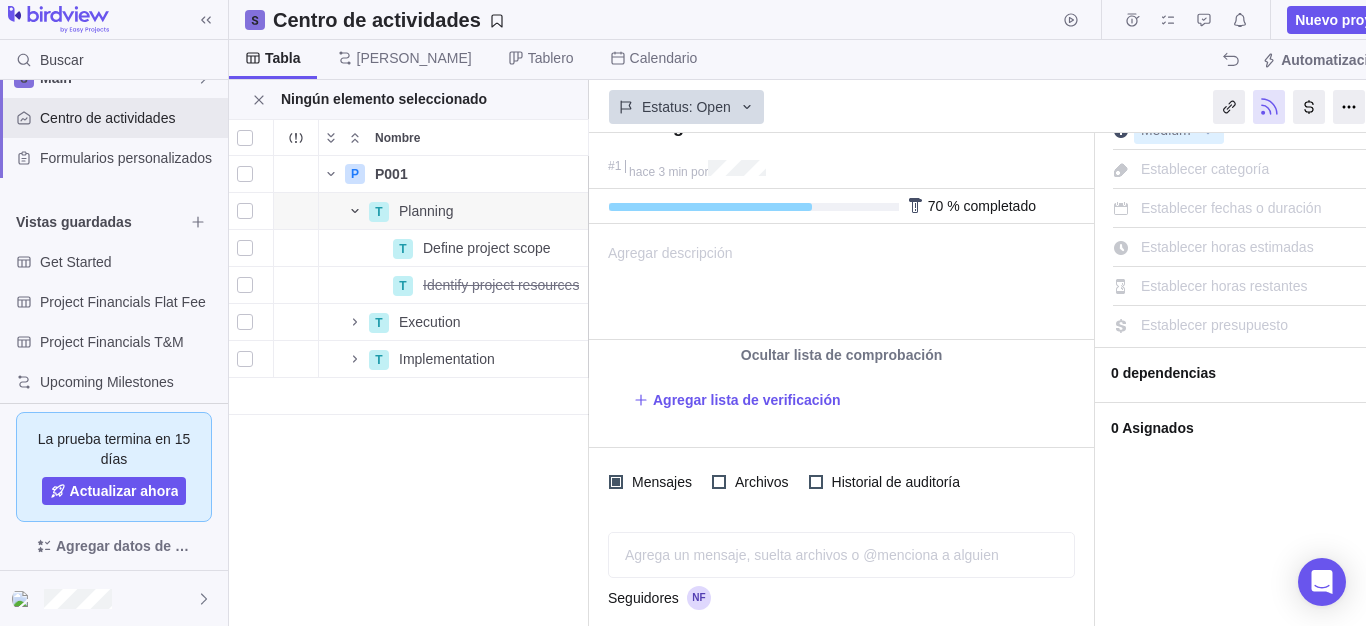 click at bounding box center (709, 396) 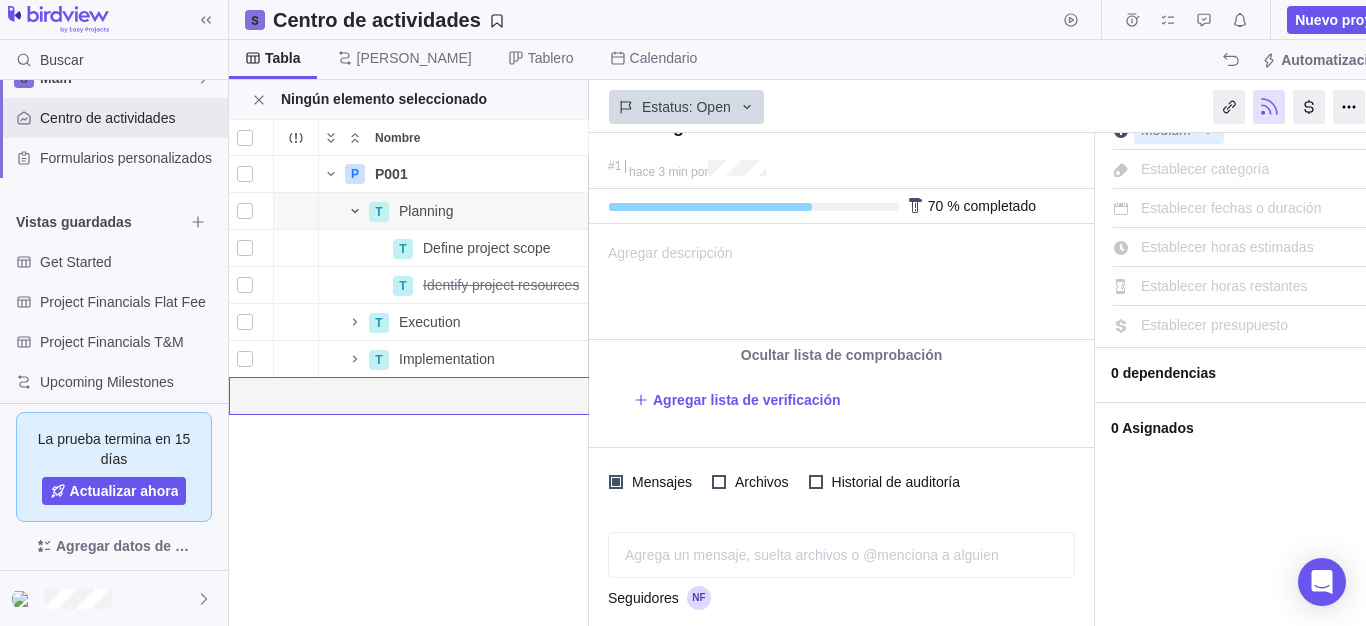 click on "P001" at bounding box center [391, 174] 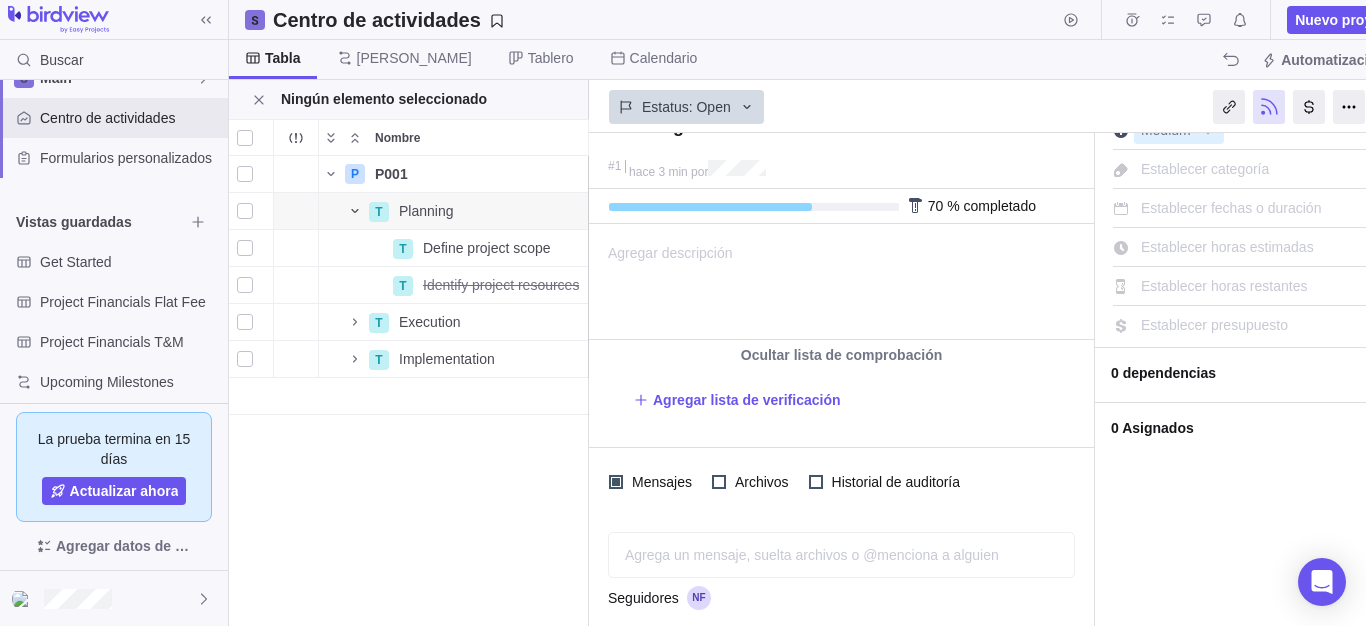 click on "P P001 Detalles Open T Planning Detalles Open T Define project scope Detalles Open T Identify project resources Detalles [DATE] Closed T Execution Detalles Open T Implementation Detalles Open" at bounding box center (409, 391) 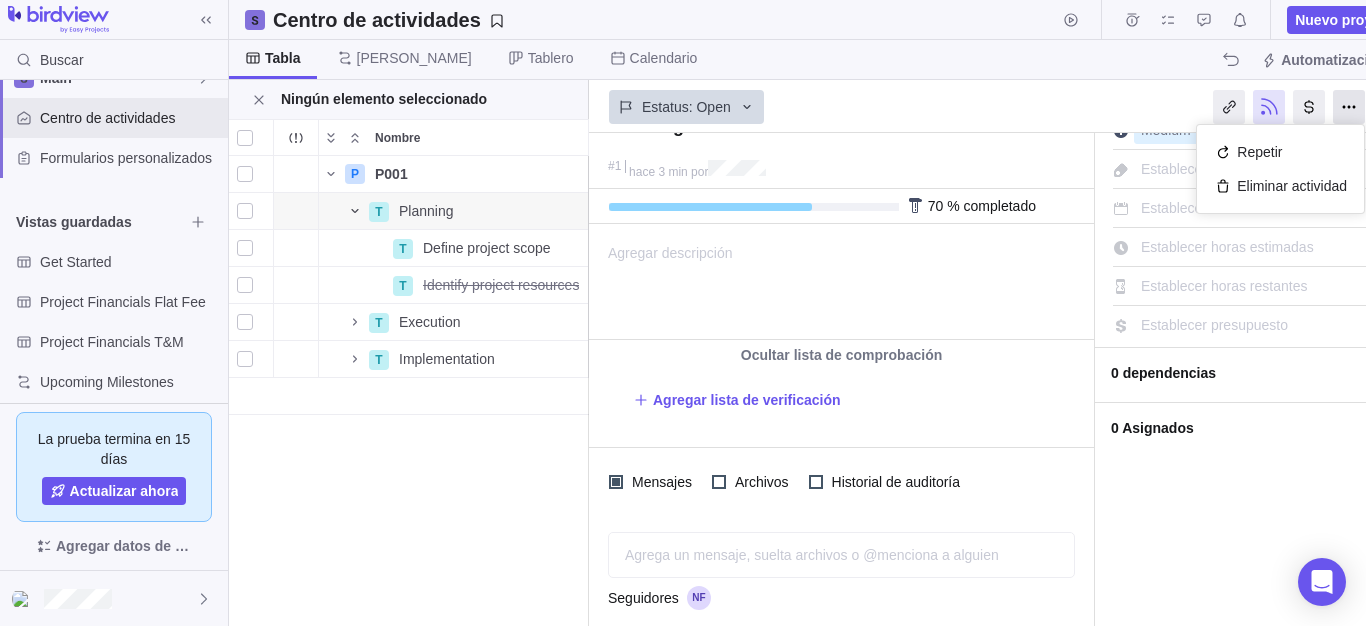 click at bounding box center (1349, 107) 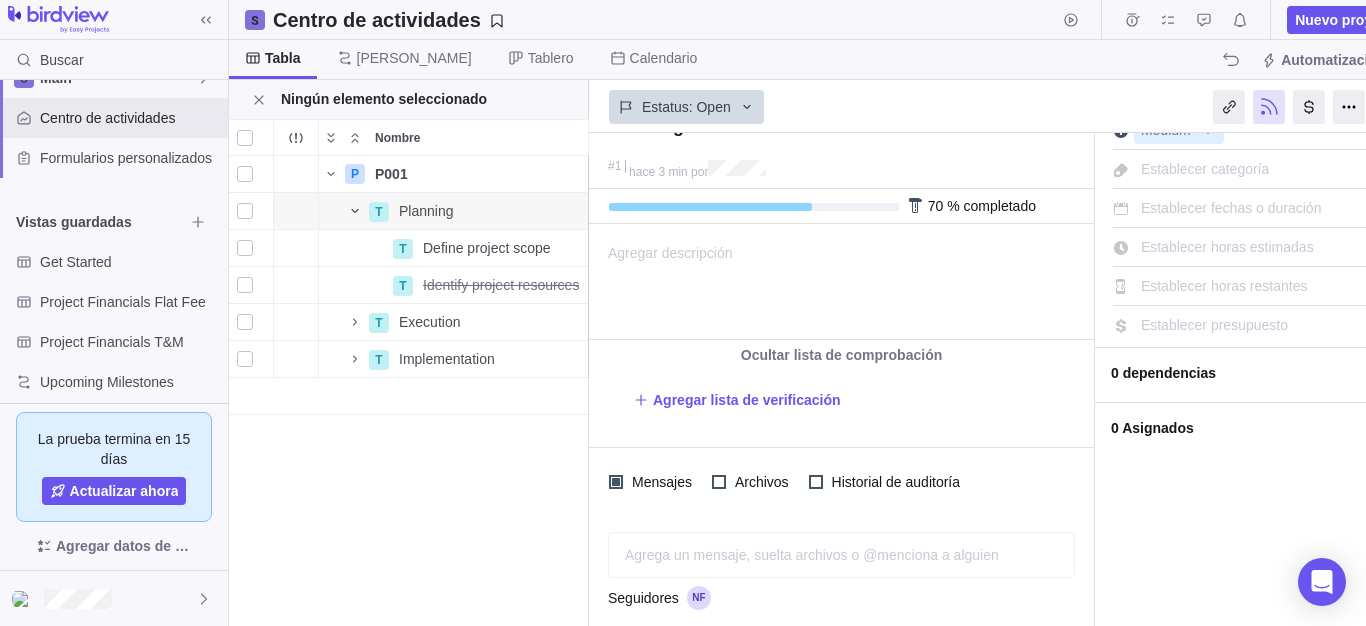 click on "P P001 Detalles Open T Planning Detalles Open T Define project scope Detalles Open T Identify project resources Detalles [DATE] Closed T Execution Detalles Open T Implementation Detalles Open" at bounding box center (409, 391) 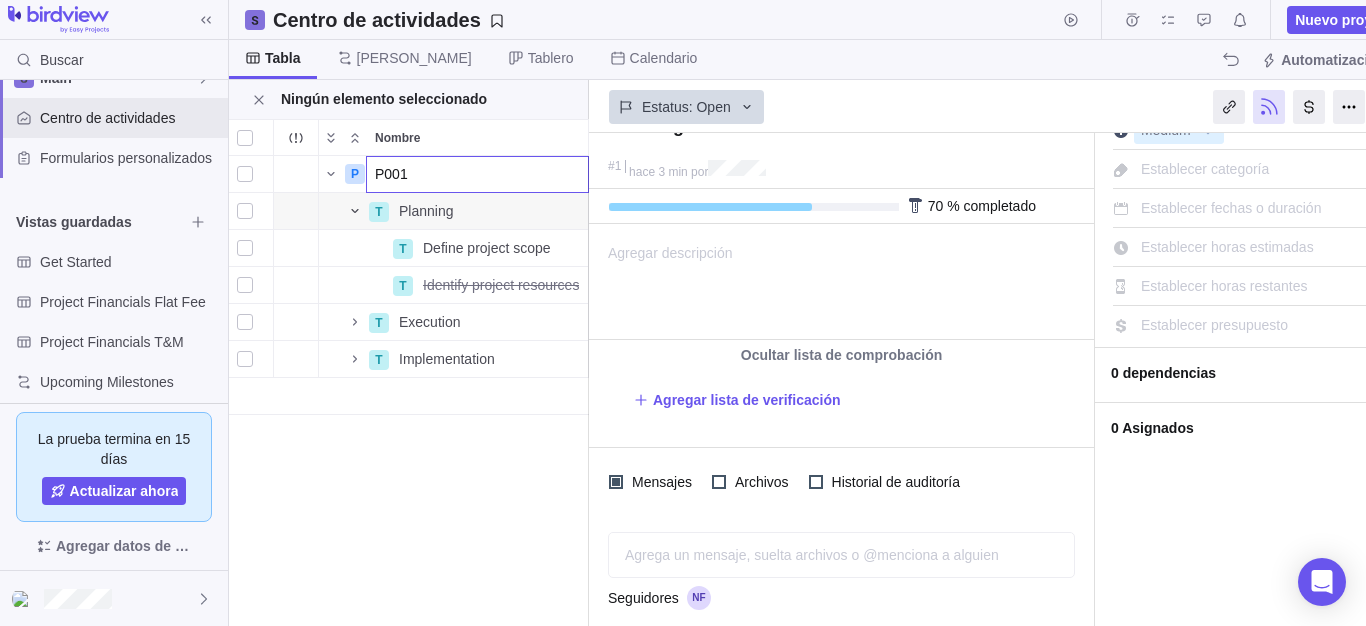 click on "P001" at bounding box center [477, 174] 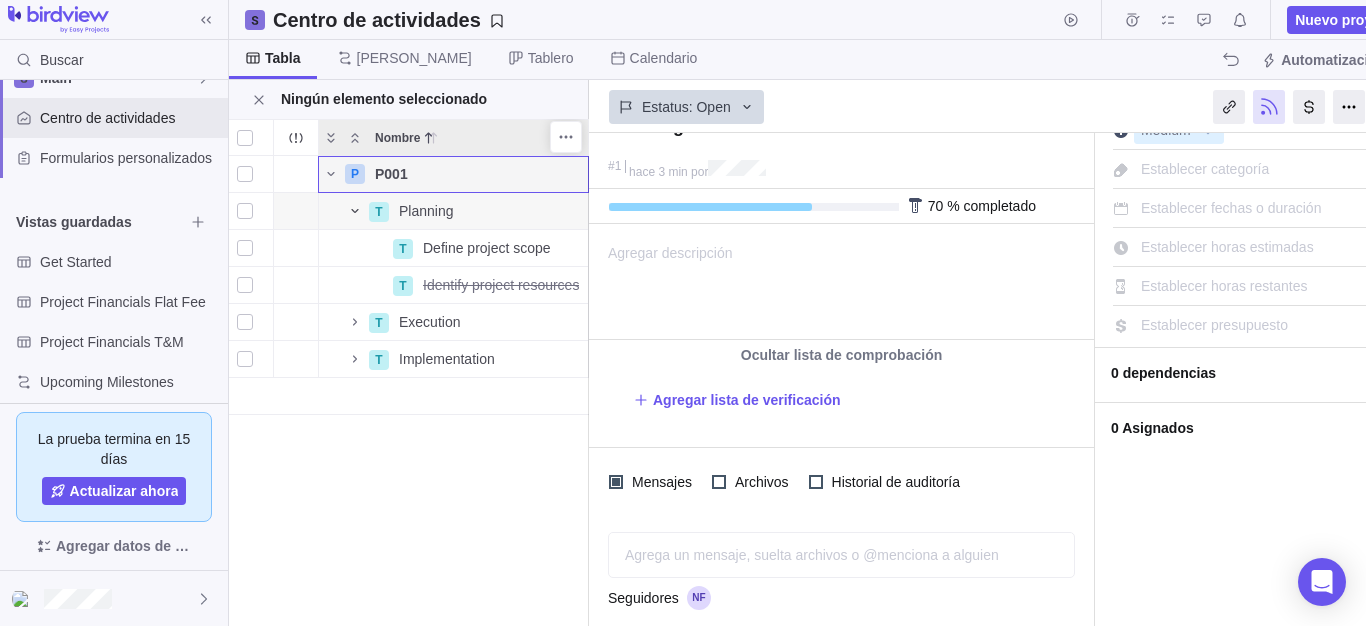 click on "Nombre" at bounding box center [477, 137] 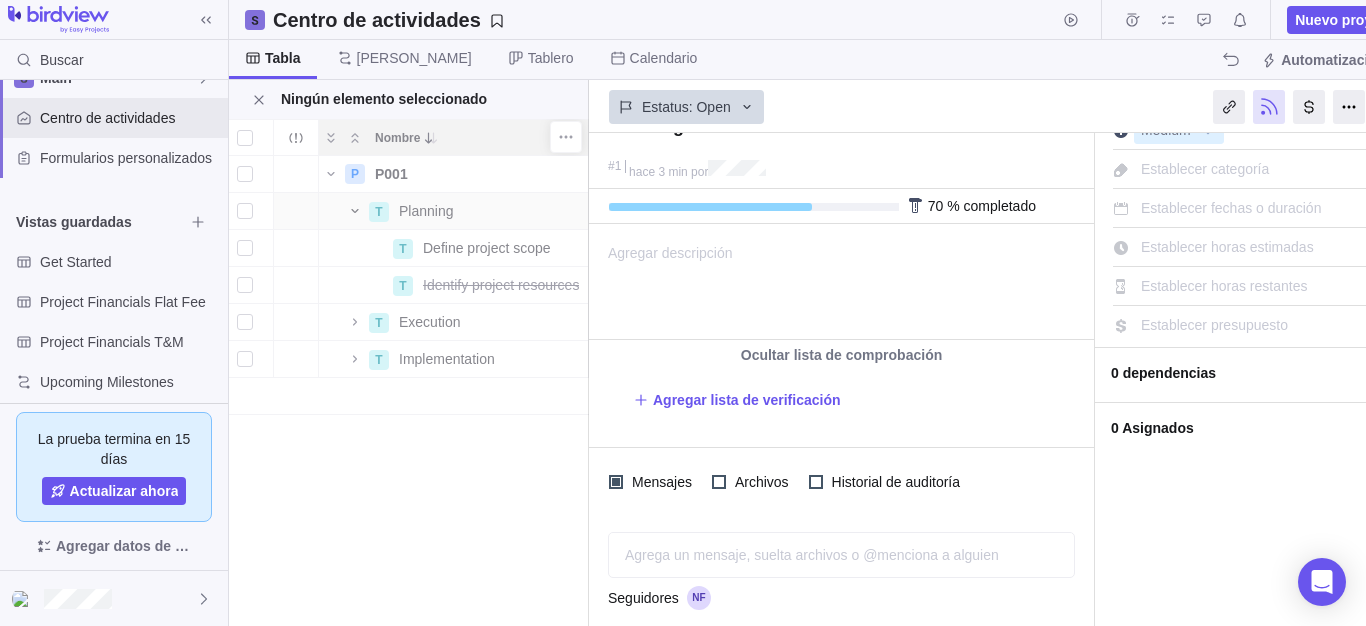 click on "Nombre Fecha de inicio Fecha de finalización Duración Estatus Asignados P P001 Detalles Open T Planning Detalles Open T Define project scope Detalles Open T Identify project resources Detalles [DATE] Closed T Execution Detalles Open T Implementation Detalles Open" at bounding box center (409, 372) 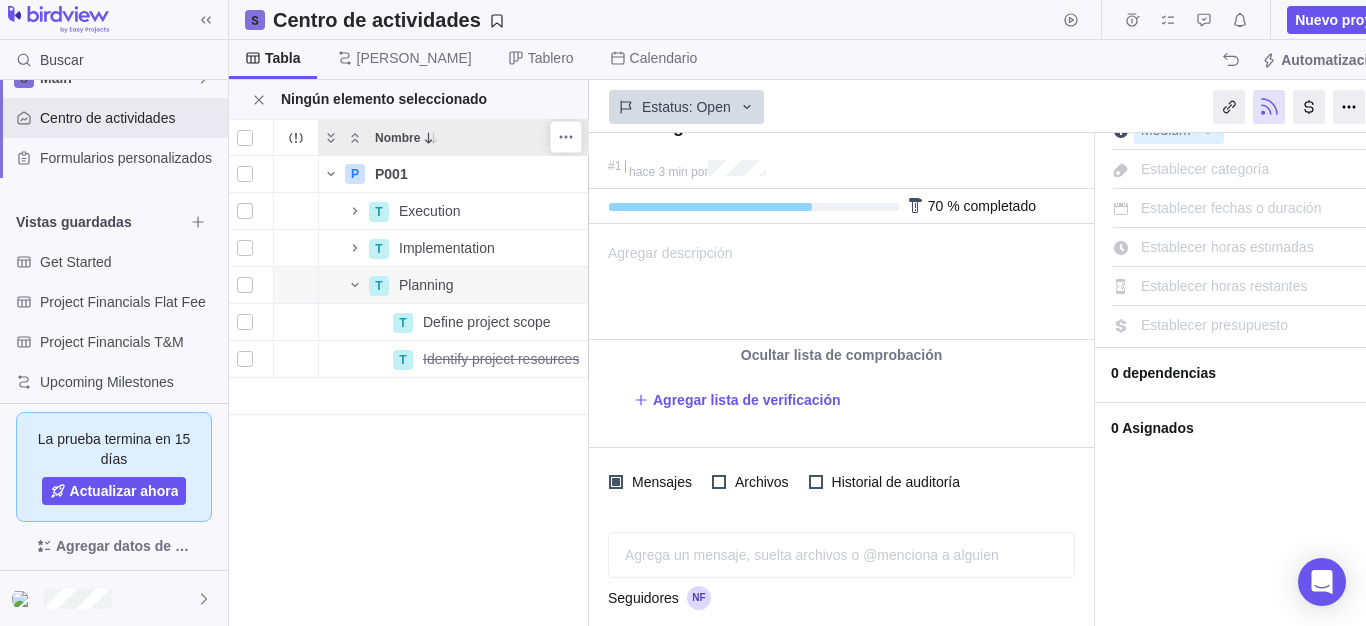 scroll, scrollTop: 16, scrollLeft: 16, axis: both 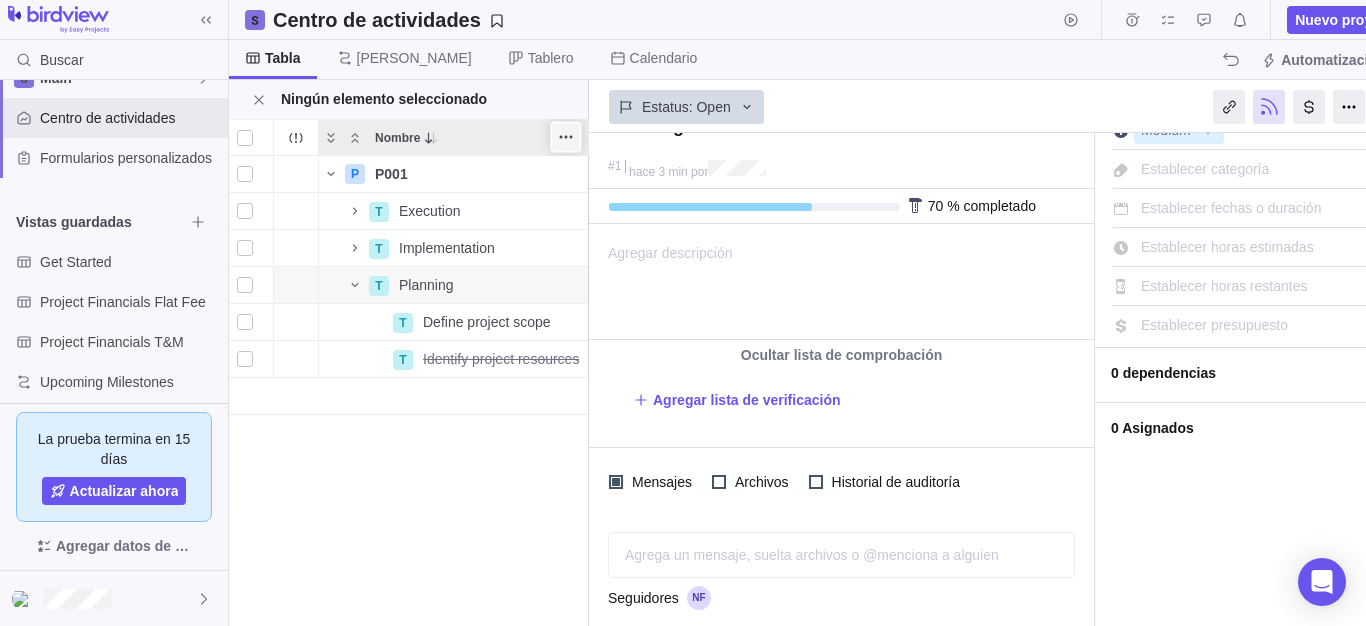 click 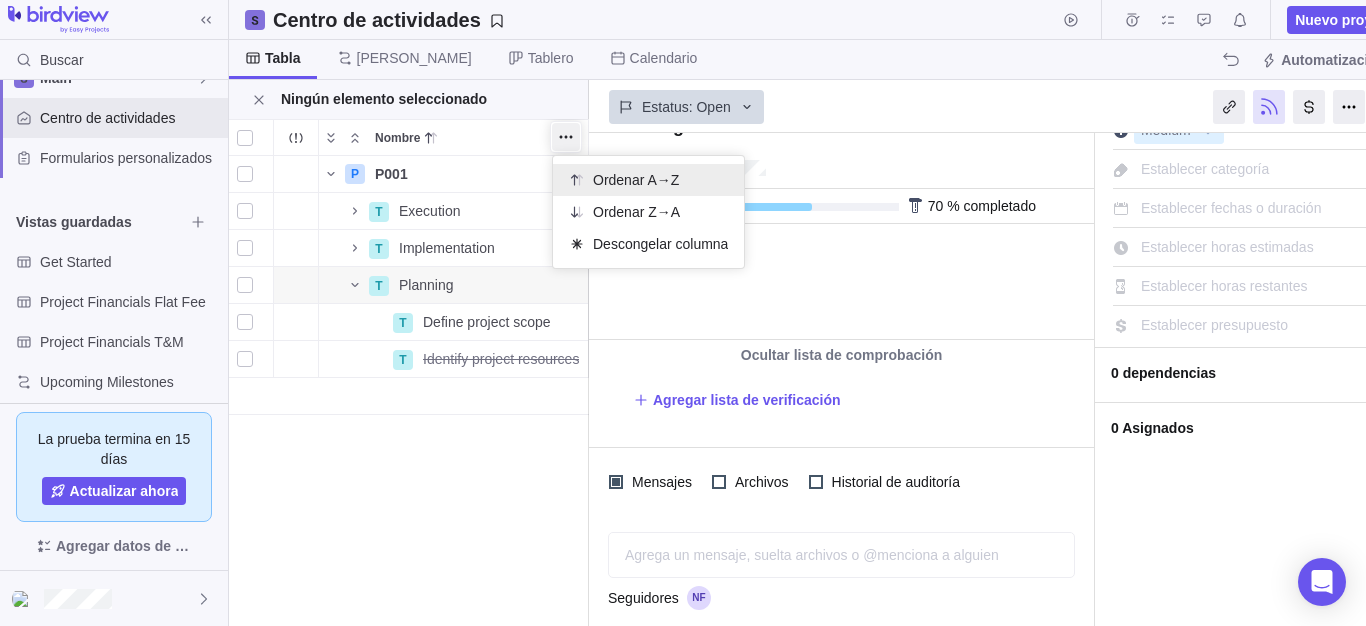 click on "Ordenar A→Z" at bounding box center [636, 180] 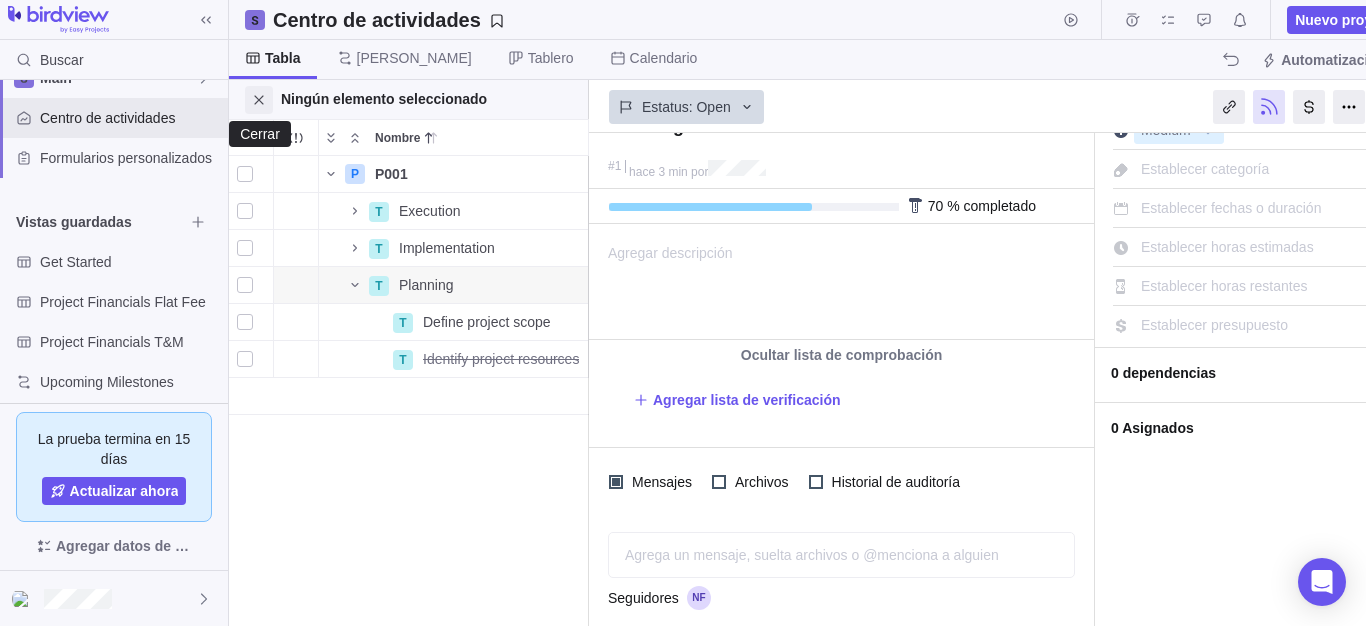 click 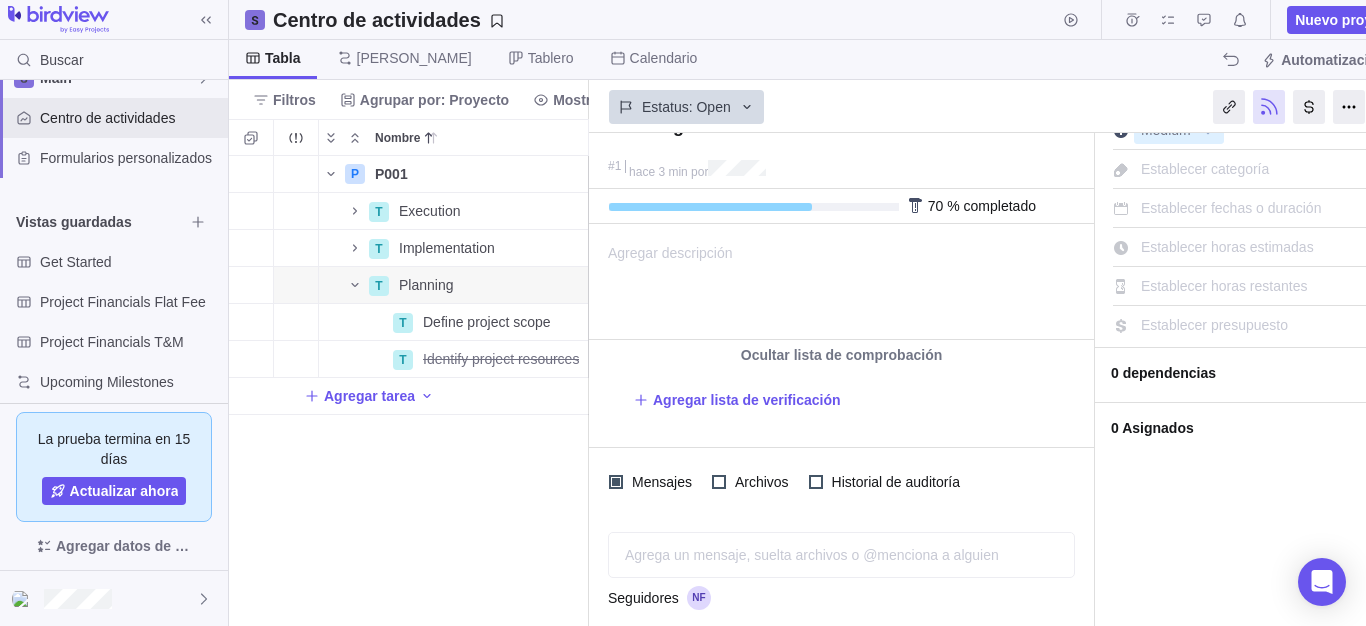 click on "P P001 Detalles Open T Execution Detalles Open T Implementation Detalles Open T Planning Detalles Open T Define project scope Detalles Open T Identify project resources Detalles [DATE] Closed Agregar tarea" at bounding box center (409, 391) 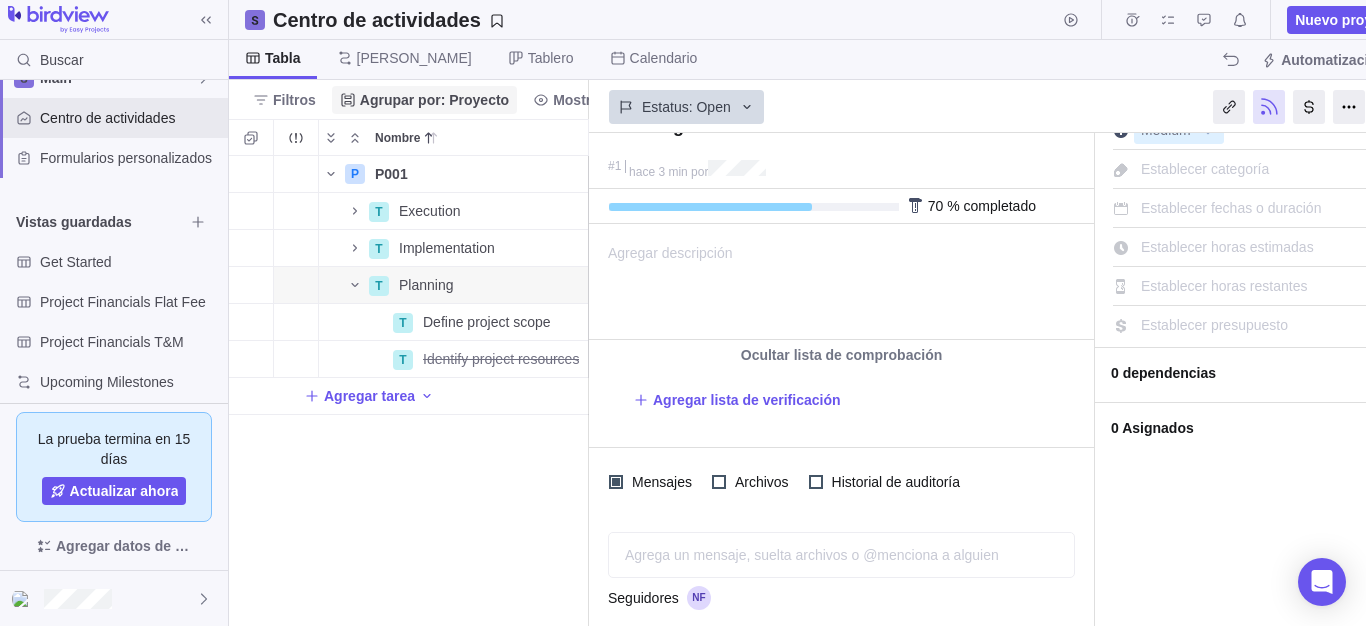 click on "Agrupar por: Proyecto" at bounding box center (434, 100) 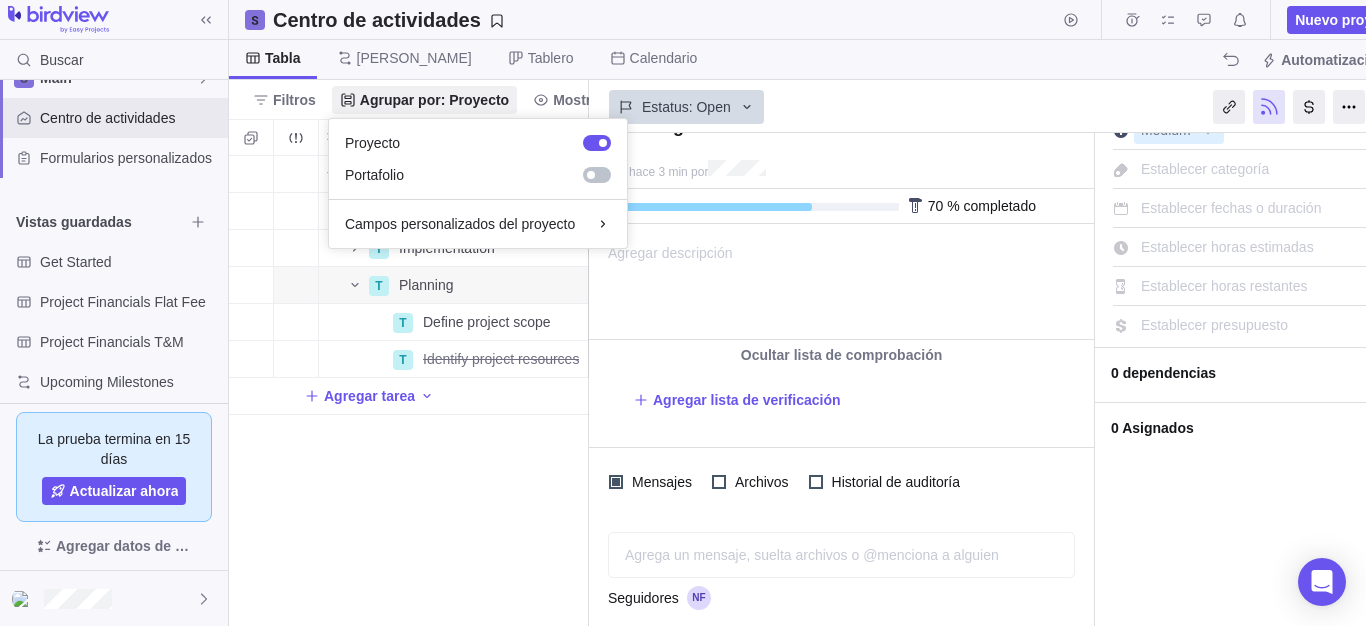 click on "Buscar Historial de registros de tiempo Facturas Recursos Informes Panel de control Paneles BI Main Centro de actividades Formularios personalizados Vistas guardadas Get Started Project Financials Flat Fee Project Financials T&M Upcoming Milestones La prueba termina en 15 días Actualizar ahora Agregar datos de muestra Centro de actividades Nuevo proyecto Tabla [PERSON_NAME] Tablero Calendario Automatizaciones Filtros Agrupar por: Proyecto Mostrar: 2 elementos Ordenar Columnas Nombre Fecha de inicio Fecha de finalización Duración Estatus Asignados P P001 Detalles Open T Execution Detalles Open T Implementation Detalles Open T Planning Detalles Open T Define project scope Detalles Open T Identify project resources Detalles [DATE] Closed Agregar tarea Filtros Estatus de la actividad Default Workflow Estatus del proyecto Default Workflow Prioridad de actividad Responsables de la actividad Fecha de inicio del proyecto Año anterior Mes anterior Semana anterior [DATE] [DATE] Esta semana Este mes Este año [DATE]" at bounding box center [683, 313] 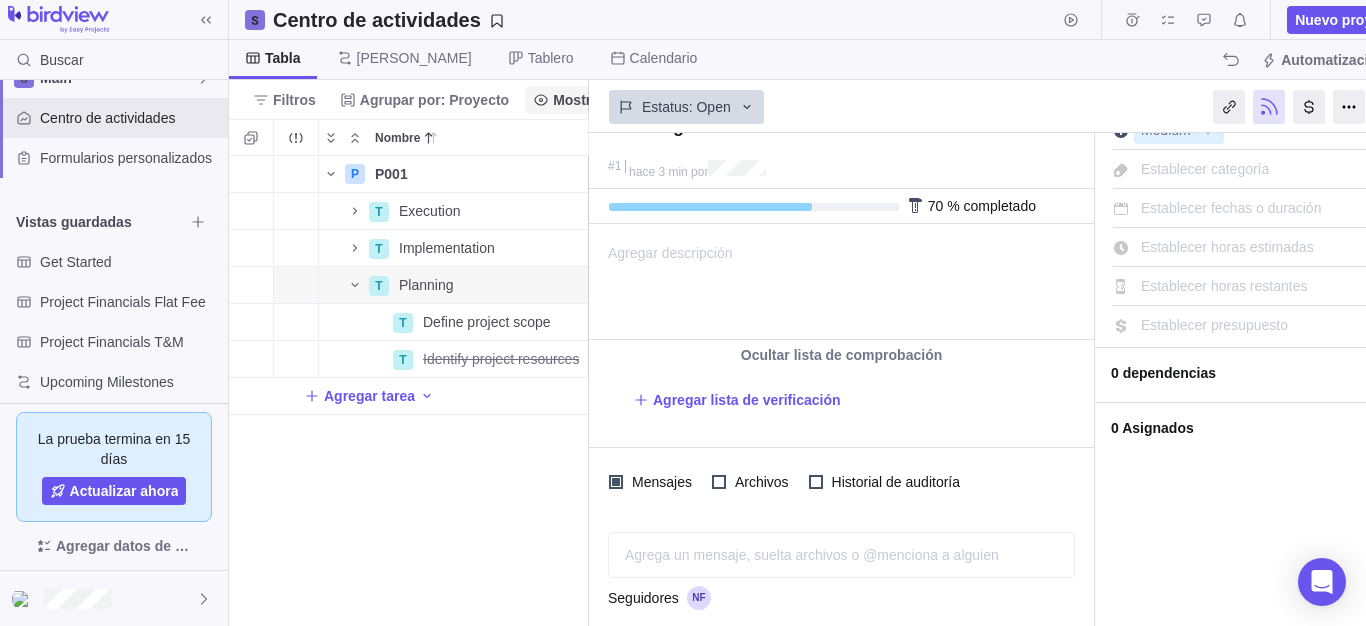 click on "Mostrar: 2 elementos" at bounding box center [623, 100] 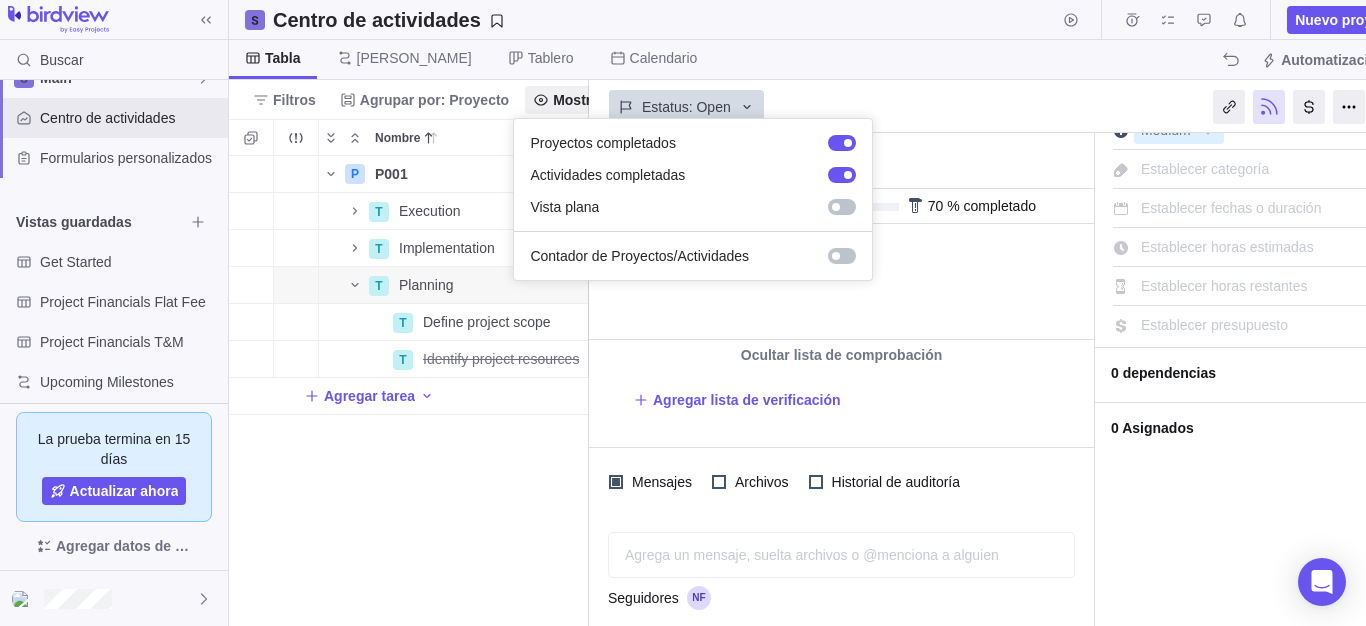 click on "Buscar Historial de registros de tiempo Facturas Recursos Informes Panel de control Paneles BI Main Centro de actividades Formularios personalizados Vistas guardadas Get Started Project Financials Flat Fee Project Financials T&M Upcoming Milestones La prueba termina en 15 días Actualizar ahora Agregar datos de muestra Centro de actividades Nuevo proyecto Tabla [PERSON_NAME] Tablero Calendario Automatizaciones Filtros Agrupar por: Proyecto Mostrar: 2 elementos Ordenar Columnas Nombre Fecha de inicio Fecha de finalización Duración Estatus Asignados P P001 Detalles Open T Execution Detalles Open T Implementation Detalles Open T Planning Detalles Open T Define project scope Detalles Open T Identify project resources Detalles [DATE] Closed Agregar tarea Filtros Estatus de la actividad Default Workflow Estatus del proyecto Default Workflow Prioridad de actividad Responsables de la actividad Fecha de inicio del proyecto Año anterior Mes anterior Semana anterior [DATE] [DATE] Esta semana Este mes Este año [DATE]" at bounding box center [683, 313] 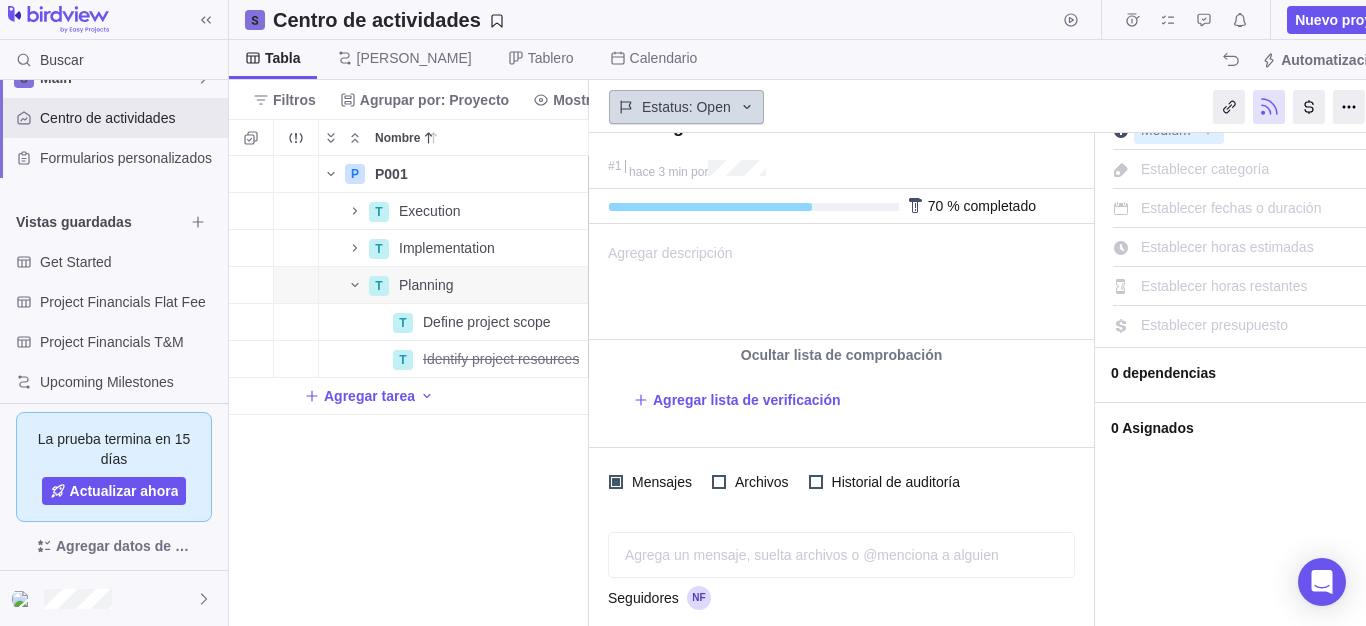 click 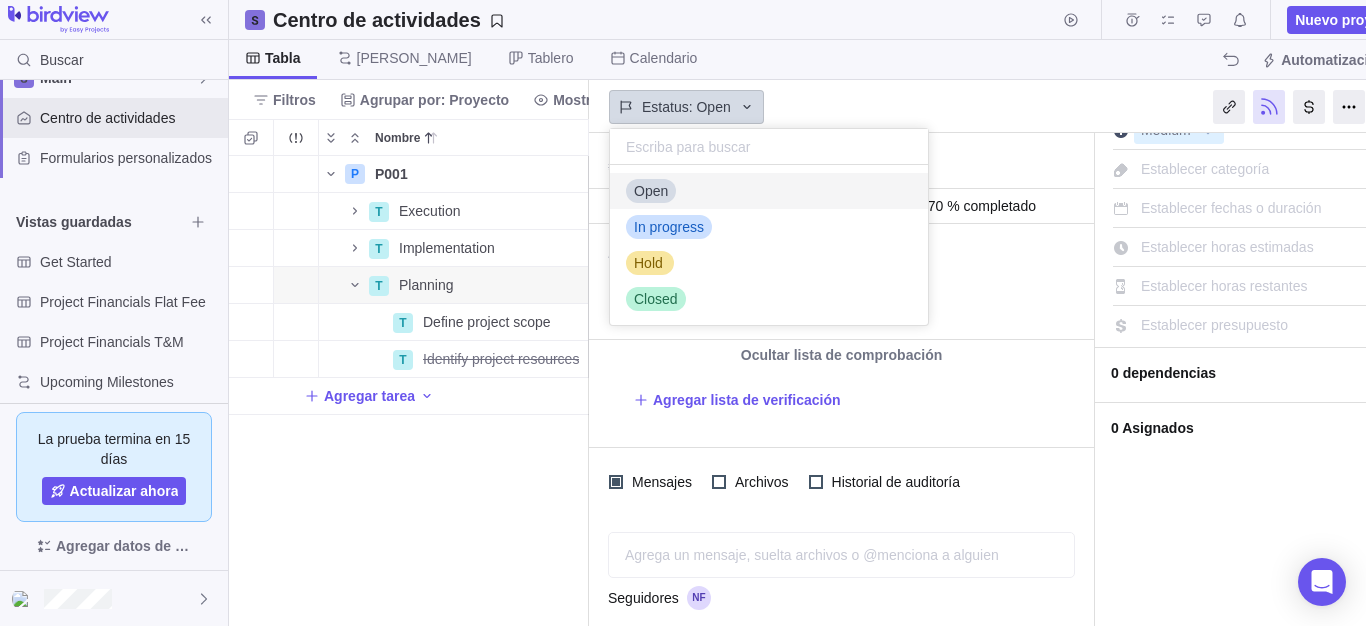 scroll, scrollTop: 16, scrollLeft: 16, axis: both 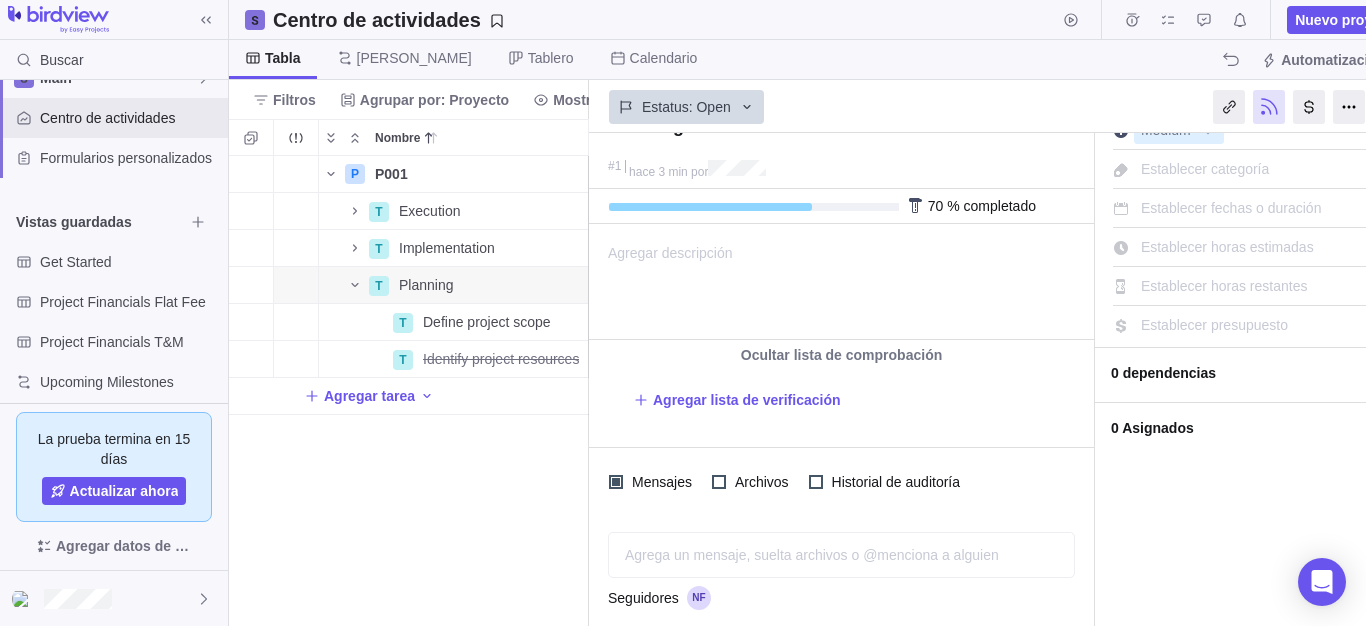 click on "Estatus: Open" at bounding box center (841, 105) 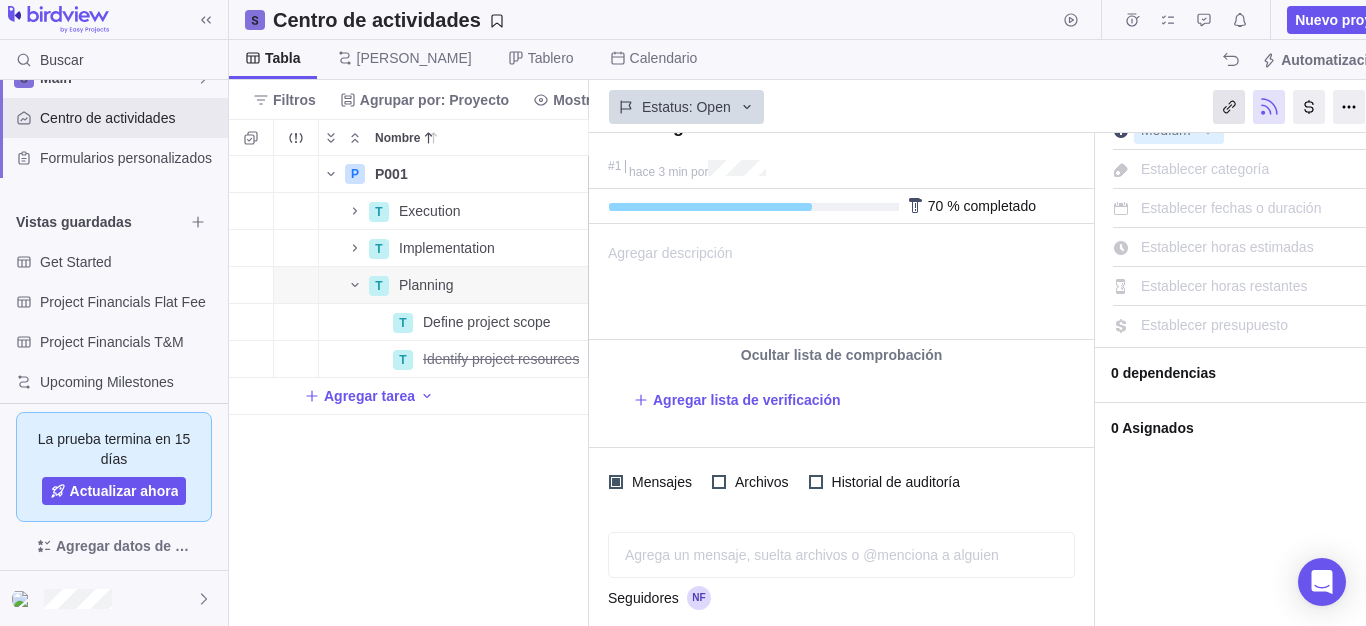 click at bounding box center (1229, 107) 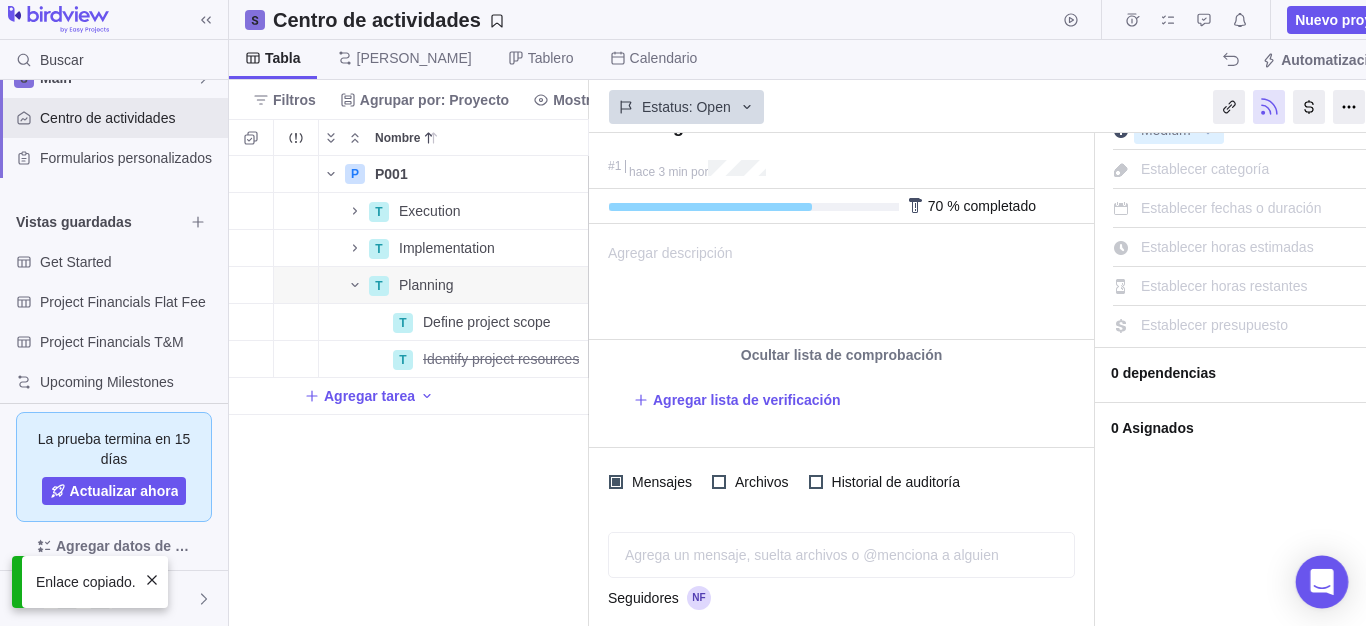 click 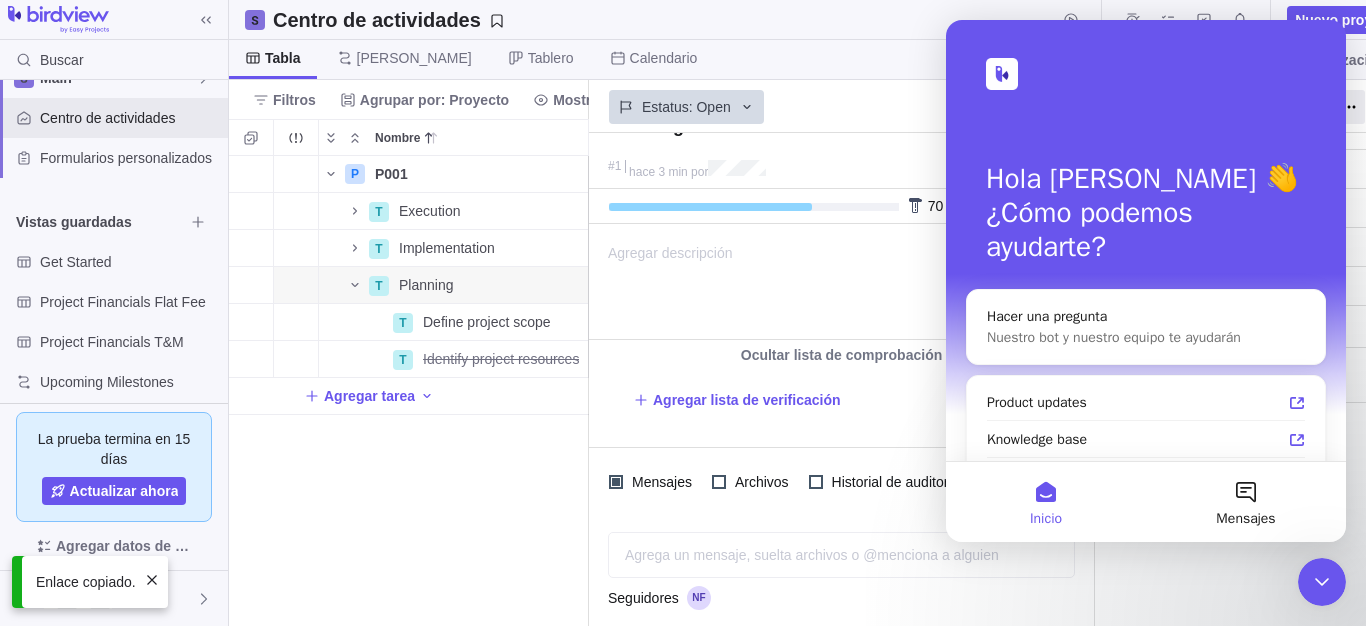 scroll, scrollTop: 0, scrollLeft: 0, axis: both 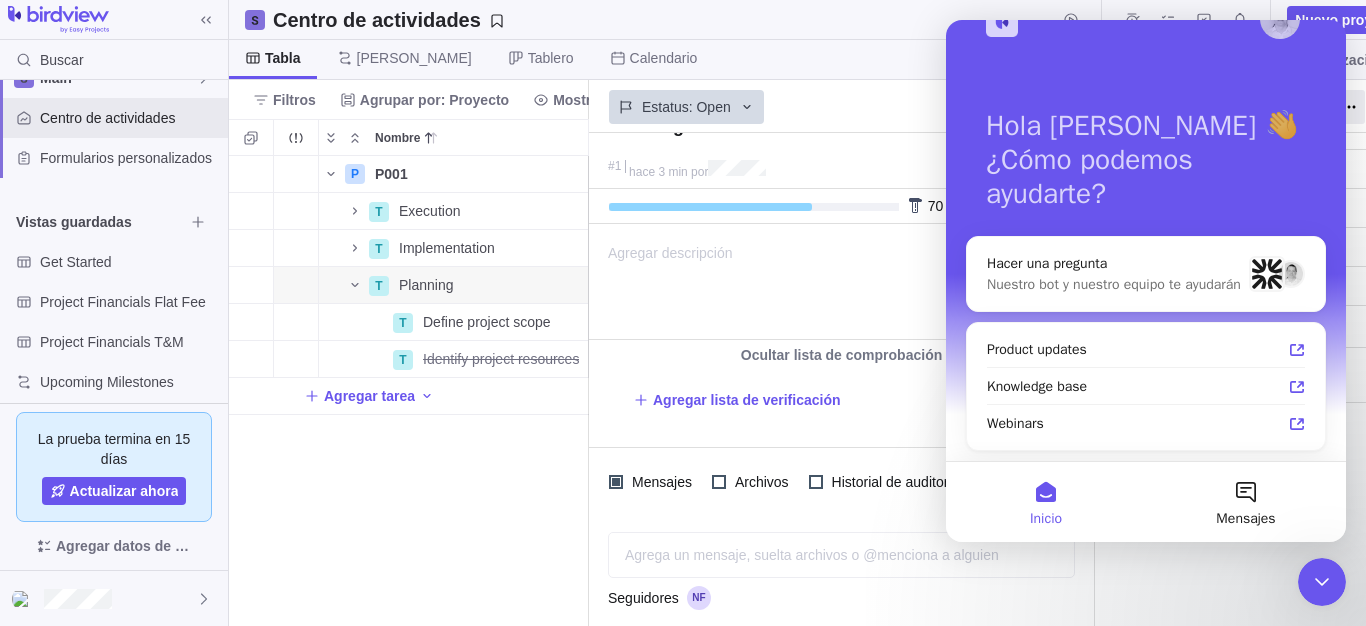 click on "P P001 Detalles Open T Execution Detalles Open T Implementation Detalles Open T Planning Detalles Open T Define project scope Detalles Open T Identify project resources Detalles [DATE] Closed Agregar tarea" at bounding box center (409, 391) 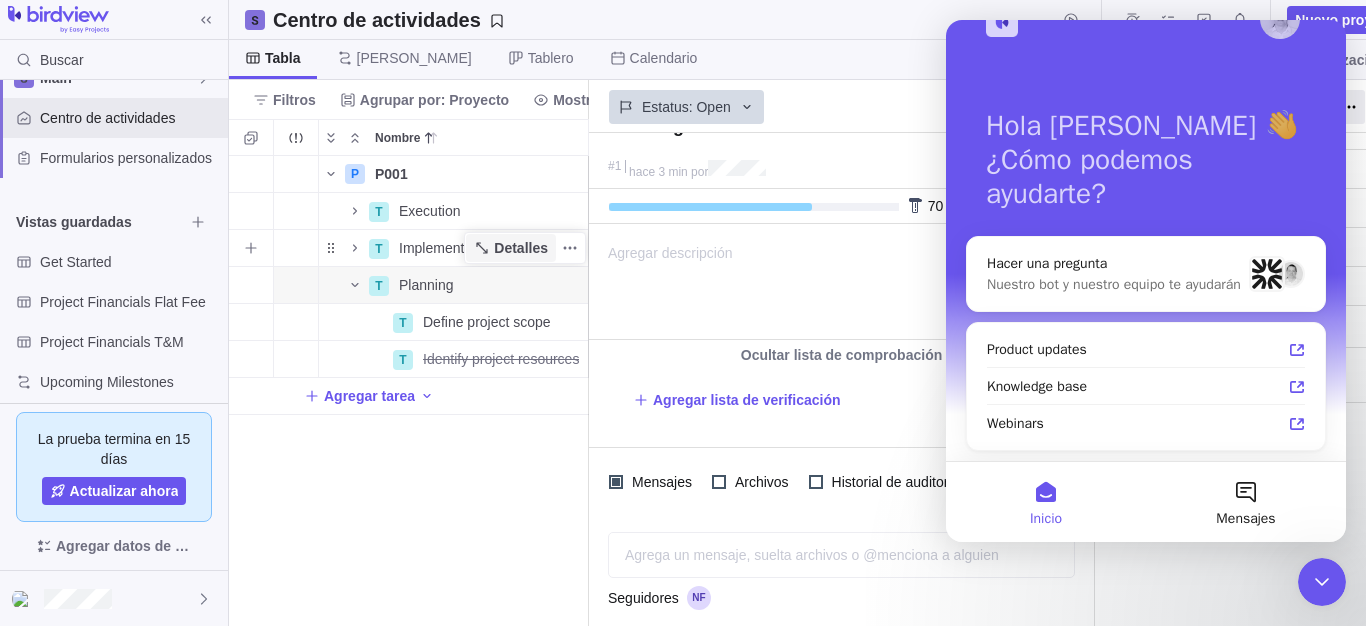click on "Detalles" at bounding box center [511, 248] 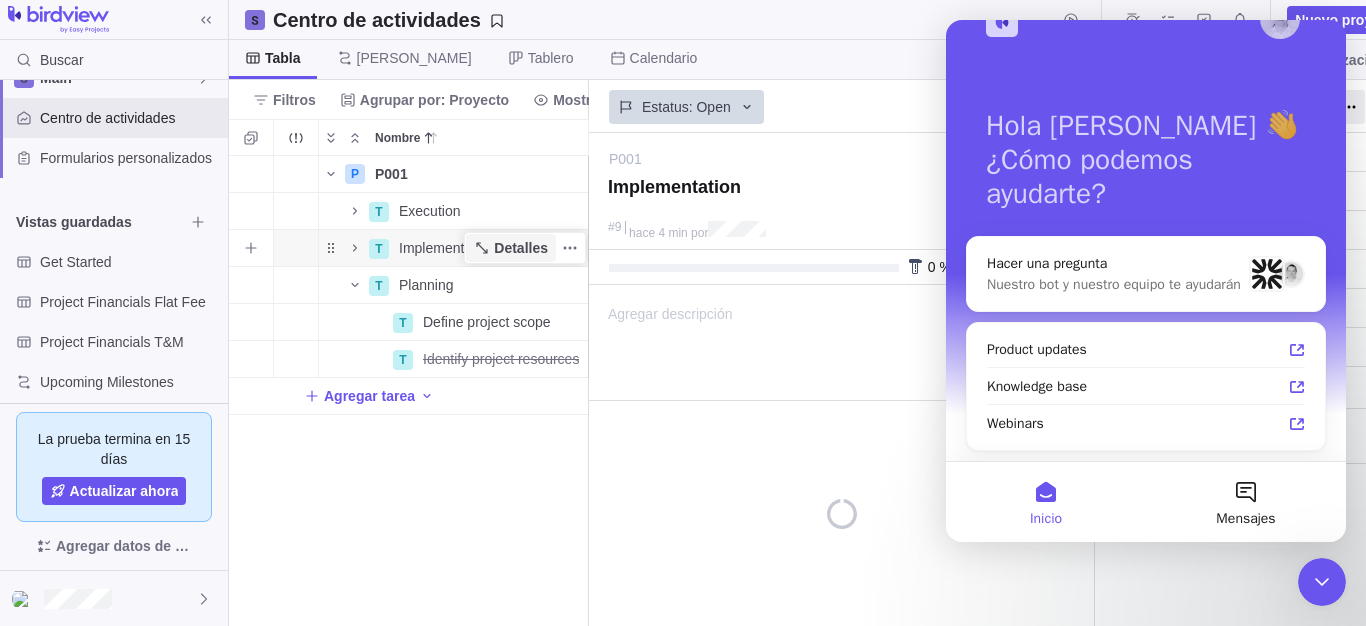 scroll, scrollTop: 0, scrollLeft: 0, axis: both 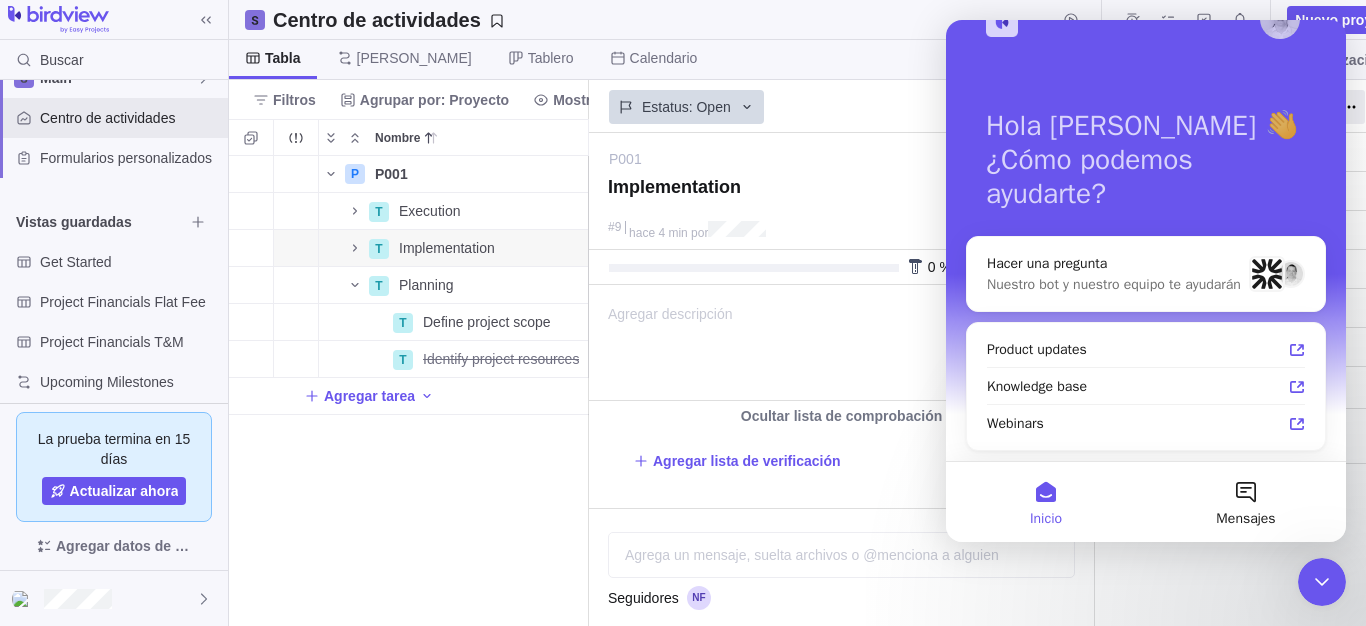 click on "Estatus: Open" at bounding box center (841, 105) 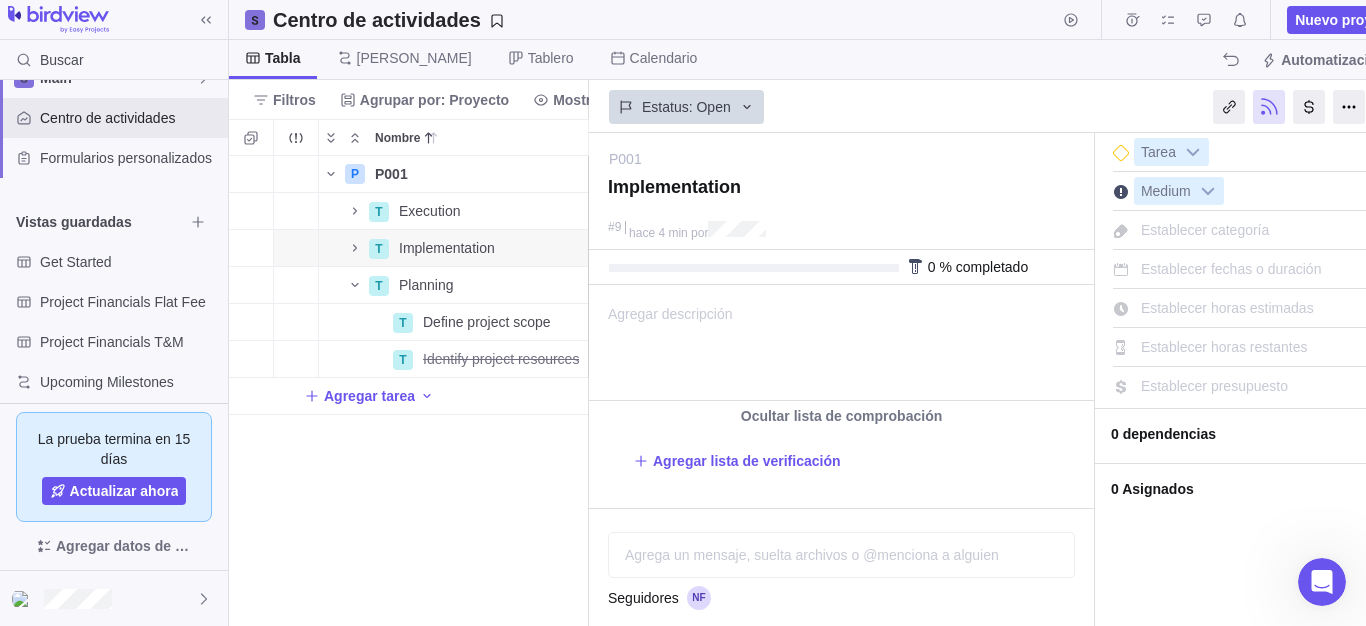 scroll, scrollTop: 0, scrollLeft: 0, axis: both 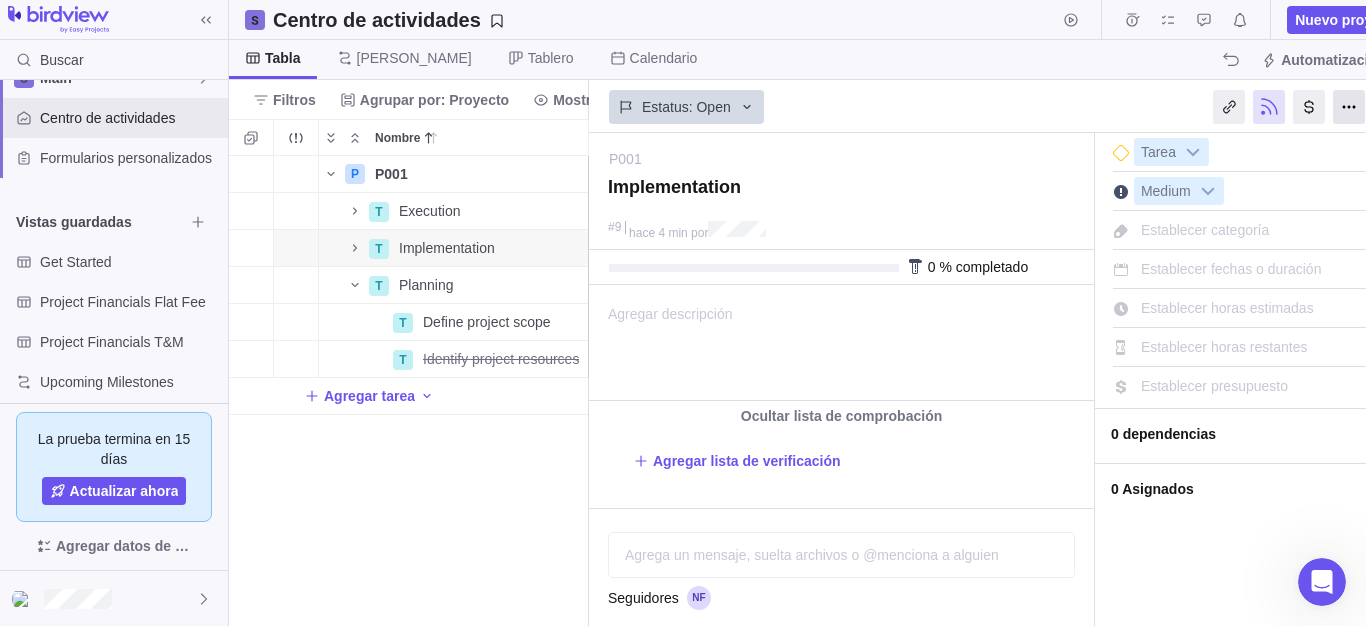 click at bounding box center [1349, 107] 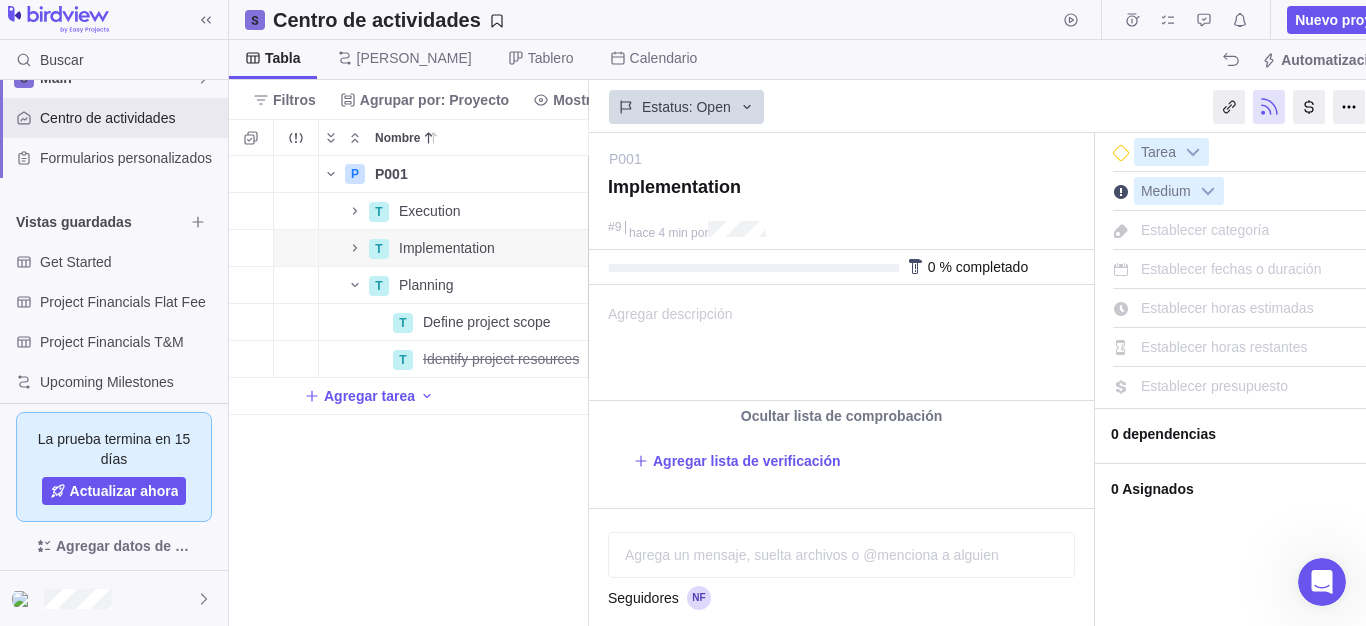click on "Estatus: Open" at bounding box center (841, 105) 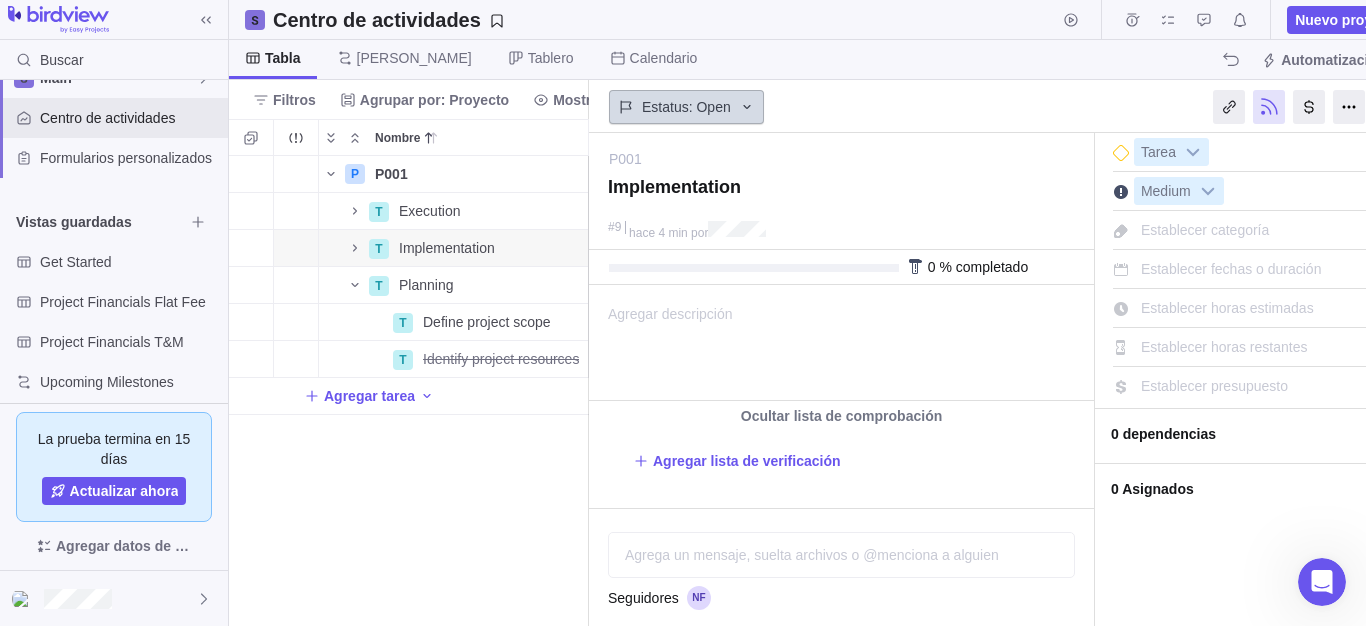 click 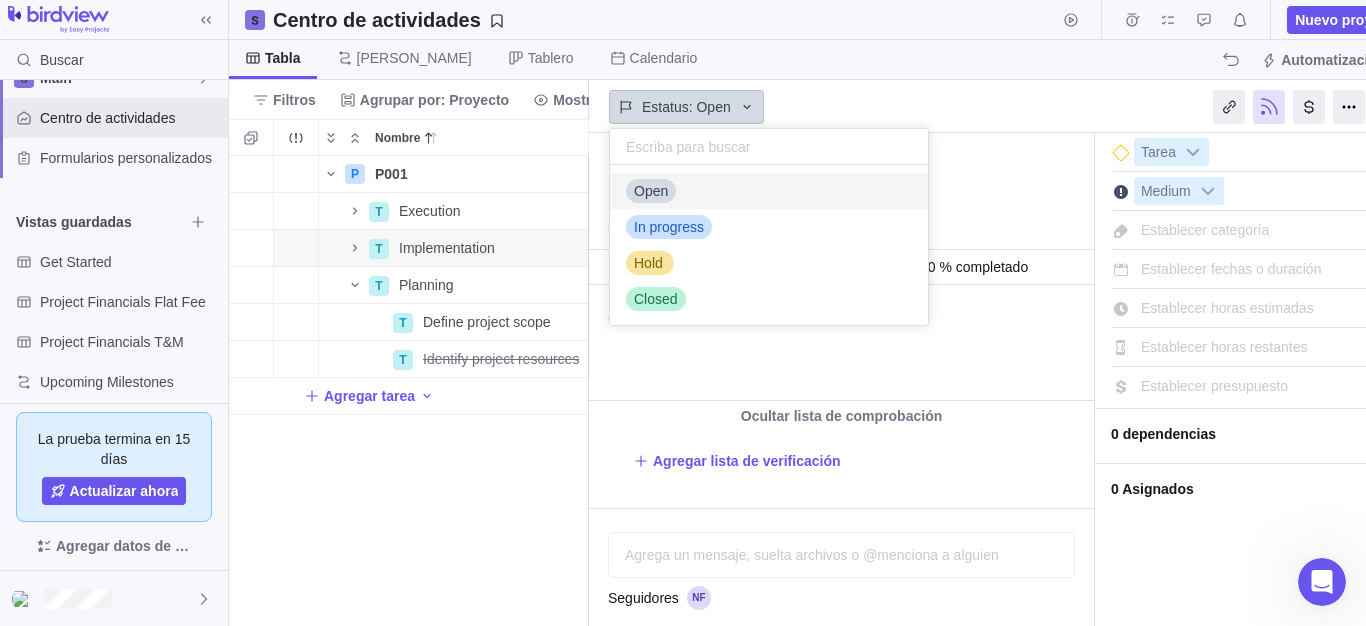 scroll, scrollTop: 16, scrollLeft: 16, axis: both 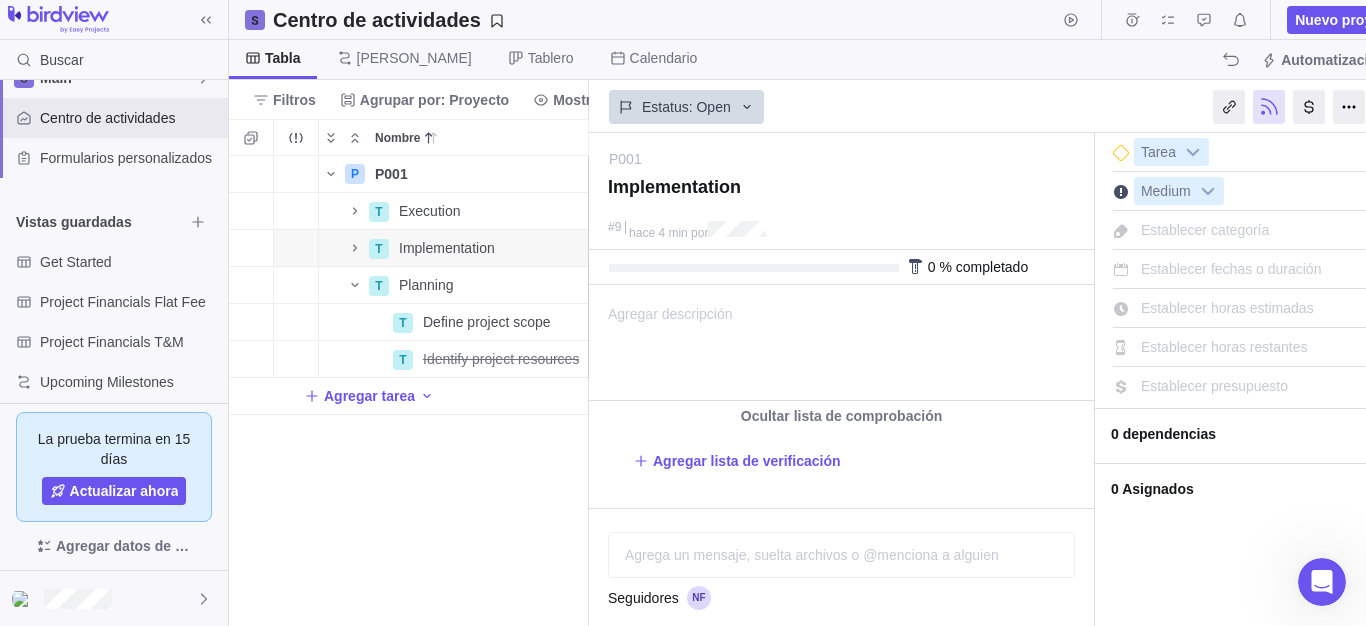 click on "P P001 Detalles Open T Execution Detalles Open T Implementation Detalles Open T Planning Detalles Open T Define project scope Detalles Open T Identify project resources Detalles [DATE] Closed Agregar tarea" at bounding box center (409, 391) 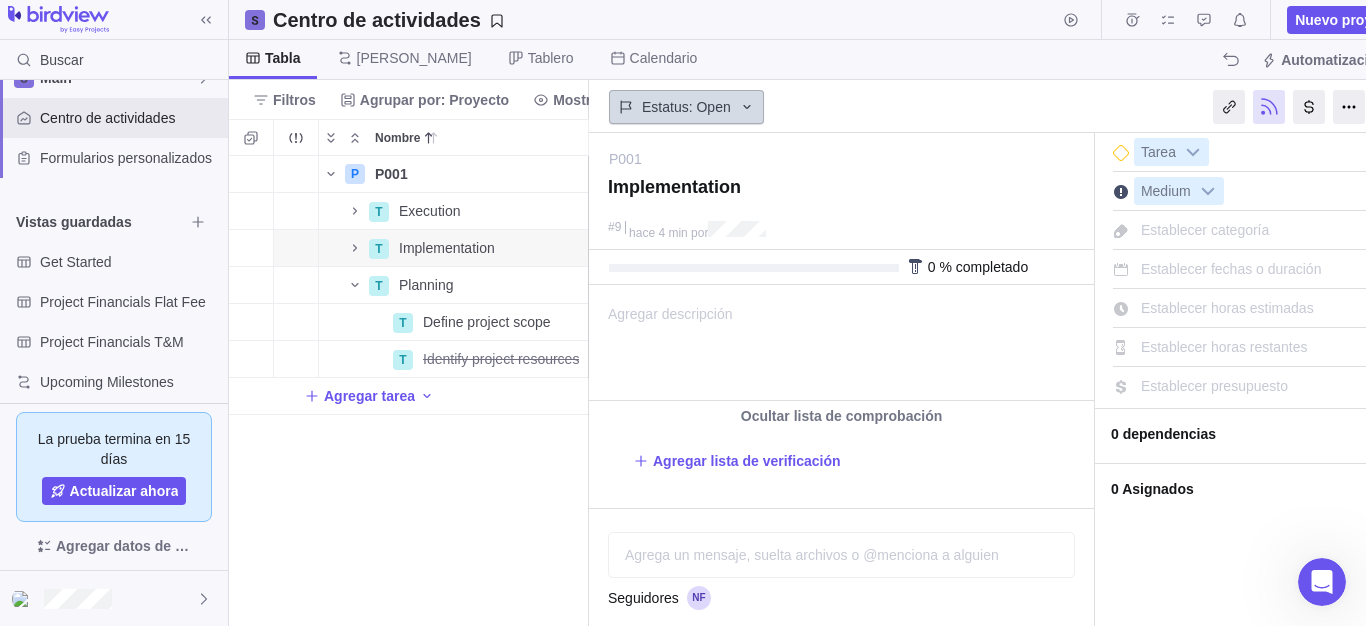 click on "Estatus: Open" at bounding box center (686, 107) 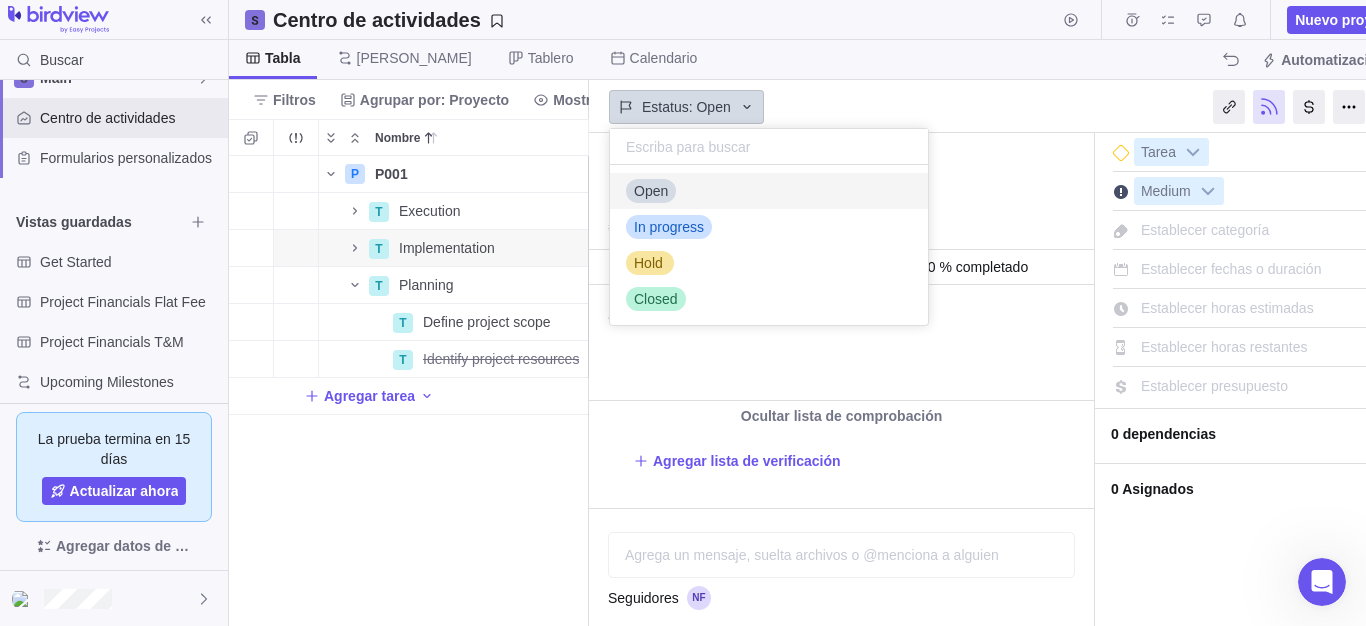 click on "Estatus: Open" at bounding box center [686, 107] 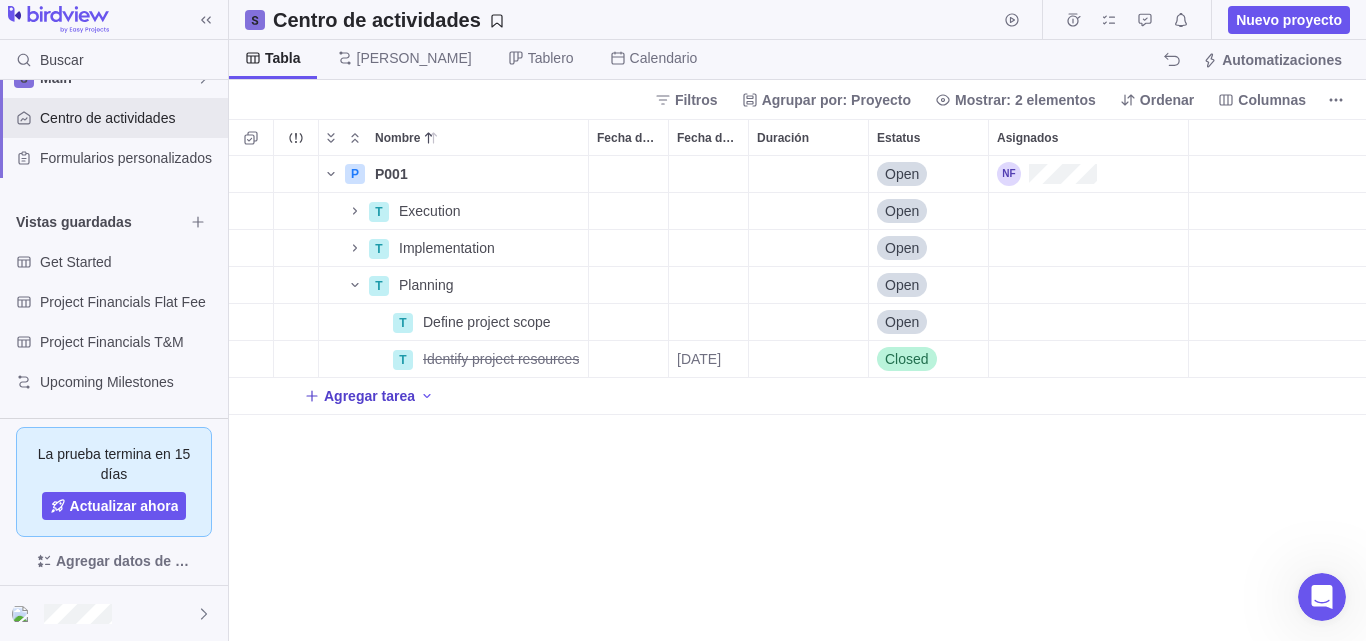 click on "Agregar tarea" at bounding box center [369, 396] 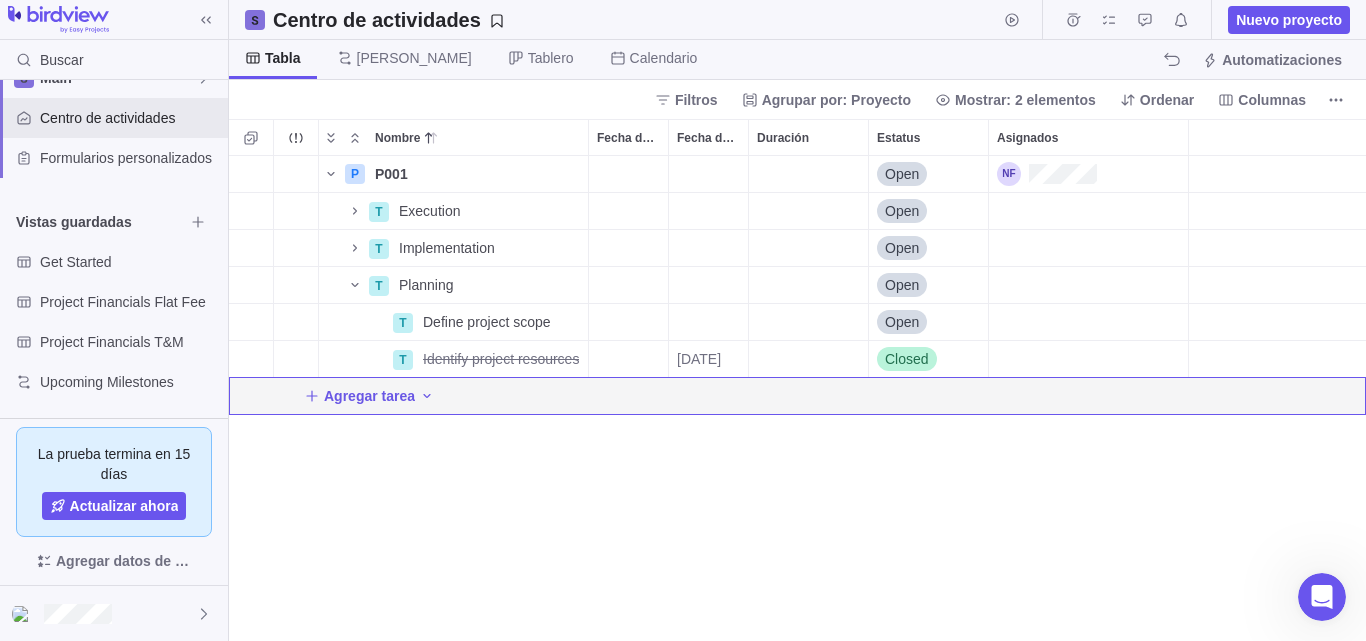click on "Agregar tarea" at bounding box center [797, 396] 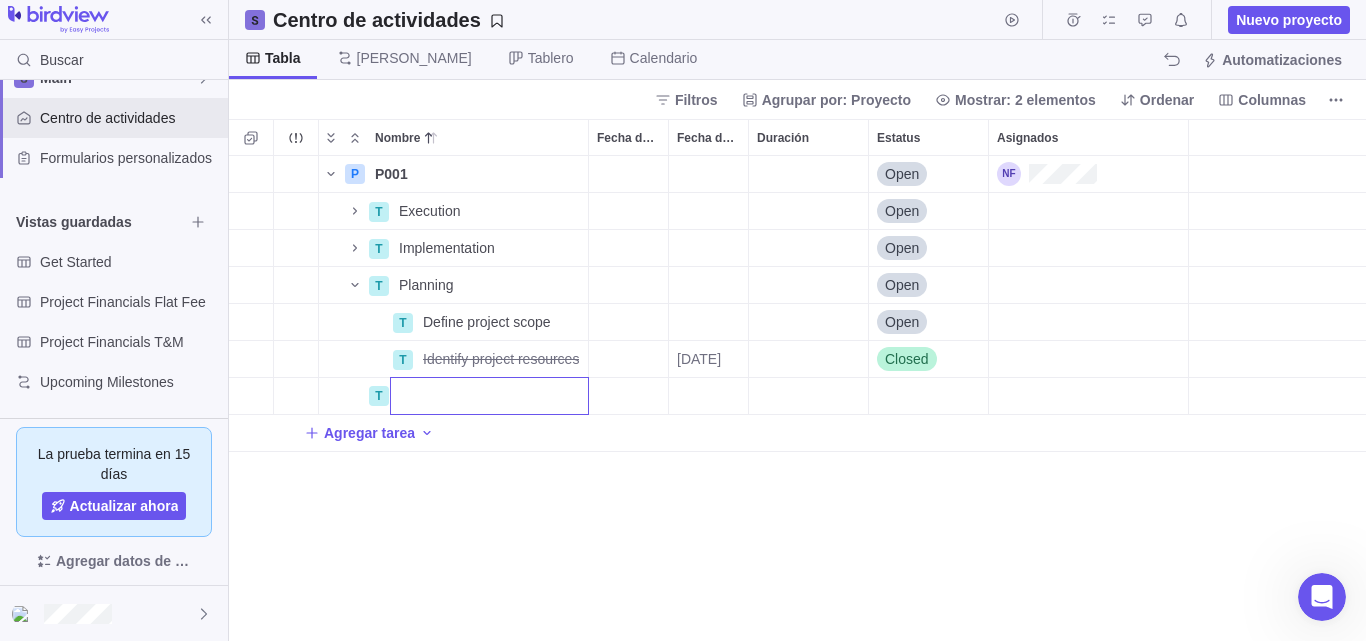 click on "Nombre Fecha de inicio Fecha de finalización Duración Estatus Asignados P P001 Detalles Open T Execution Detalles Open T Implementation Detalles Open T Planning Detalles Open T Define project scope Detalles Open T Identify project resources Detalles [DATE] Closed T Agregar tarea" at bounding box center [797, 380] 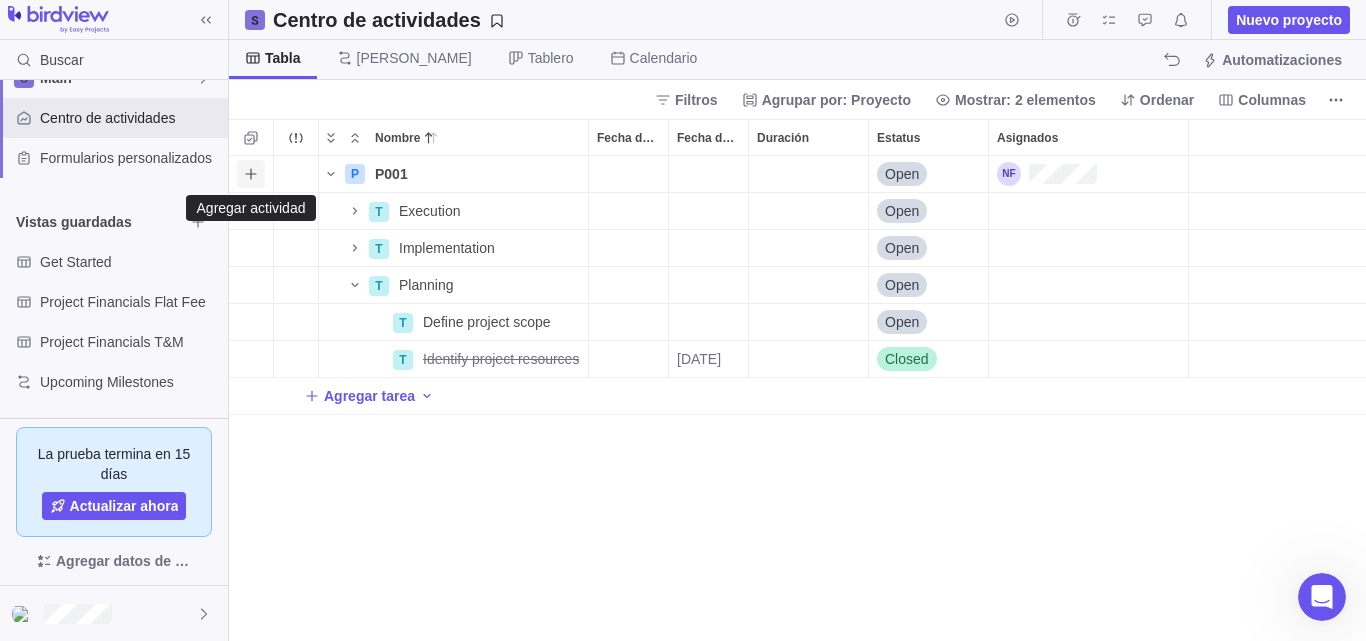 click 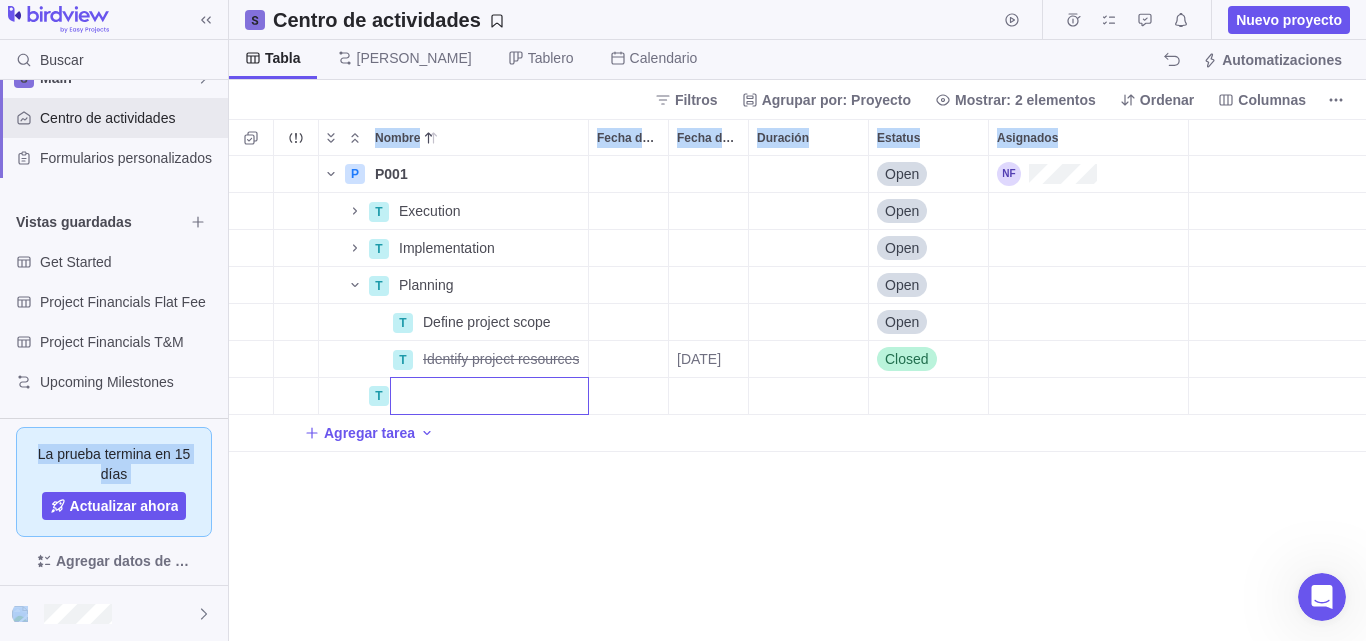 click on "Buscar Historial de registros de tiempo Facturas Recursos Informes Panel de control Paneles BI Main Centro de actividades Formularios personalizados Vistas guardadas Get Started Project Financials Flat Fee Project Financials T&M Upcoming Milestones La prueba termina en 15 días Actualizar ahora Agregar datos de muestra Centro de actividades Nuevo proyecto Tabla [PERSON_NAME] Tablero Calendario Automatizaciones Filtros Agrupar por: Proyecto Mostrar: 2 elementos Ordenar Columnas Nombre Fecha de inicio Fecha de finalización Duración Estatus Asignados P P001 Detalles Open T Execution Detalles Open T Implementation Detalles Open T Planning Detalles Open T Define project scope Detalles Open T Identify project resources Detalles [DATE] Closed T Agregar tarea Filtros Estatus de la actividad Default Workflow Estatus del proyecto Default Workflow Prioridad de actividad Responsables de la actividad Fecha de inicio del proyecto Año anterior Mes anterior Semana anterior [DATE] [DATE] Esta semana Este mes Este año" at bounding box center [683, 320] 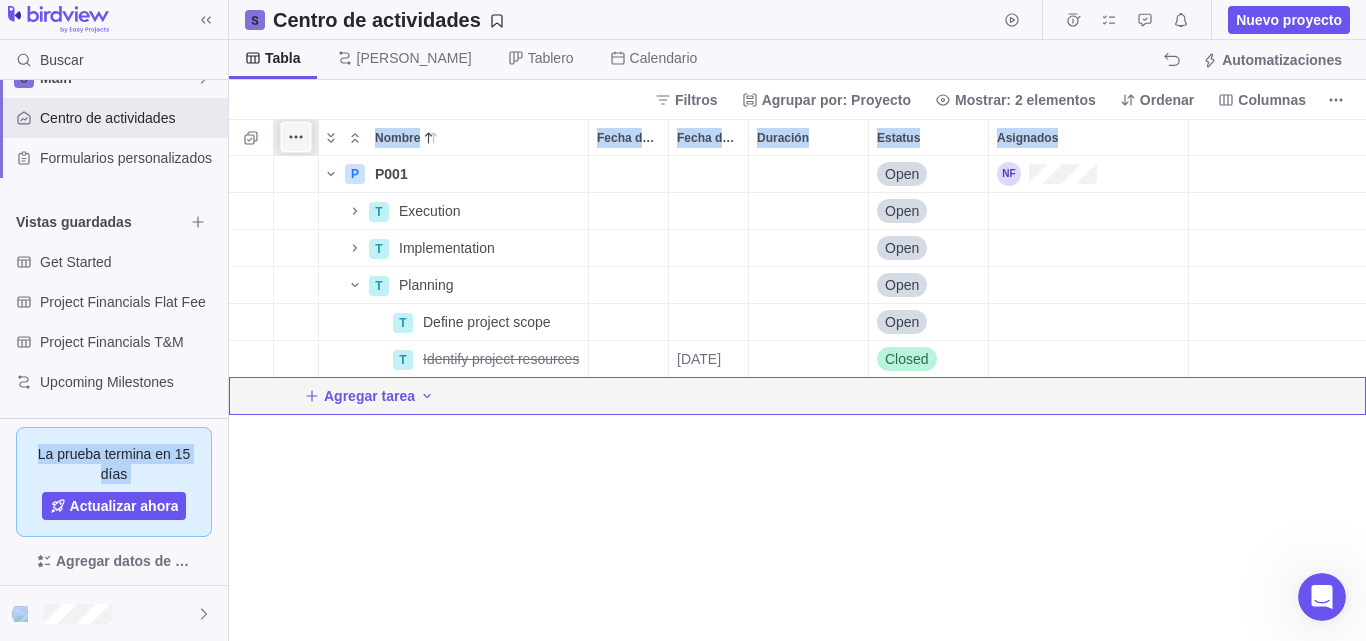 click at bounding box center [296, 137] 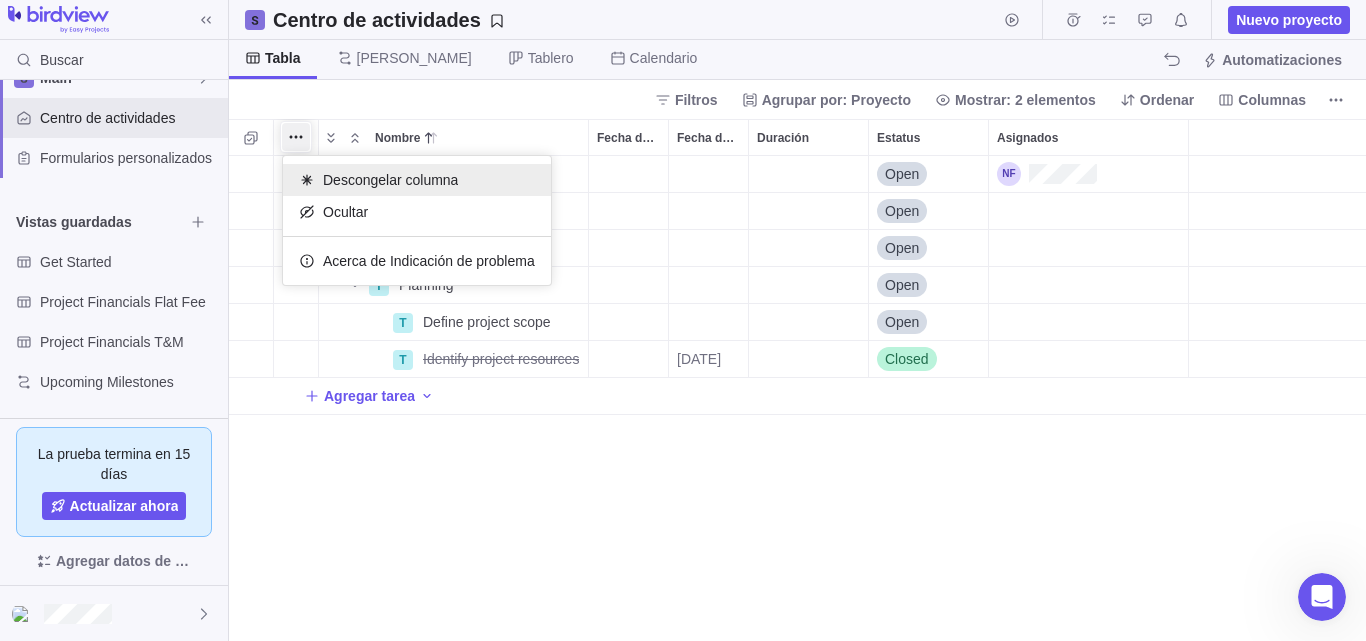 click on "Descongelar columna" at bounding box center [390, 180] 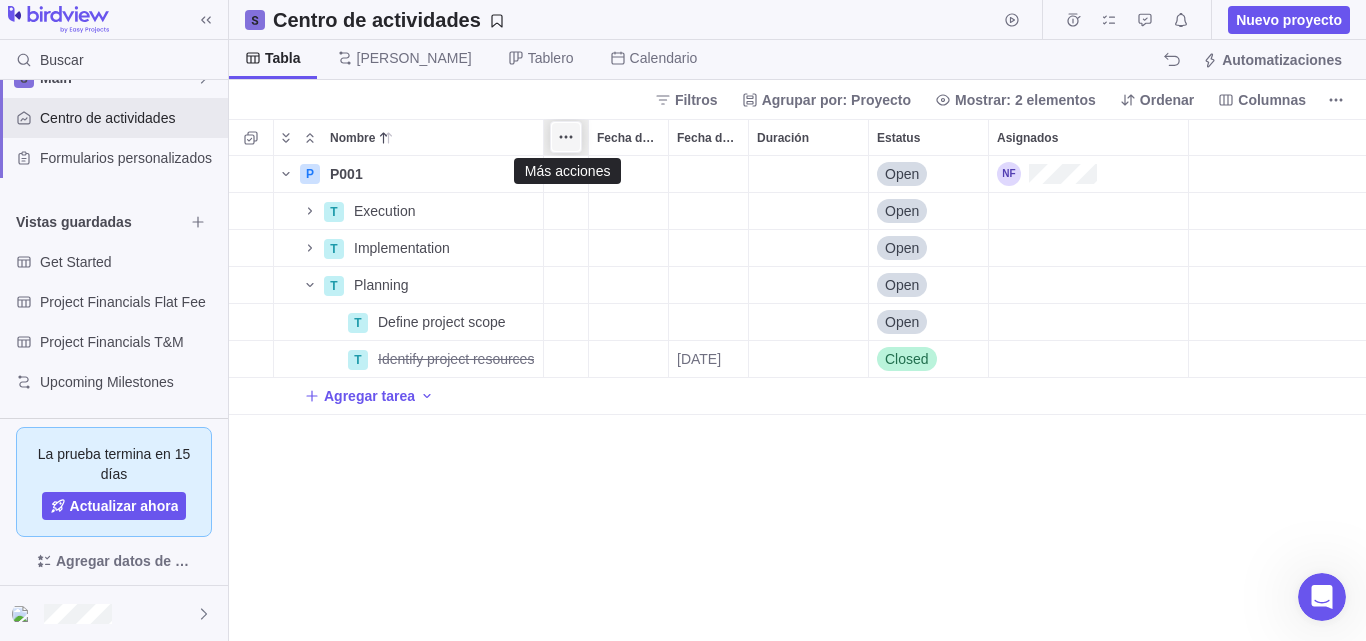 click 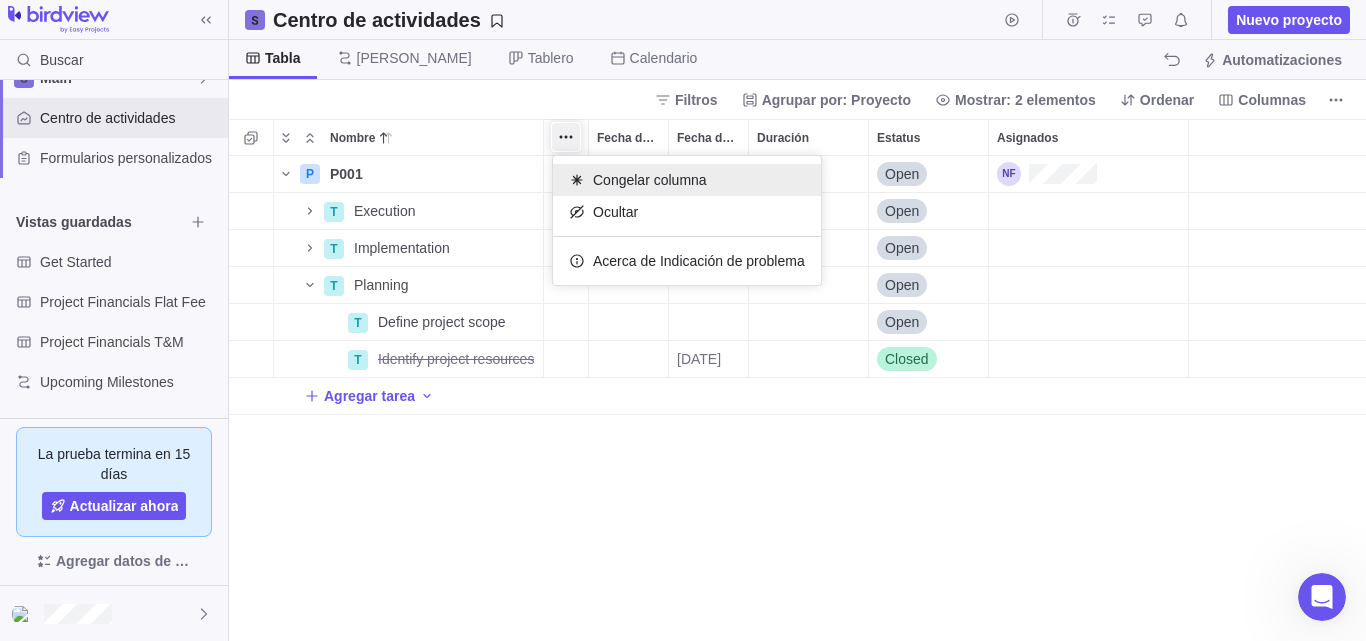 click on "Congelar columna" at bounding box center (650, 180) 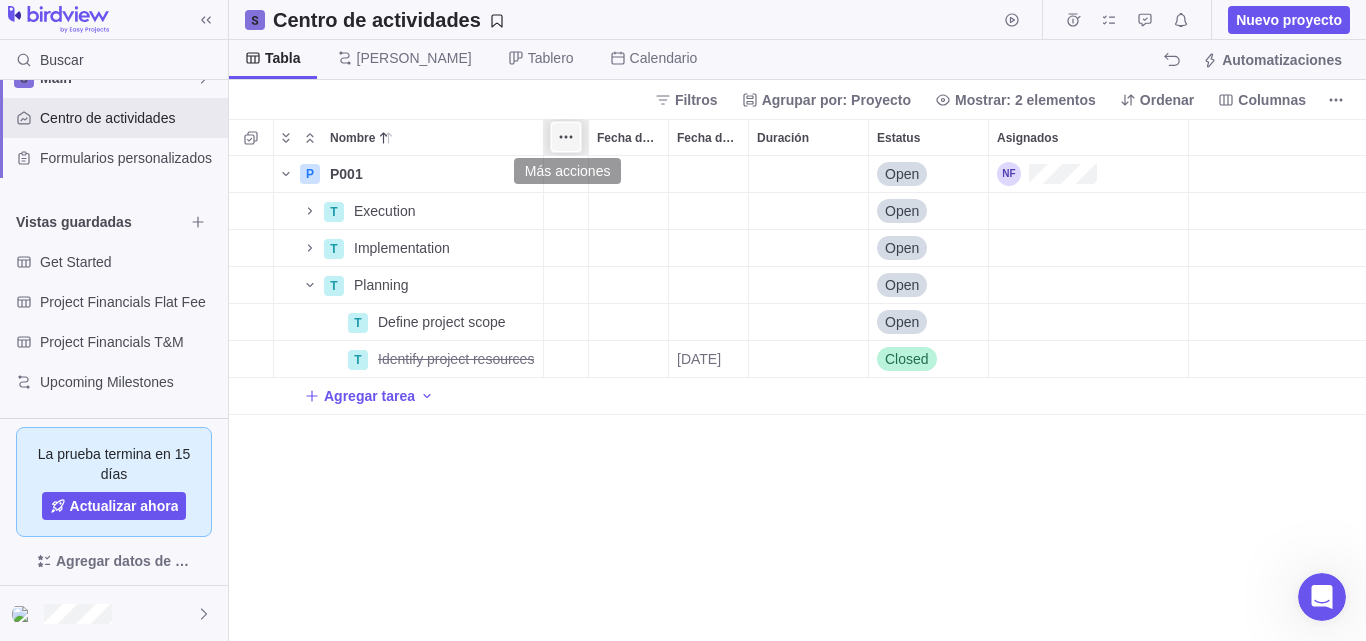 click 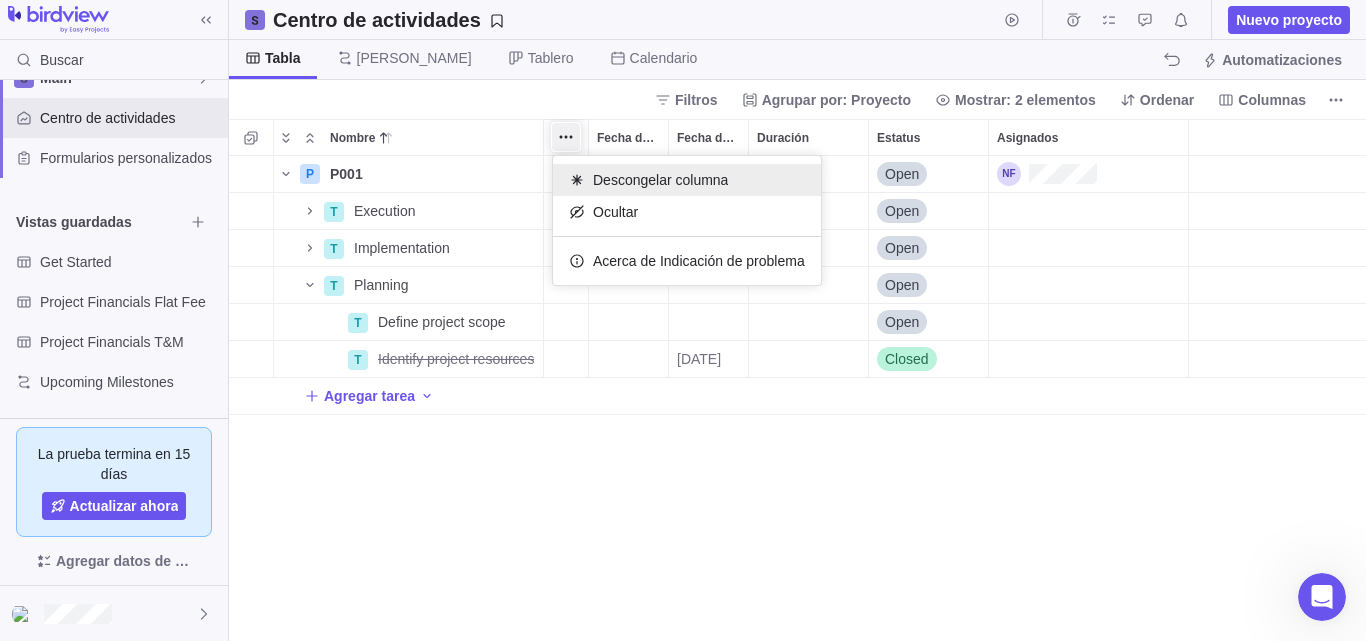 click on "Descongelar columna" at bounding box center [660, 180] 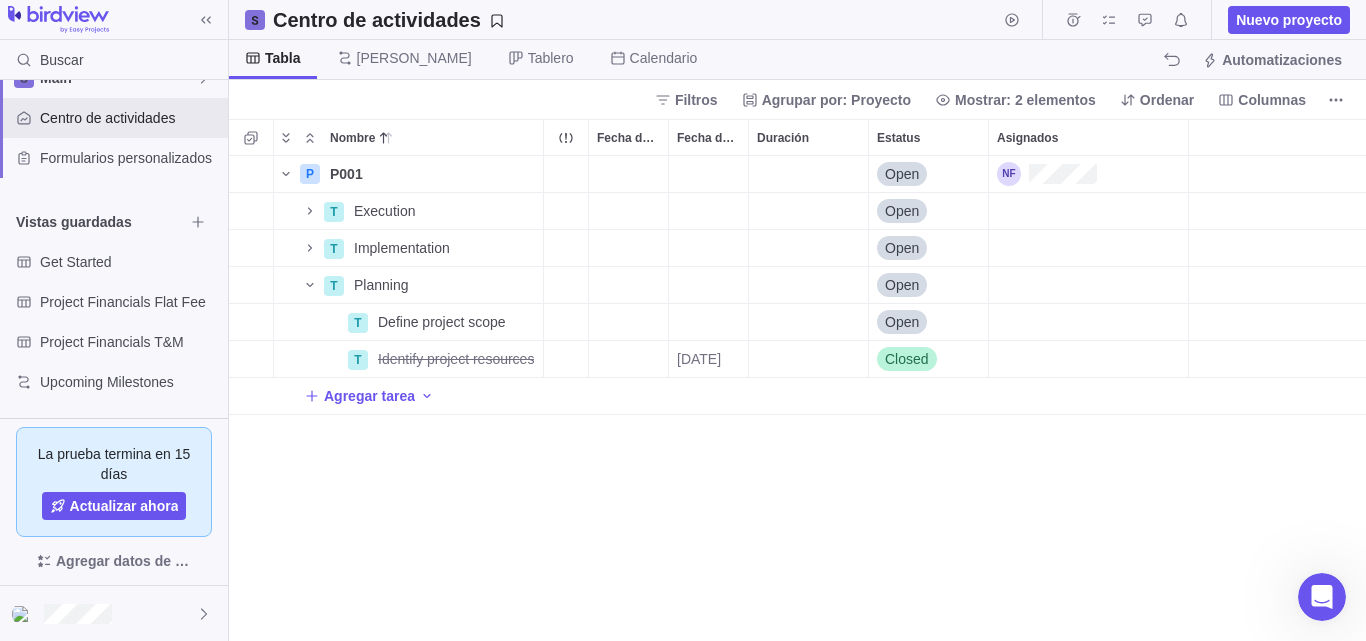 click on "P P001 Detalles Open T Execution Detalles Open T Implementation Detalles Open T Planning Detalles Open T Define project scope Detalles Open T Identify project resources Detalles [DATE] Closed Agregar tarea" at bounding box center (797, 398) 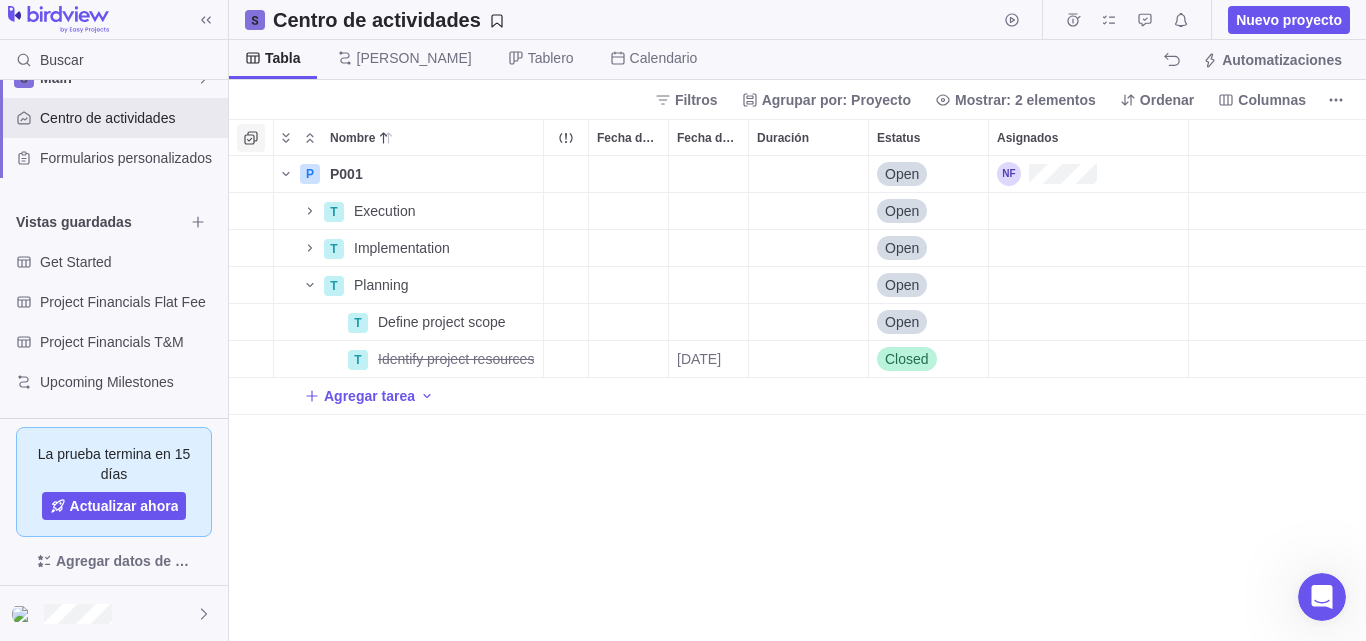 click at bounding box center [251, 138] 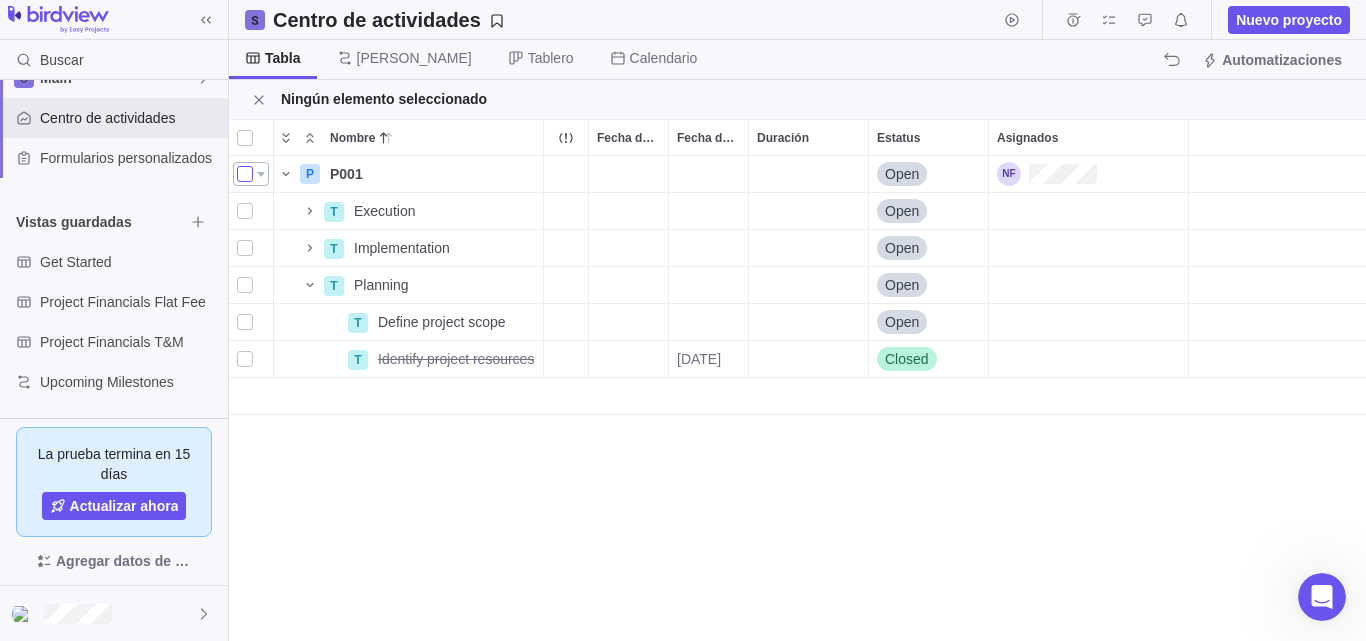 click at bounding box center (245, 174) 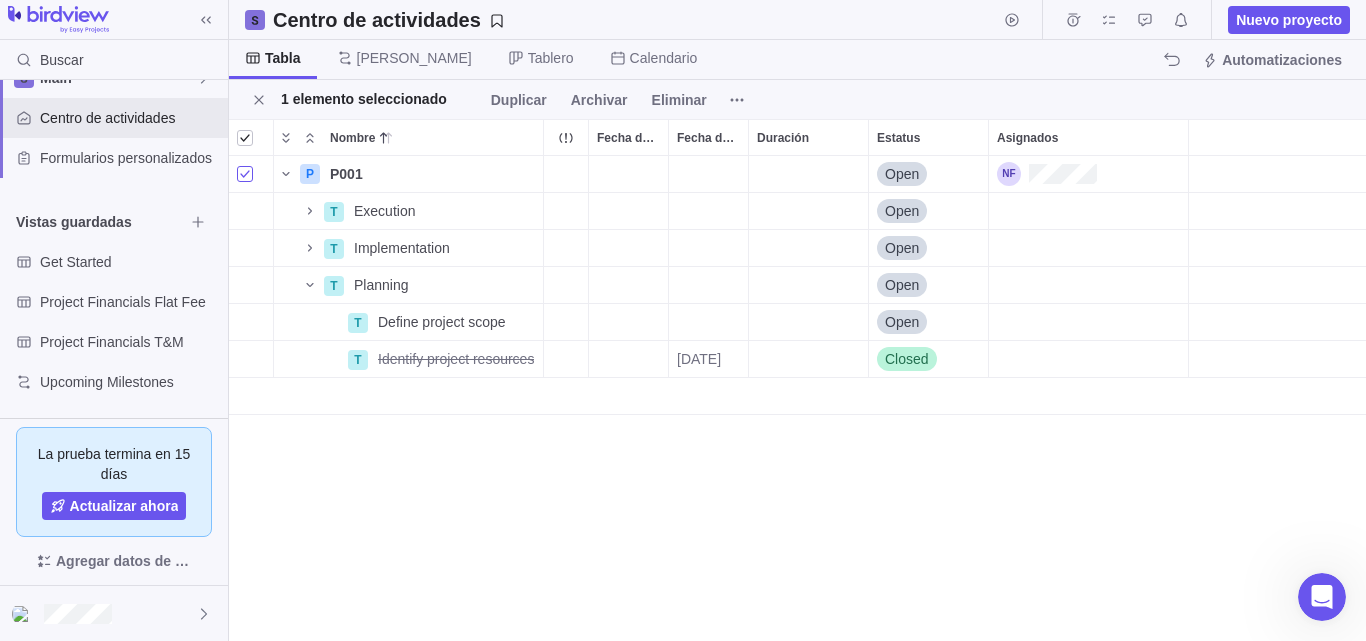 click at bounding box center (245, 174) 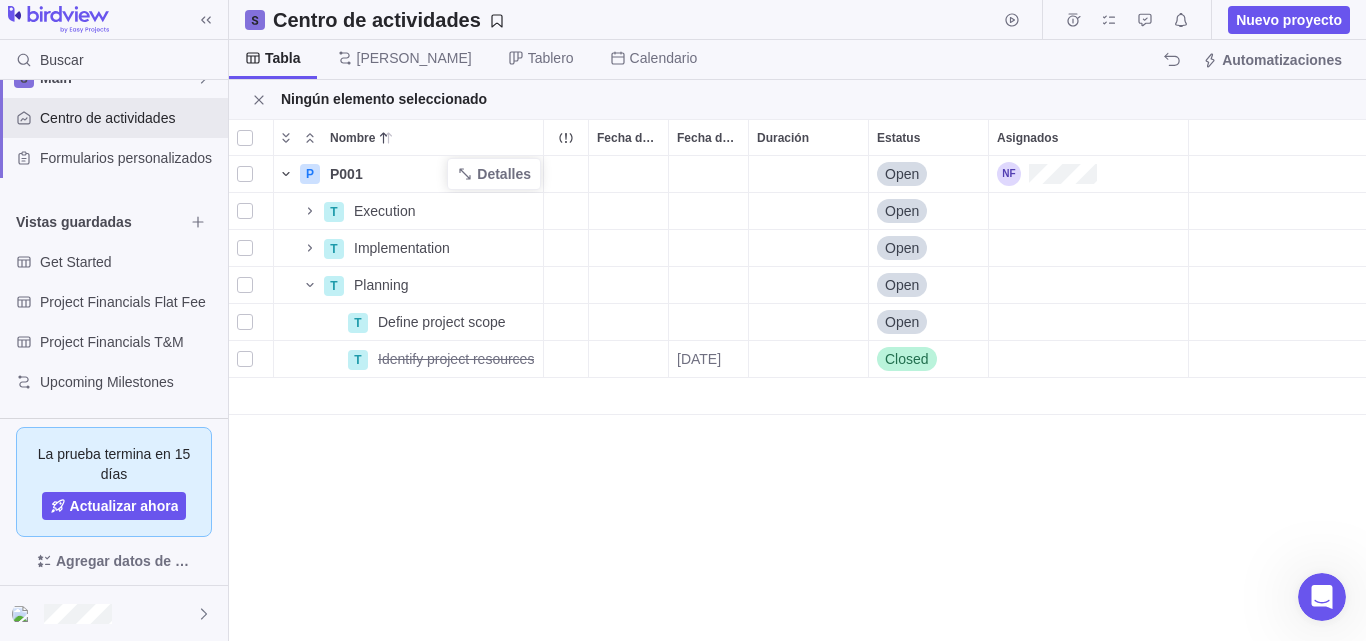 click 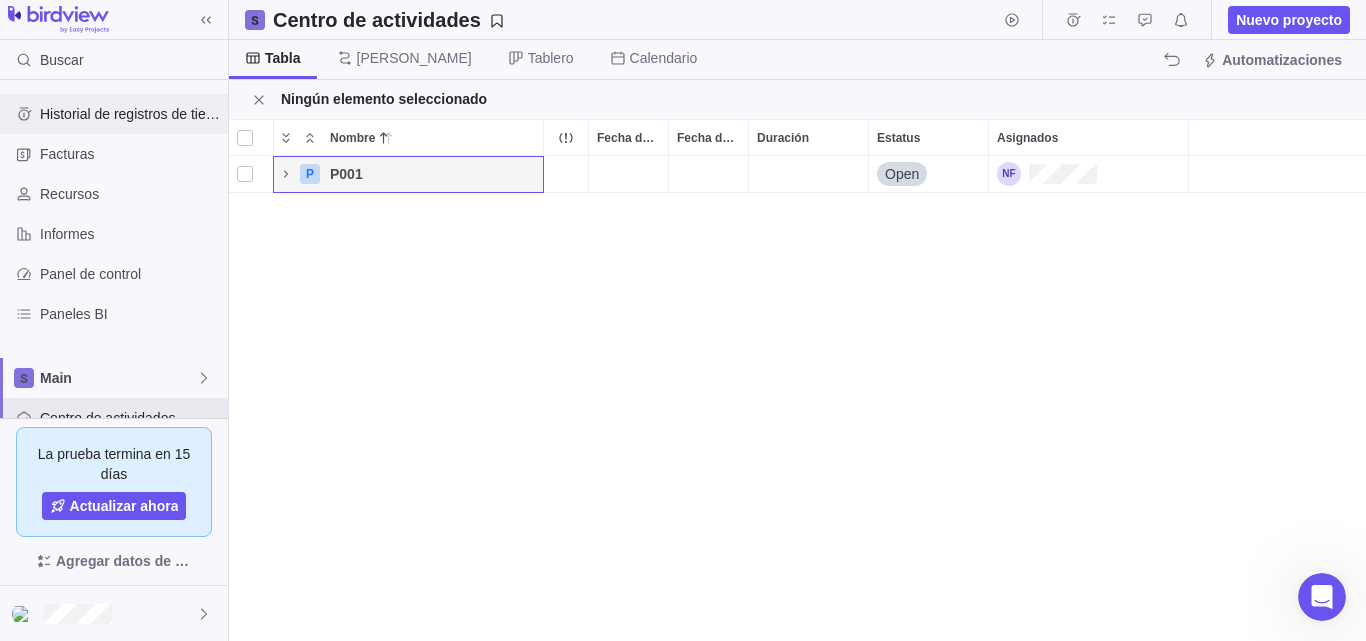 click on "Historial de registros de tiempo" at bounding box center (130, 114) 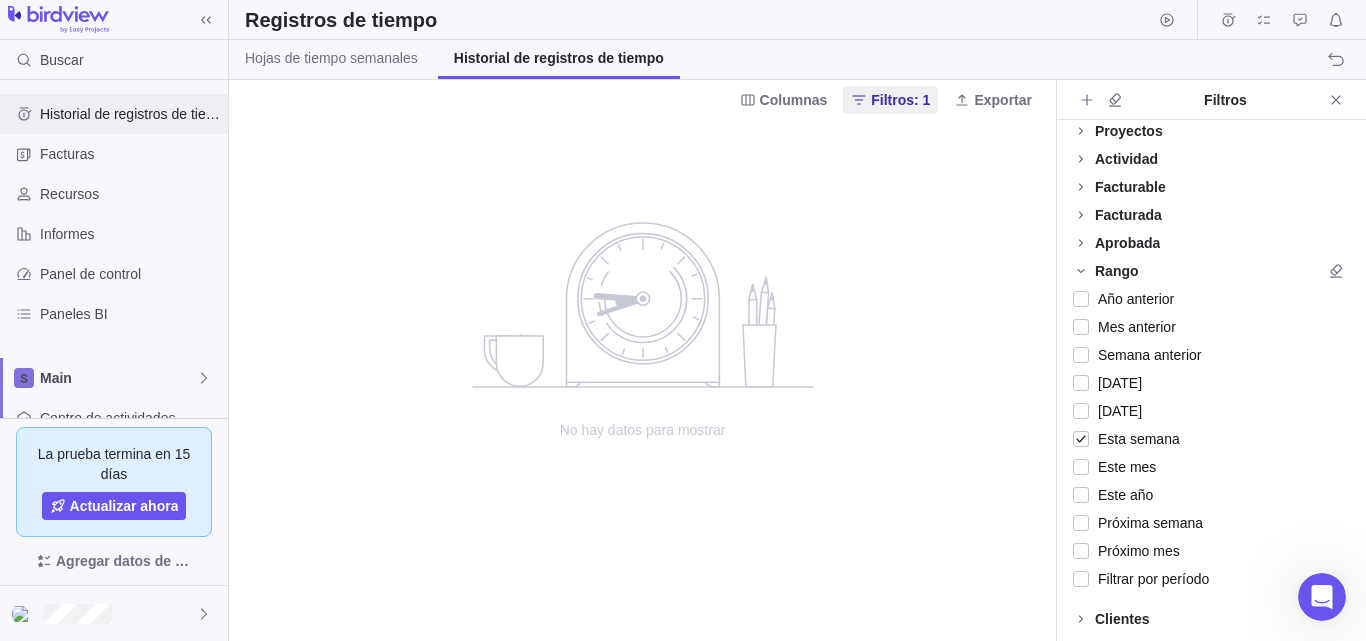 scroll, scrollTop: 0, scrollLeft: 0, axis: both 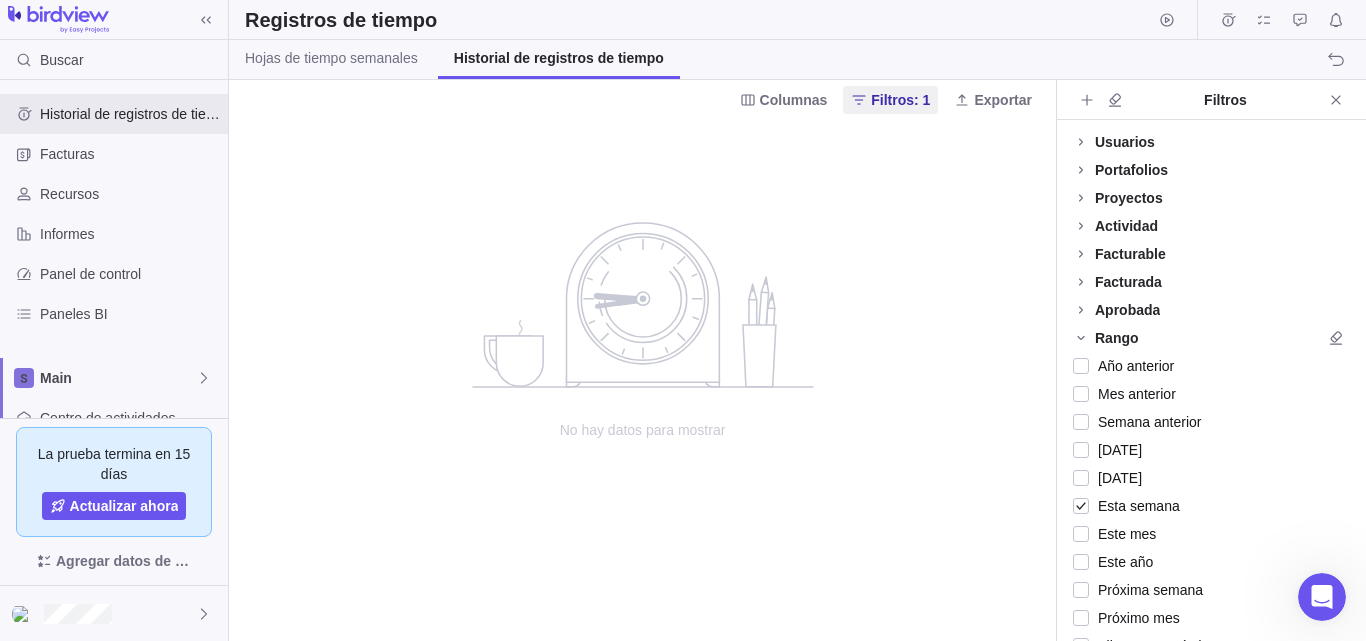 click on "Portafolios" at bounding box center (1131, 170) 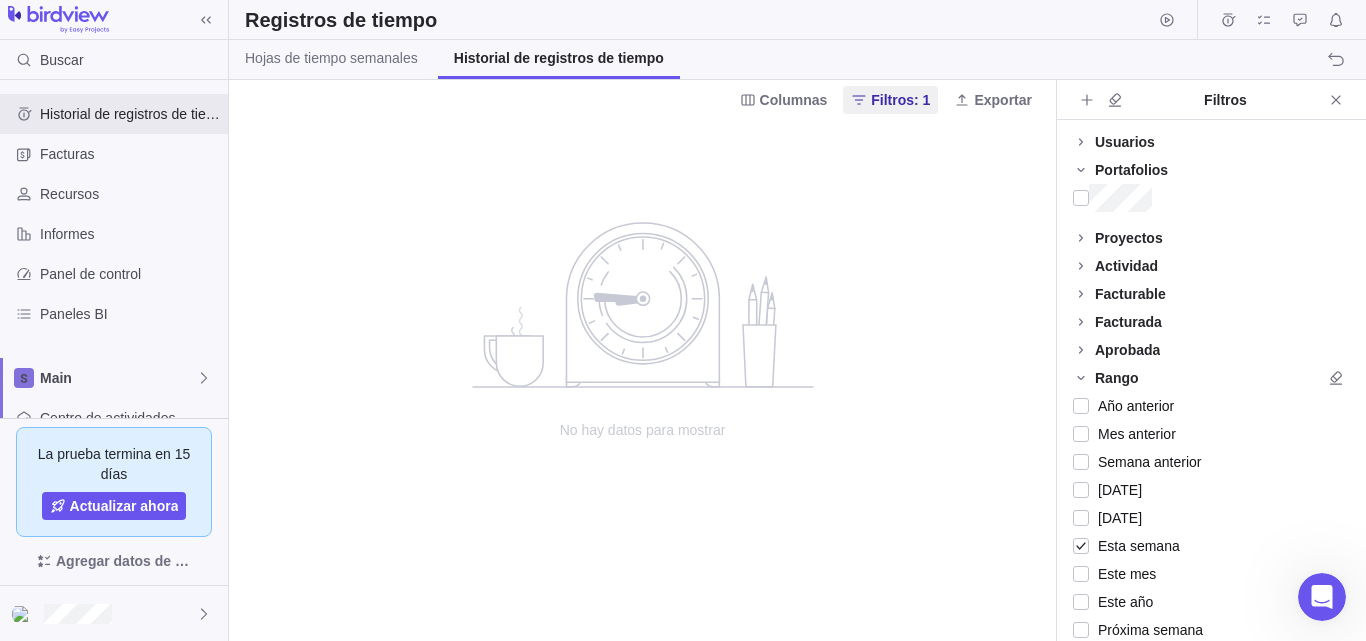click on "Proyectos" at bounding box center [1129, 238] 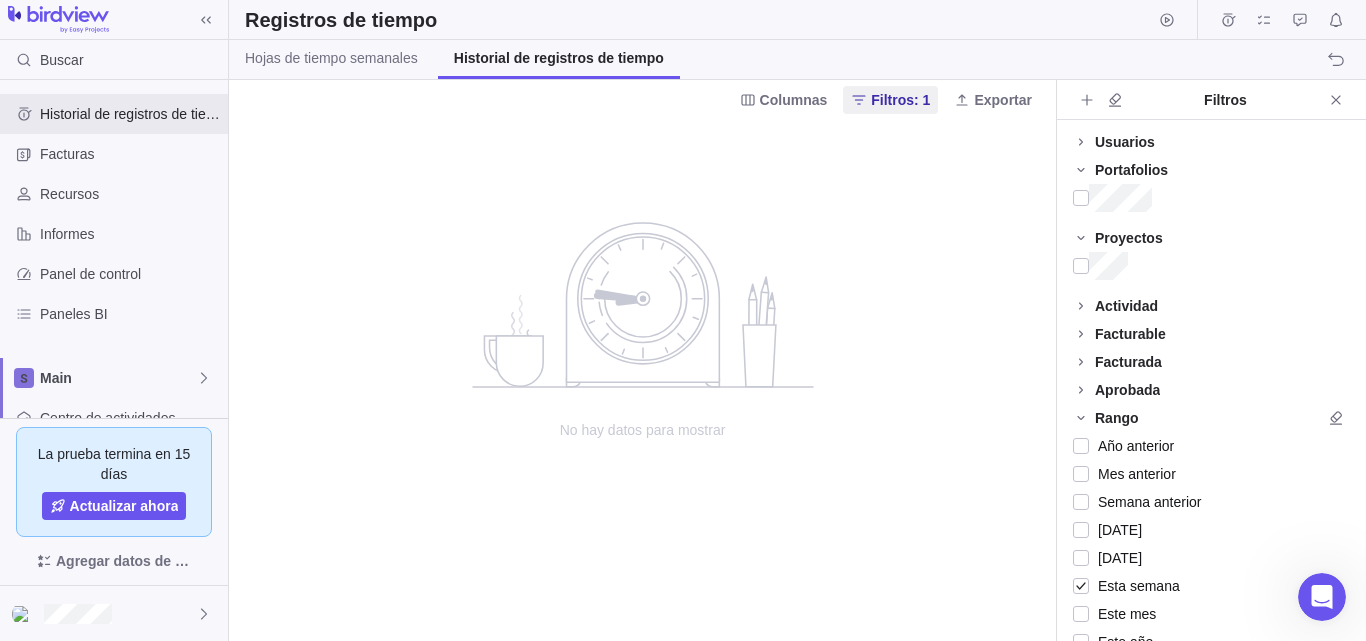 click on "Actividad" at bounding box center (1126, 306) 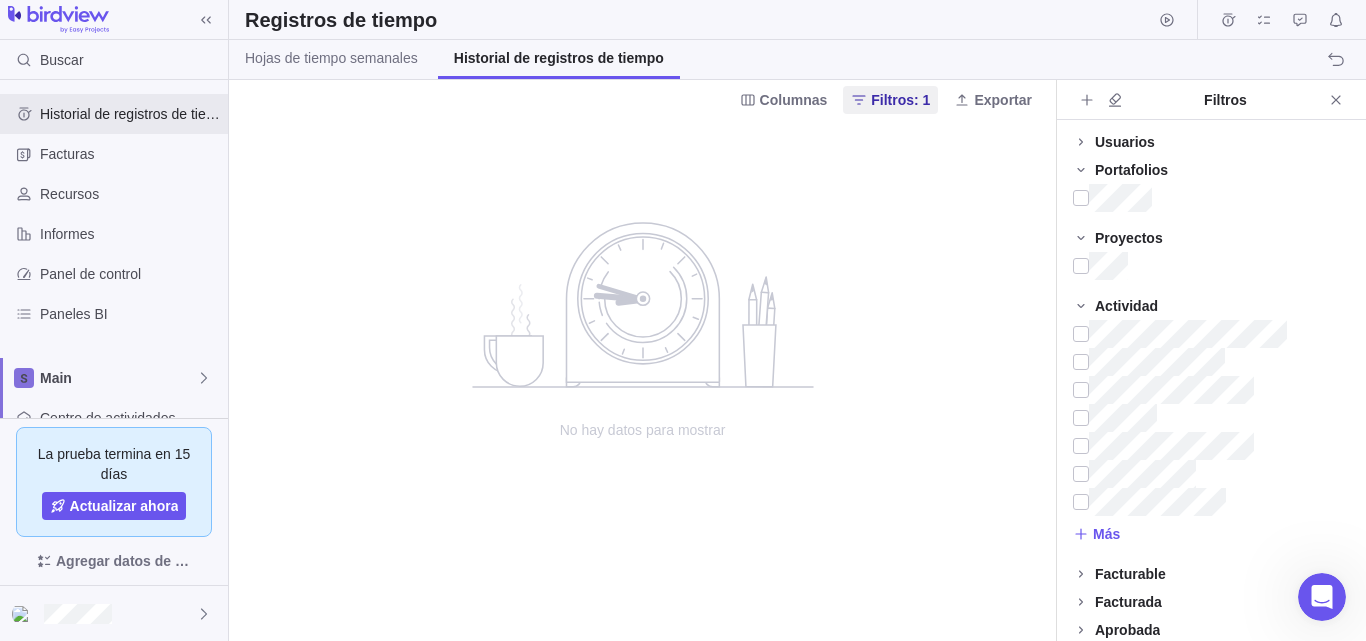 click on "Actividad" at bounding box center (1126, 306) 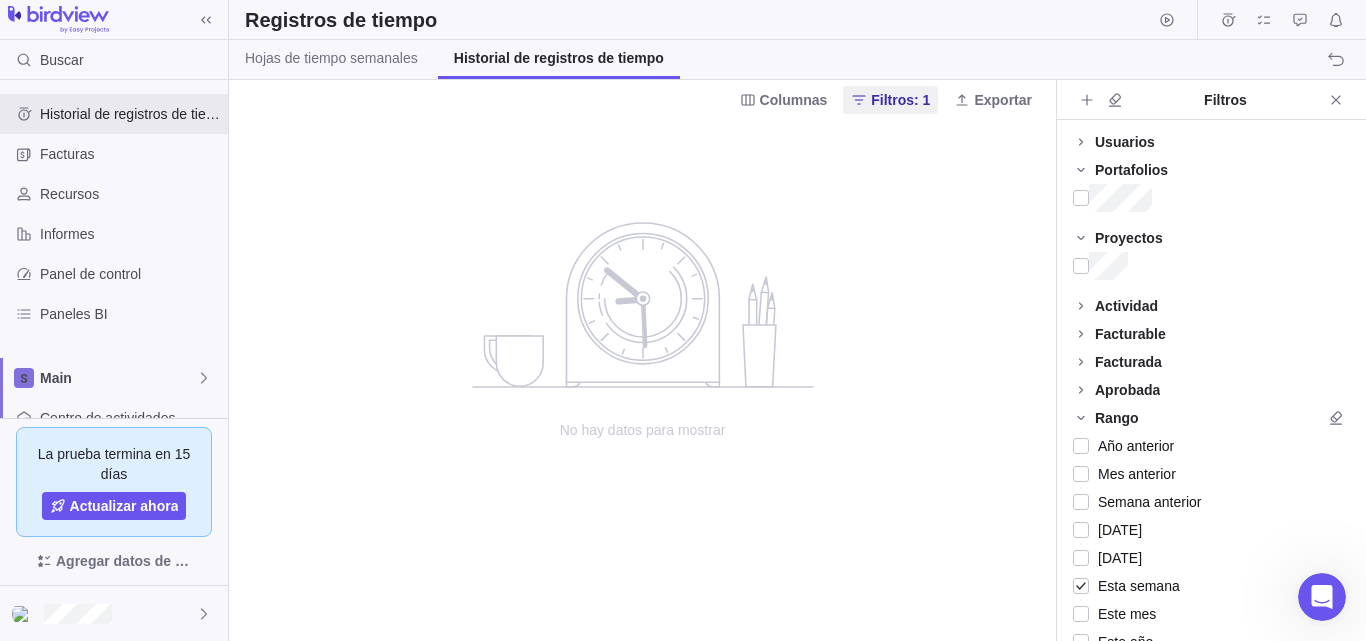 click 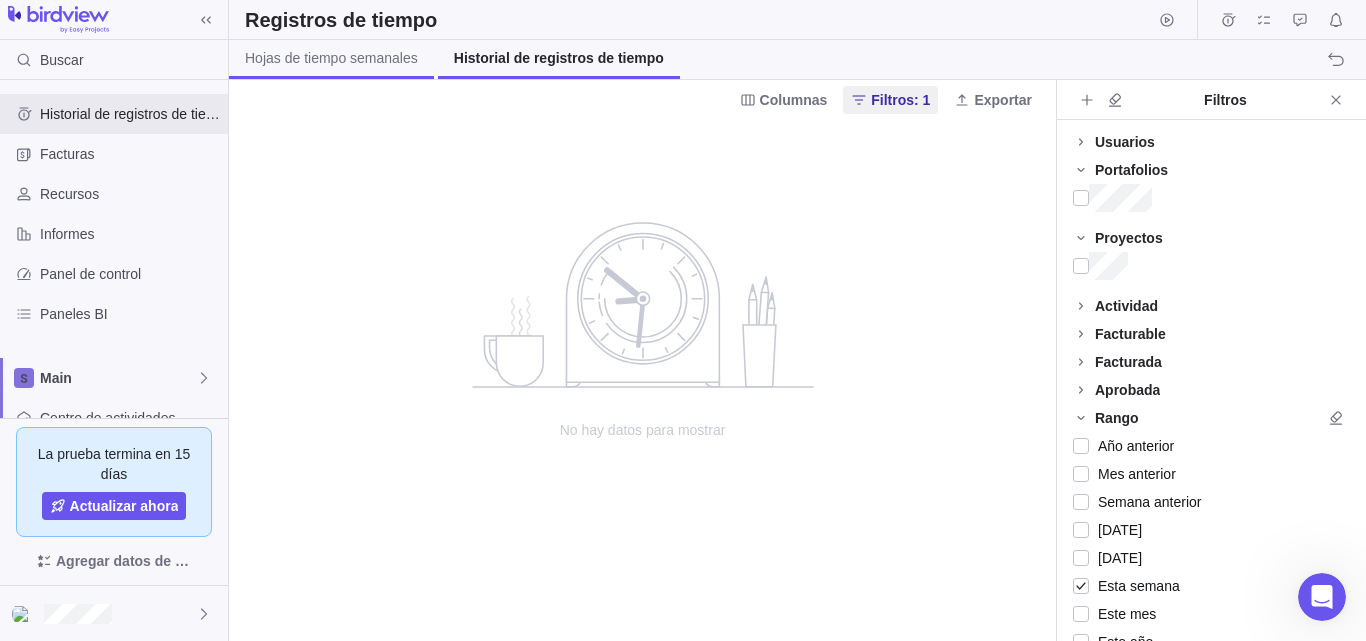 click on "Hojas de tiempo semanales" at bounding box center [331, 58] 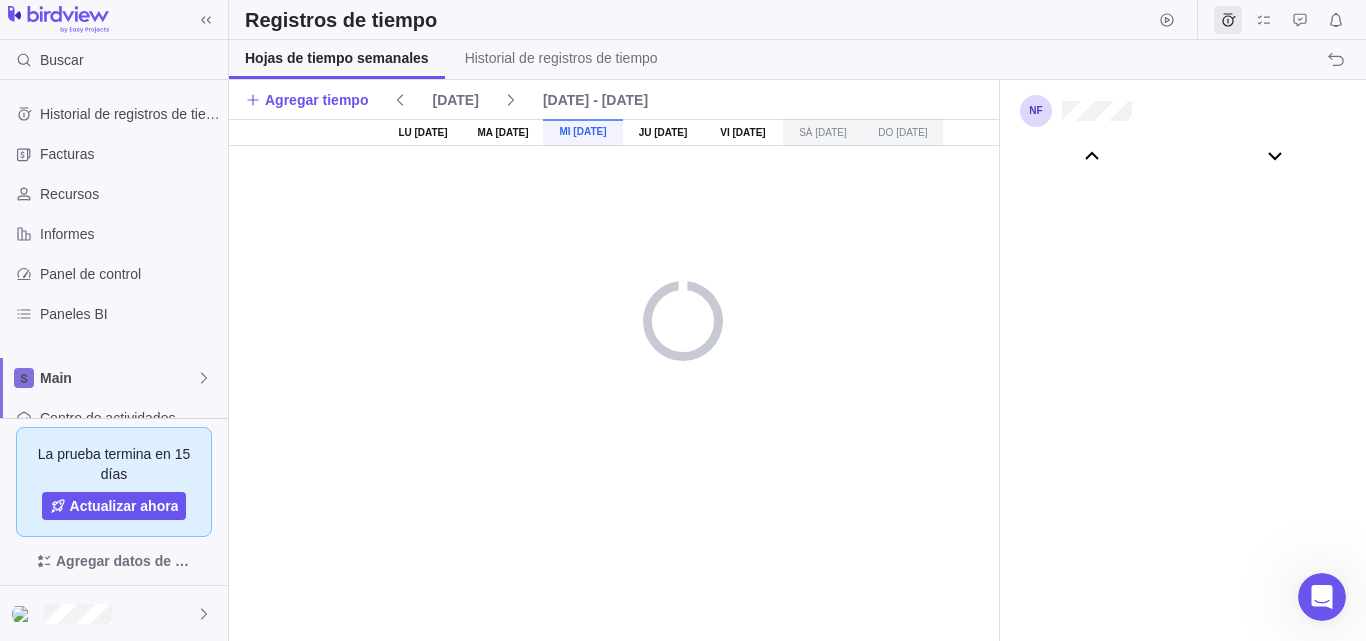 scroll, scrollTop: 110817, scrollLeft: 0, axis: vertical 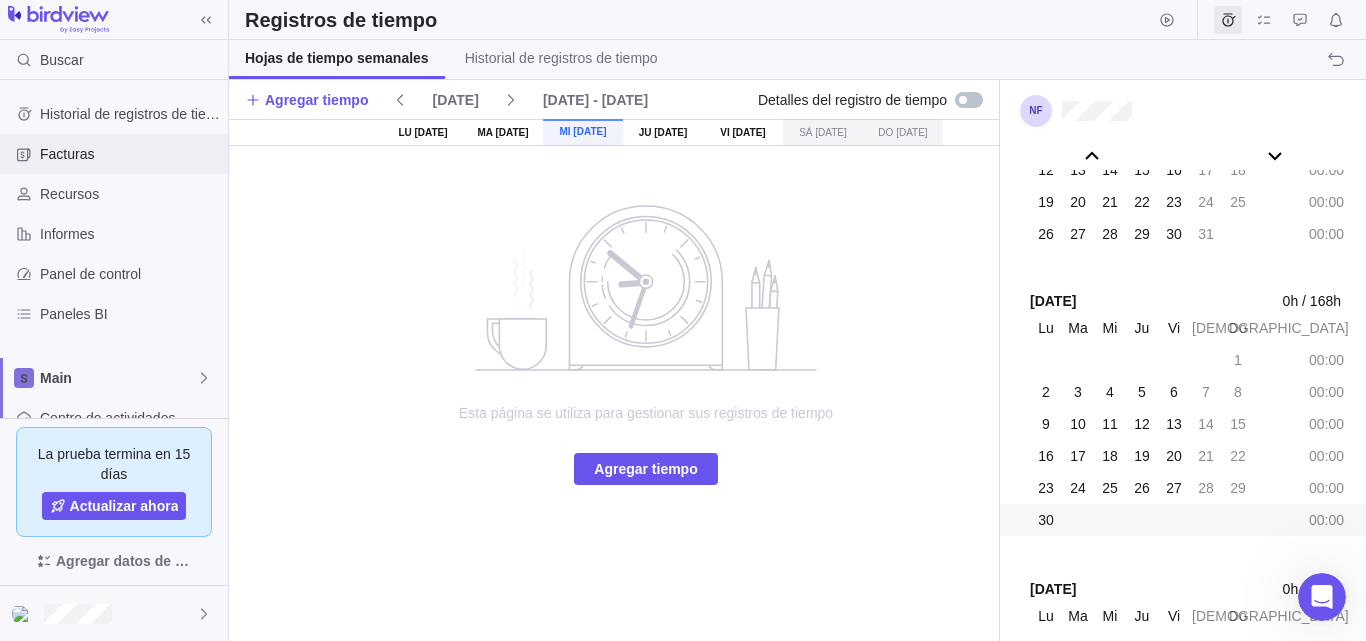 click on "Facturas" at bounding box center [130, 154] 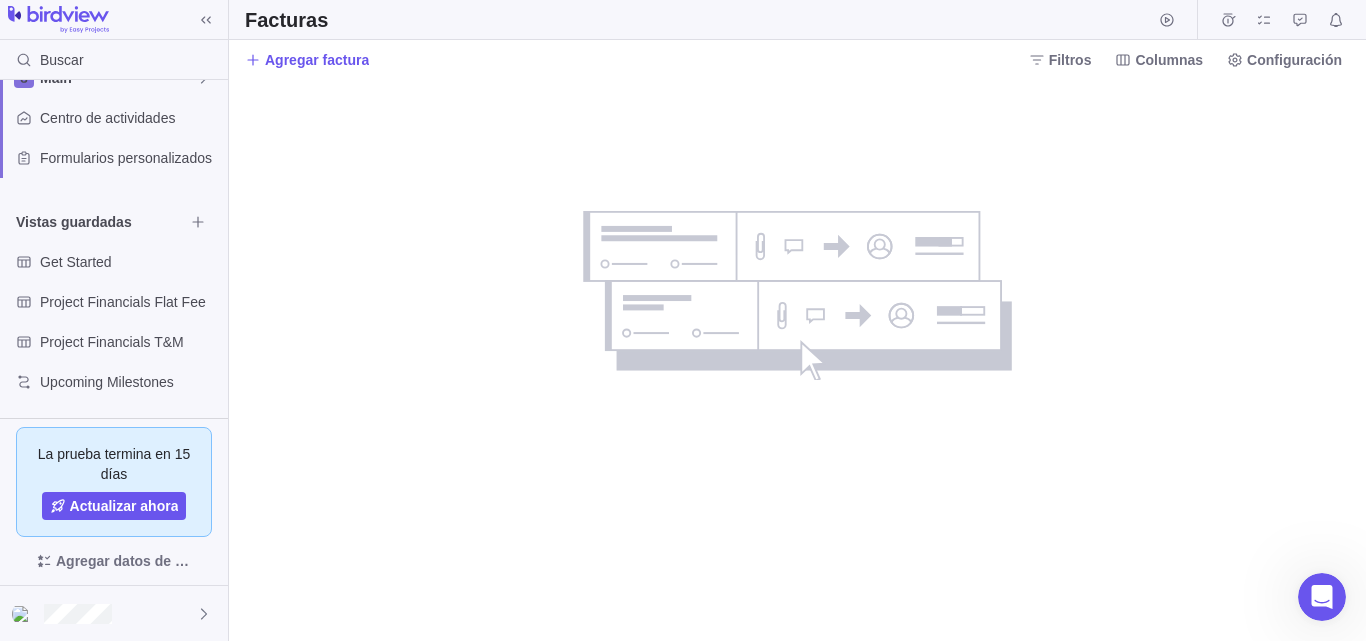 scroll, scrollTop: 0, scrollLeft: 0, axis: both 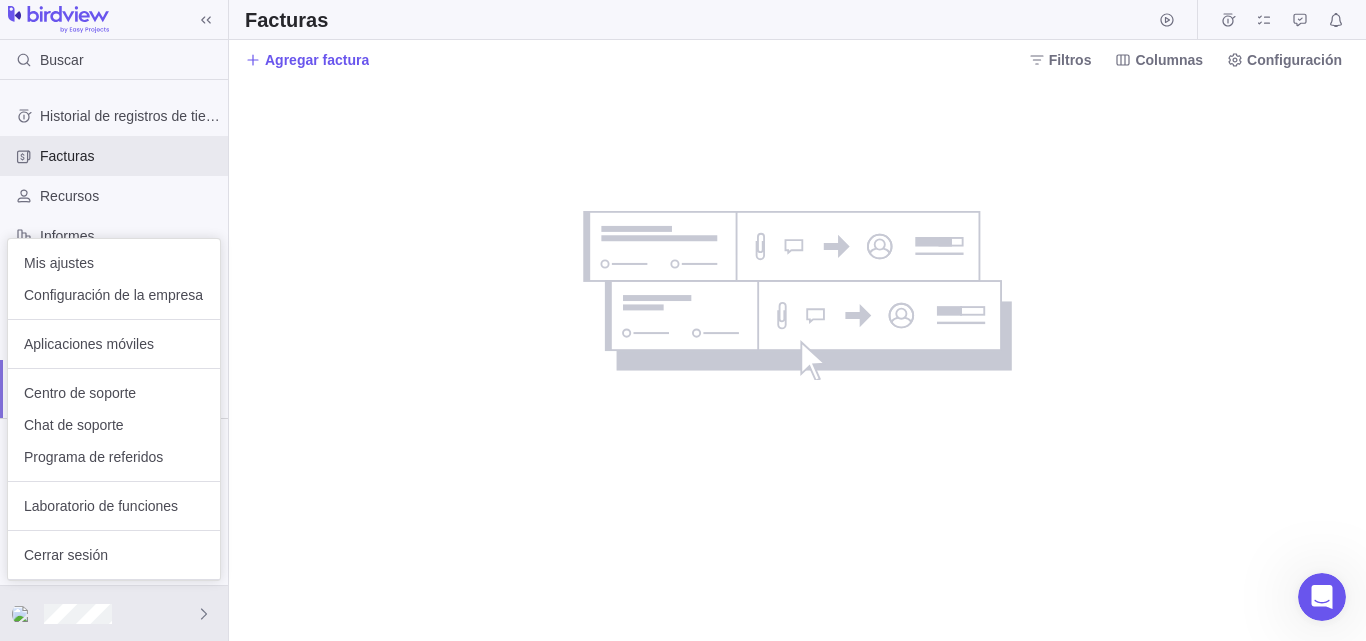click on "Buscar Historial de registros de tiempo Facturas Recursos Informes Panel de control Paneles BI Main Centro de actividades Formularios personalizados Vistas guardadas Get Started Project Financials Flat Fee Project Financials T&M Upcoming Milestones La prueba termina en 15 días Actualizar ahora Agregar datos de muestra Facturas Agregar factura Filtros Columnas Configuración Filtros Clientes No hay valores disponibles para el filtro Estatus Fecha de factura Año anterior Mes anterior Semana anterior [DATE] [DATE] Esta semana Este mes Este año Próxima semana Próximo mes Filtrar por período Fecha de vencimiento Año anterior Mes anterior Semana anterior [DATE] [DATE] Esta semana Este mes Este año Próxima semana Próximo mes Filtrar por período Proyectos No hay valores disponibles para el filtro
Mis ajustes Configuración de la empresa Aplicaciones móviles Centro de soporte Chat de soporte Programa de referidos Laboratorio de funciones Cerrar sesión" at bounding box center [683, 320] 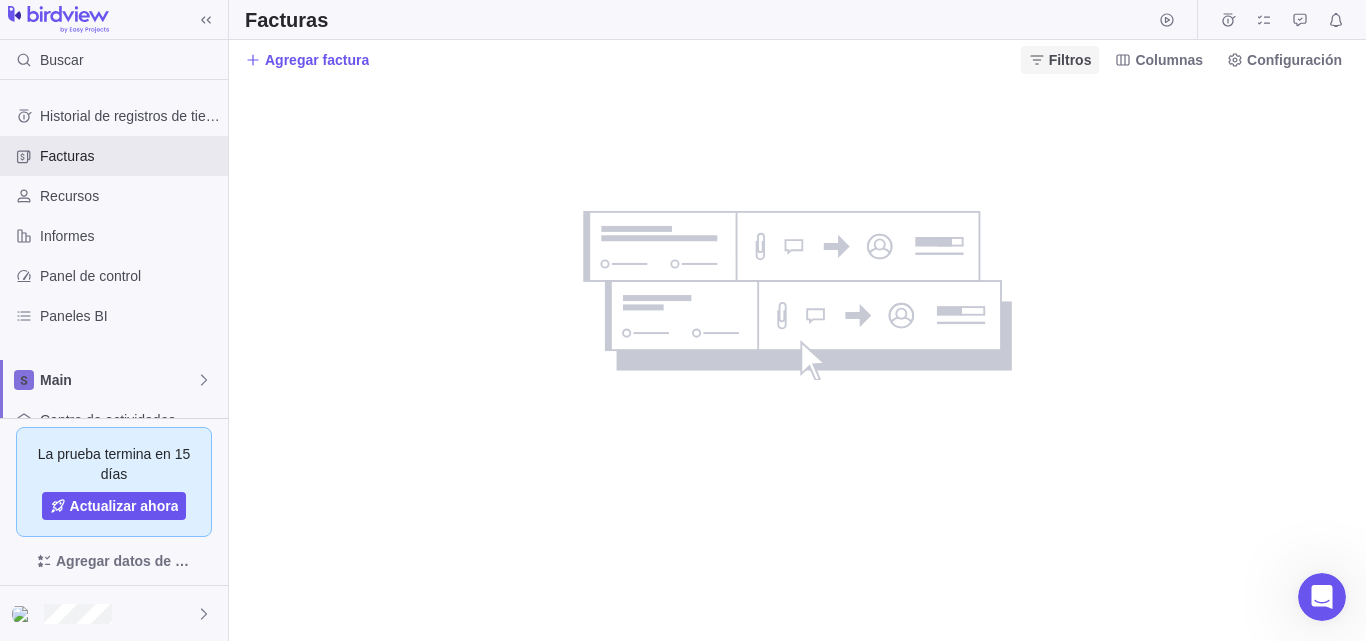 click on "Filtros" at bounding box center (1070, 60) 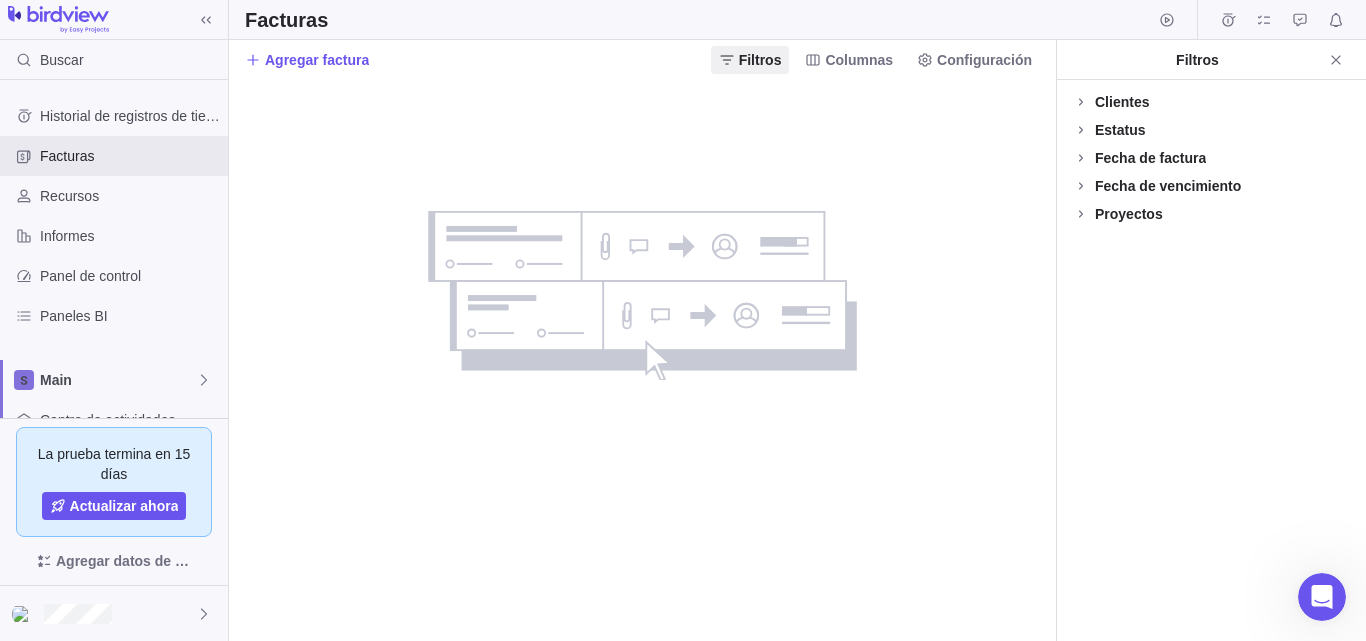 click on "Clientes" at bounding box center [1122, 102] 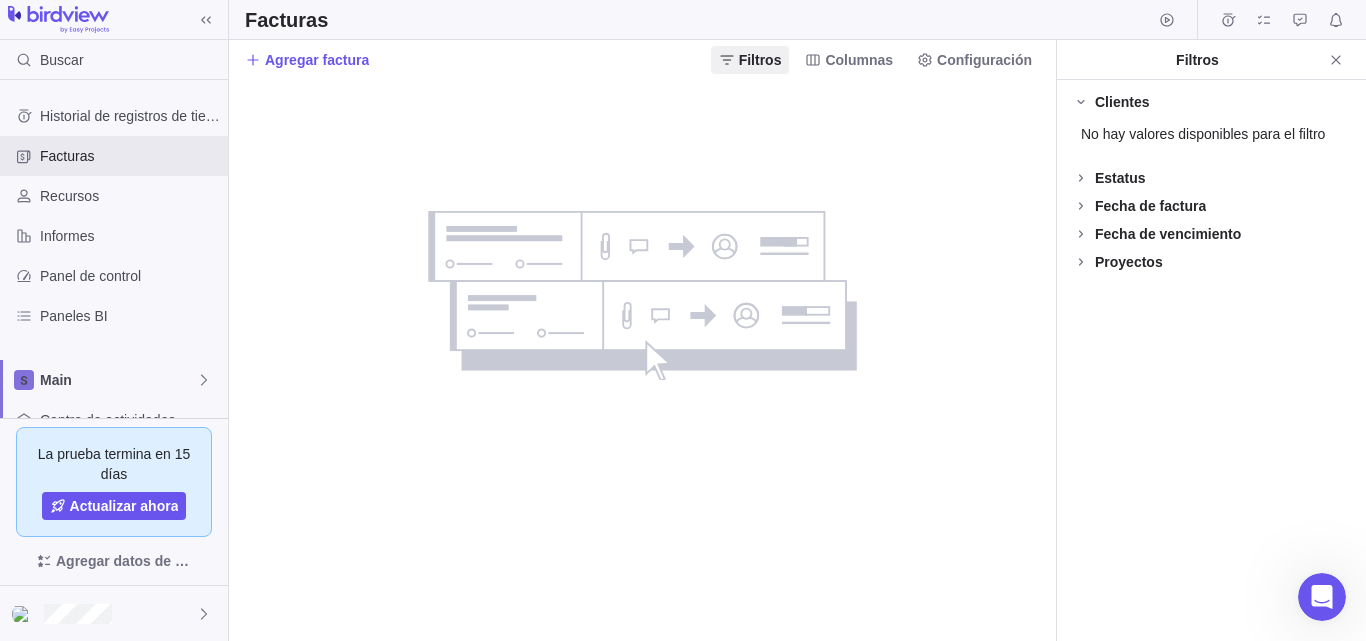 click on "Clientes" at bounding box center (1211, 102) 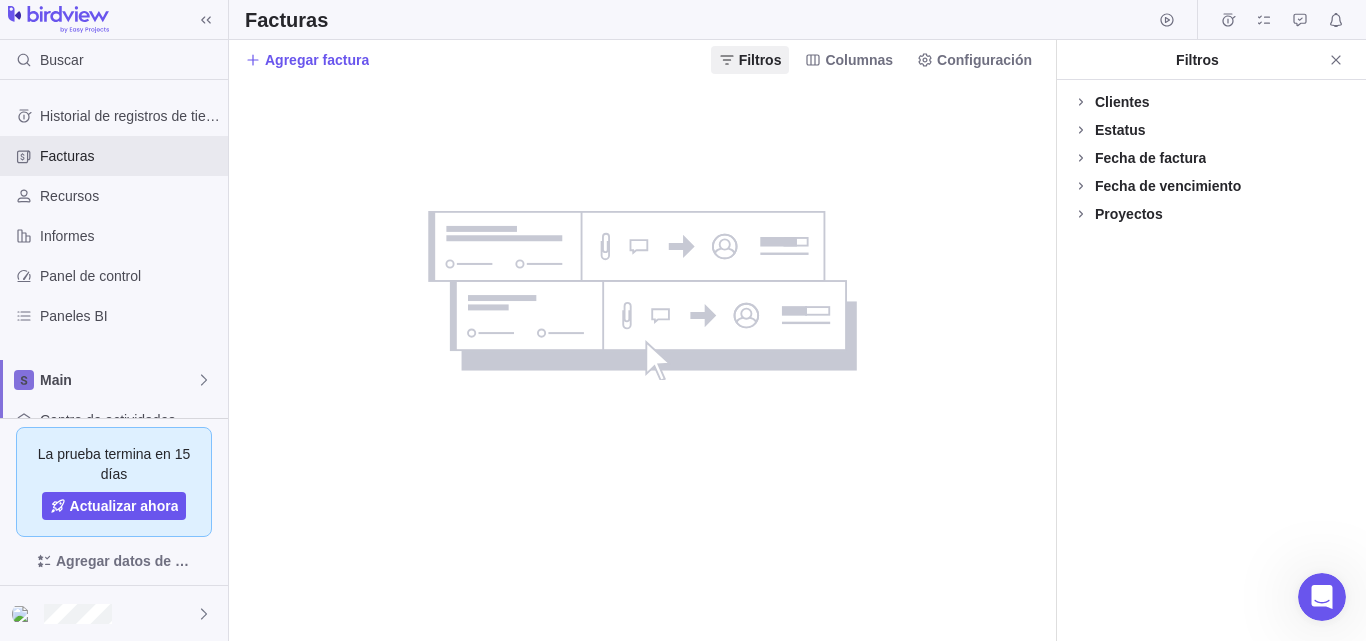 click on "Fecha de vencimiento" at bounding box center [1168, 186] 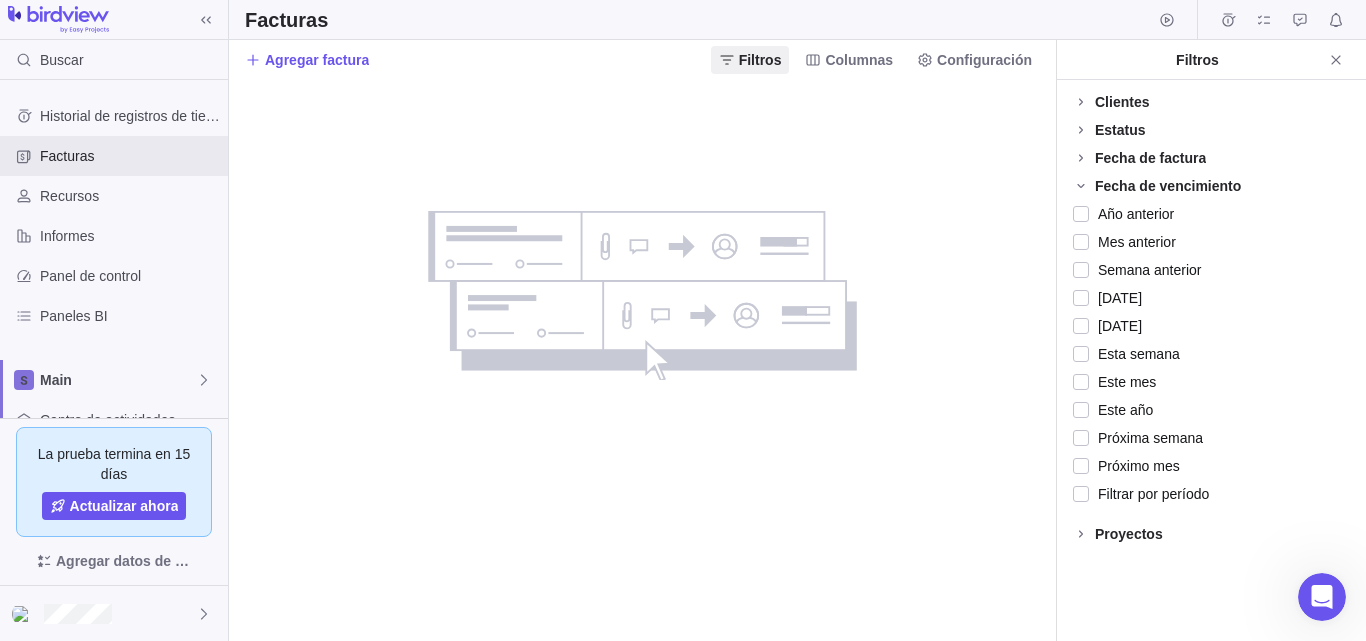 click on "Fecha de vencimiento" at bounding box center [1168, 186] 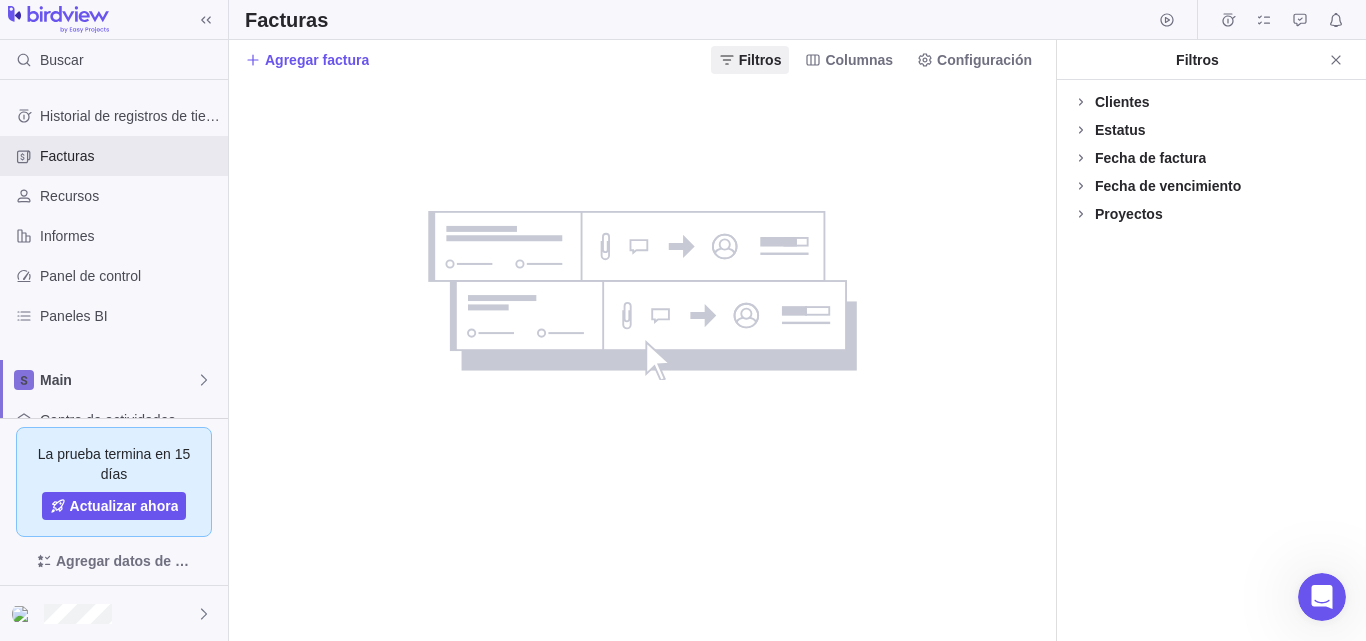 click on "Fecha de factura" at bounding box center [1150, 158] 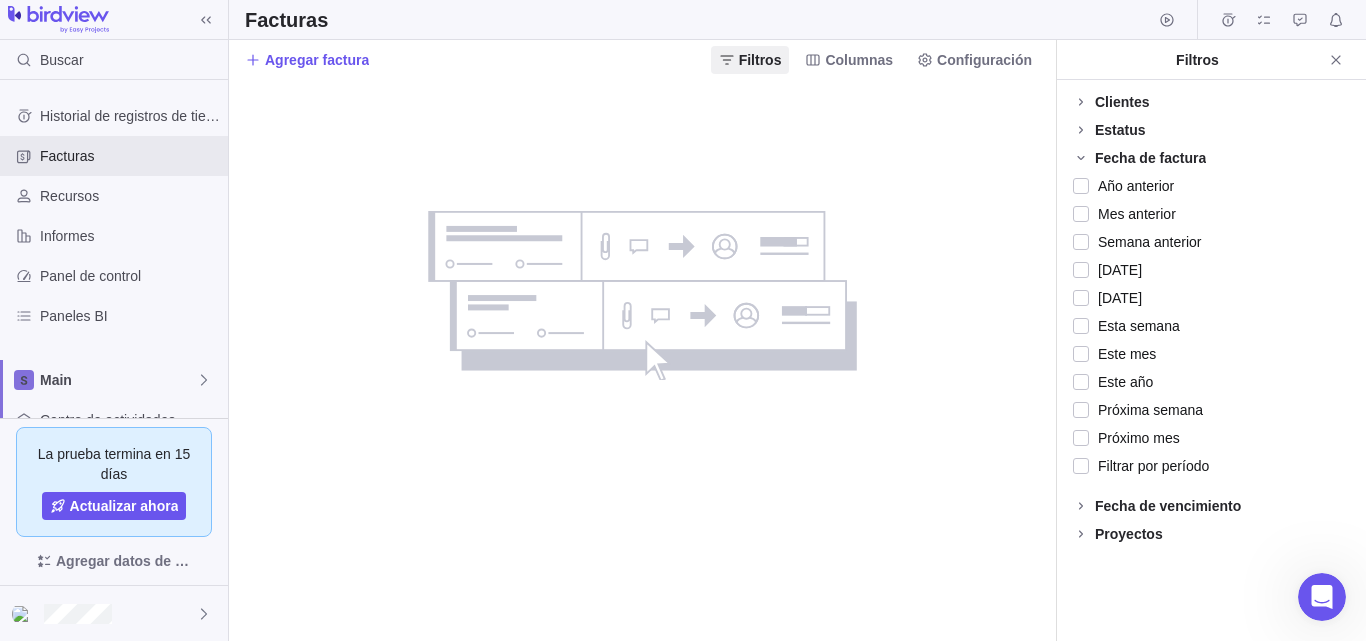 click on "Fecha de factura" at bounding box center [1150, 158] 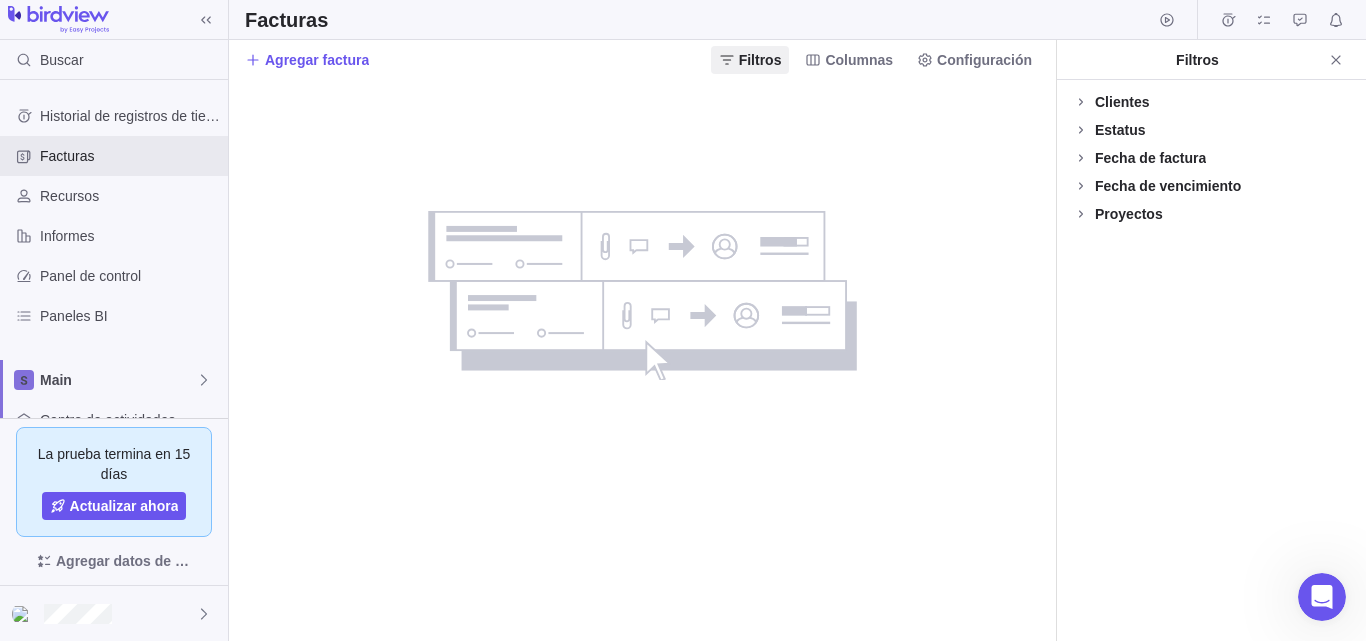 click on "Proyectos" at bounding box center (1129, 214) 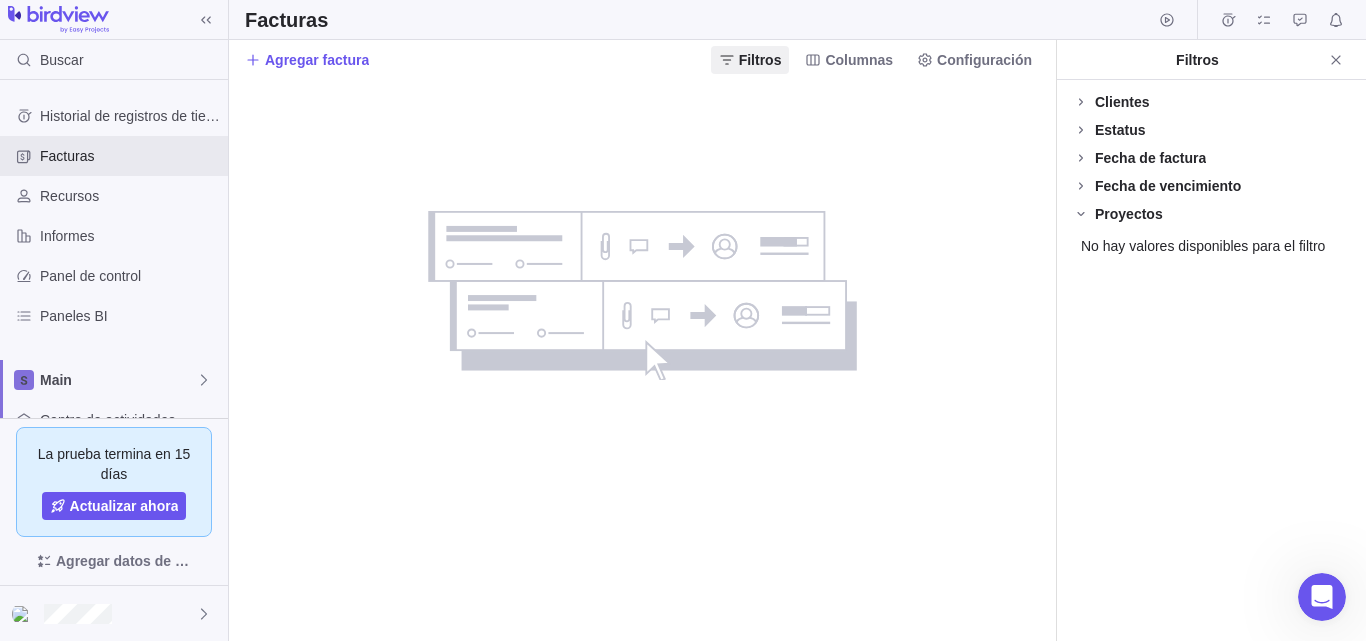 click on "Proyectos" at bounding box center [1129, 214] 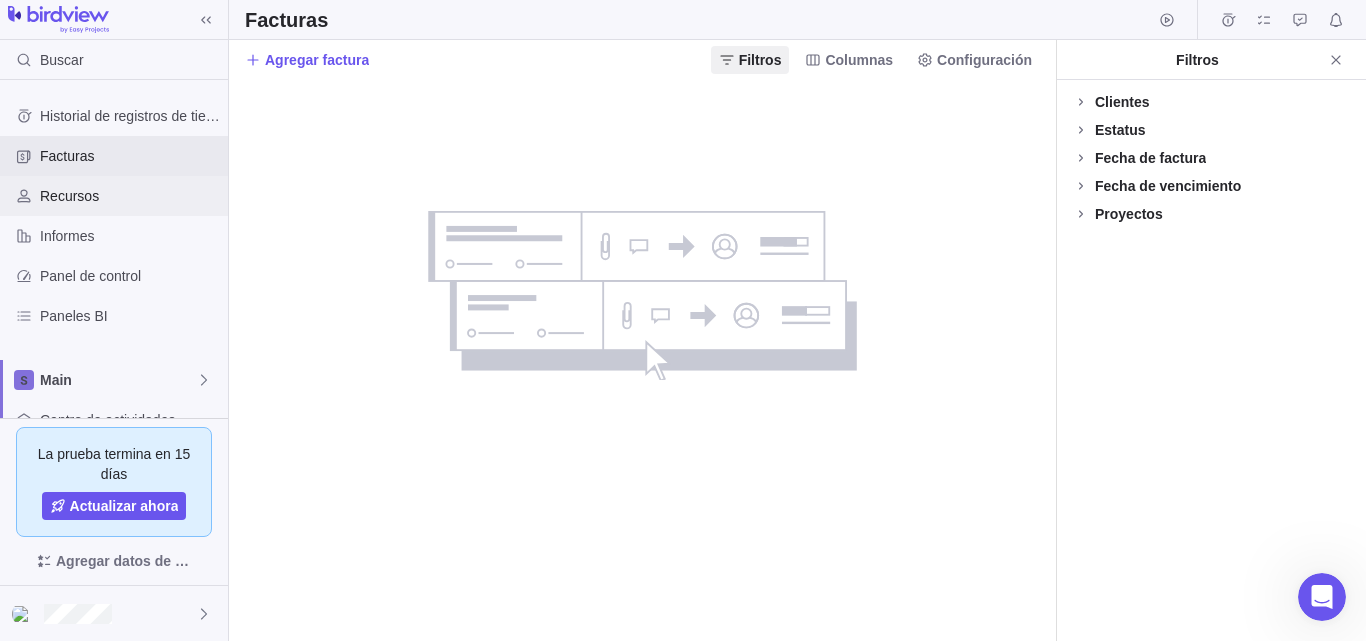 click on "Recursos" at bounding box center [130, 196] 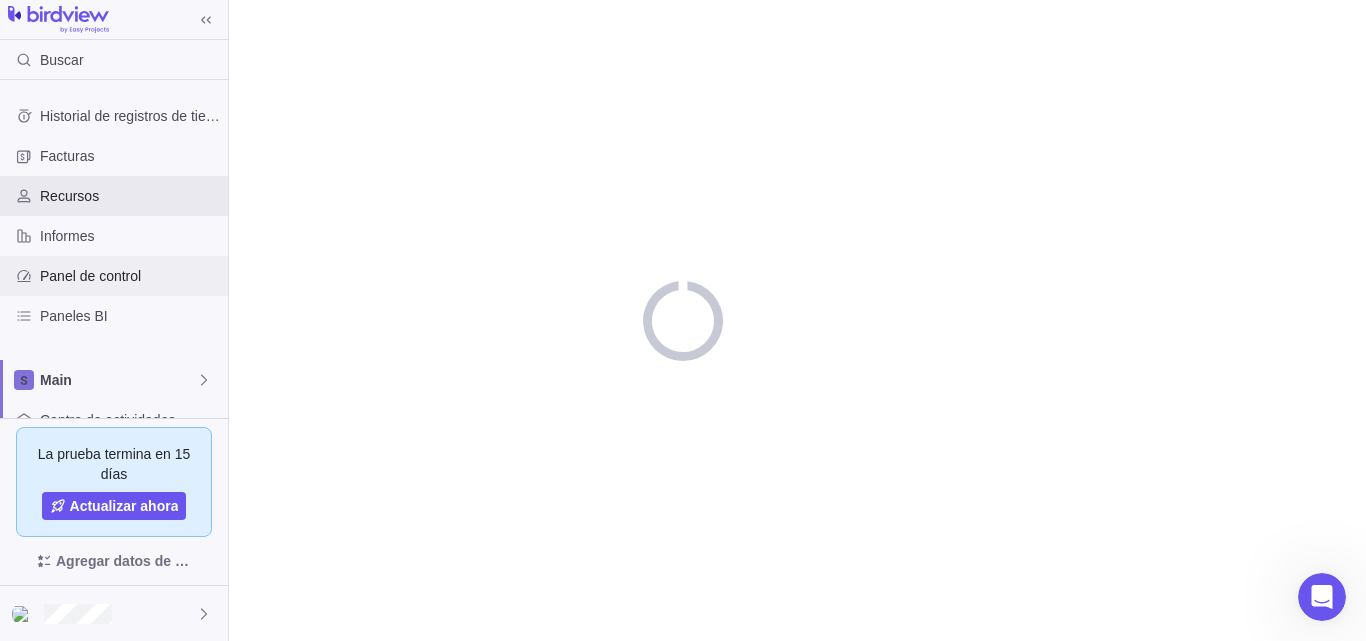 click on "Panel de control" at bounding box center [130, 276] 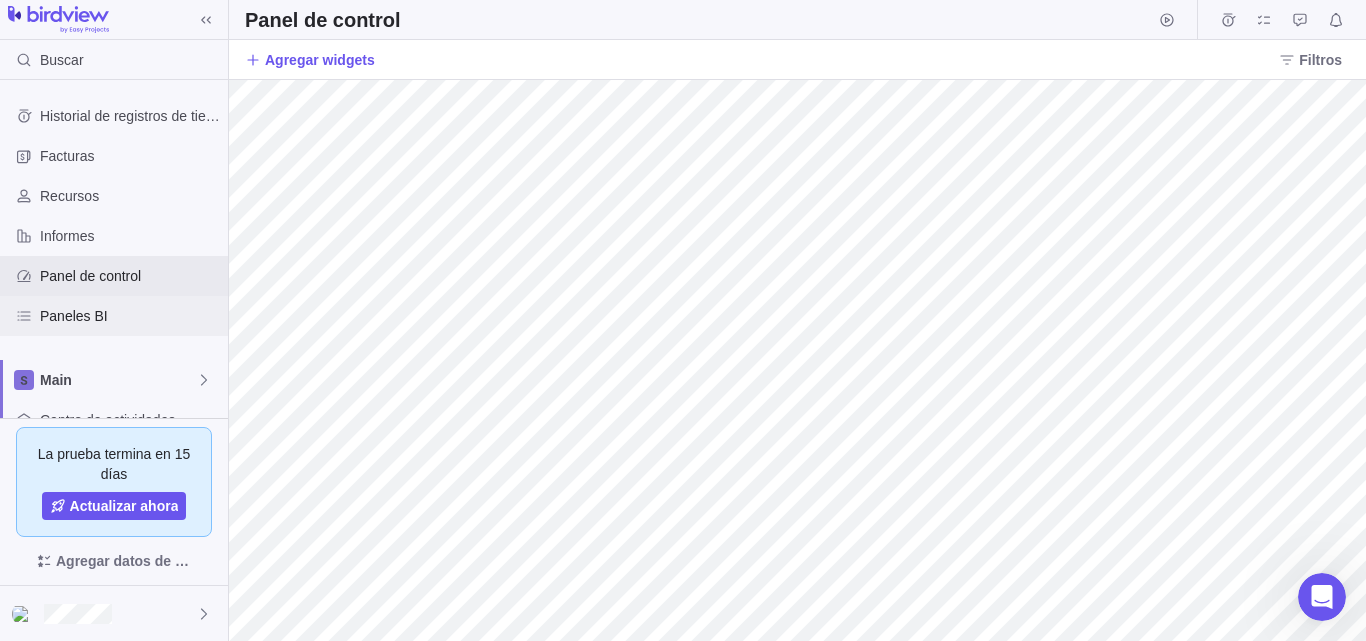 click on "Paneles BI" at bounding box center [114, 316] 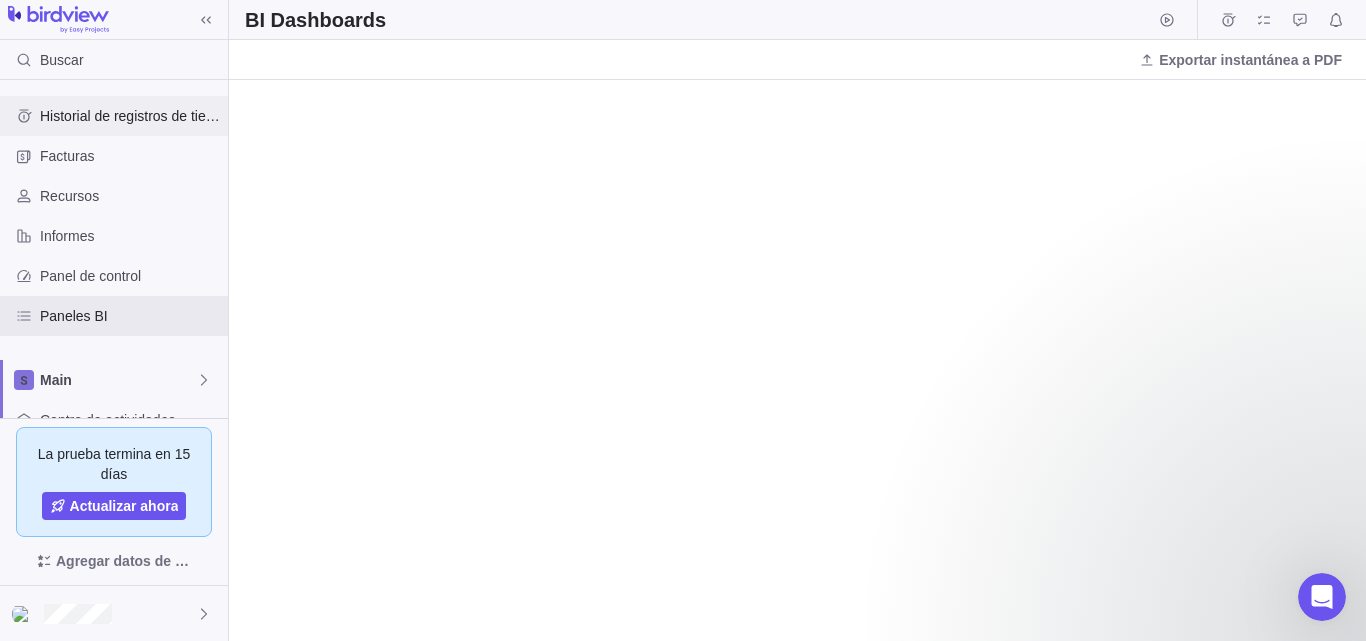 click on "Historial de registros de tiempo" at bounding box center (130, 116) 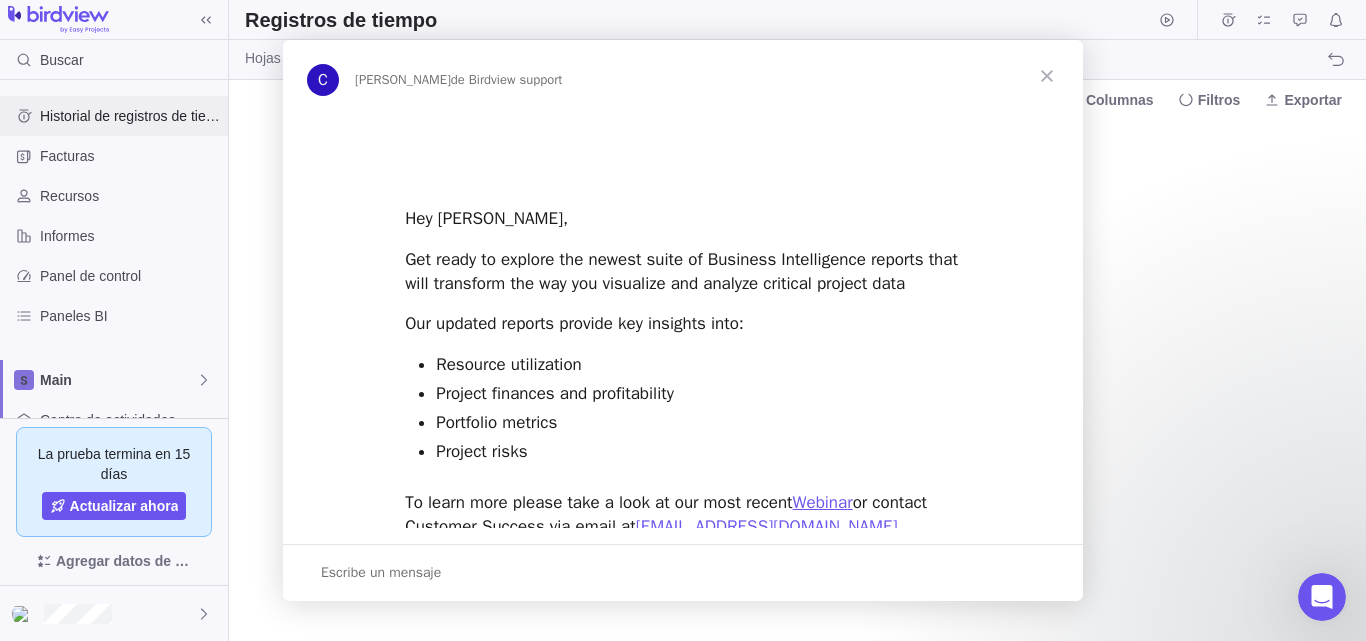 scroll, scrollTop: 0, scrollLeft: 0, axis: both 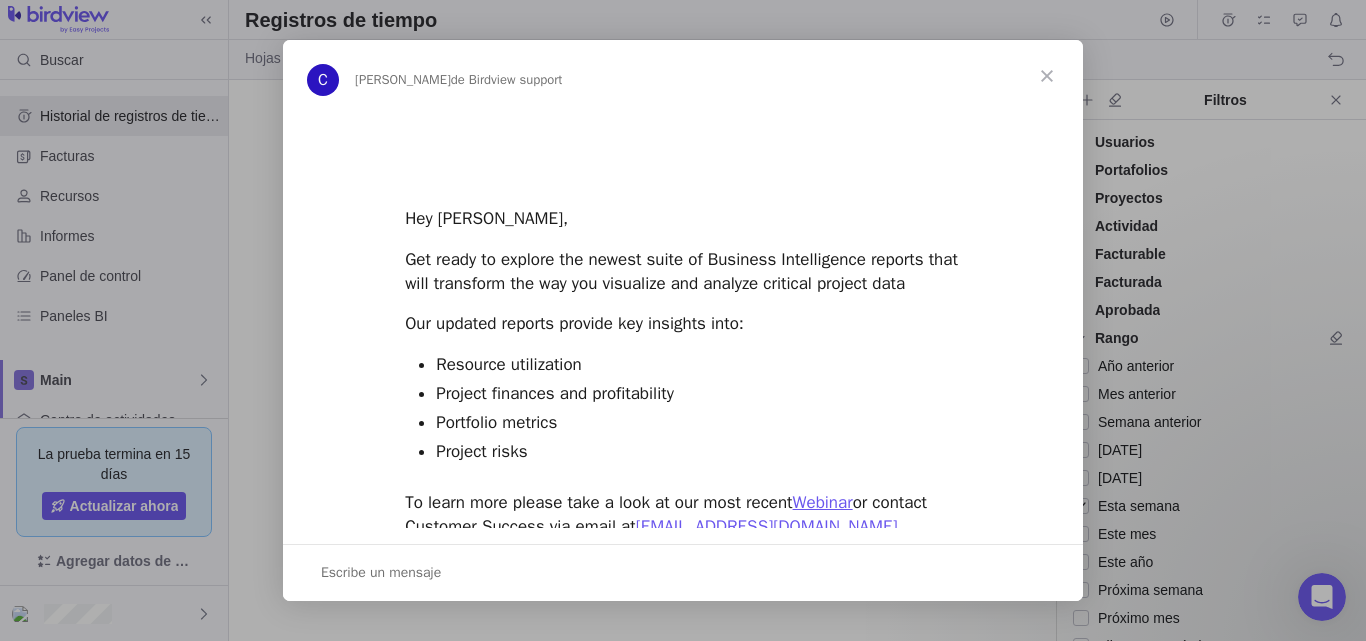 click at bounding box center [1047, 76] 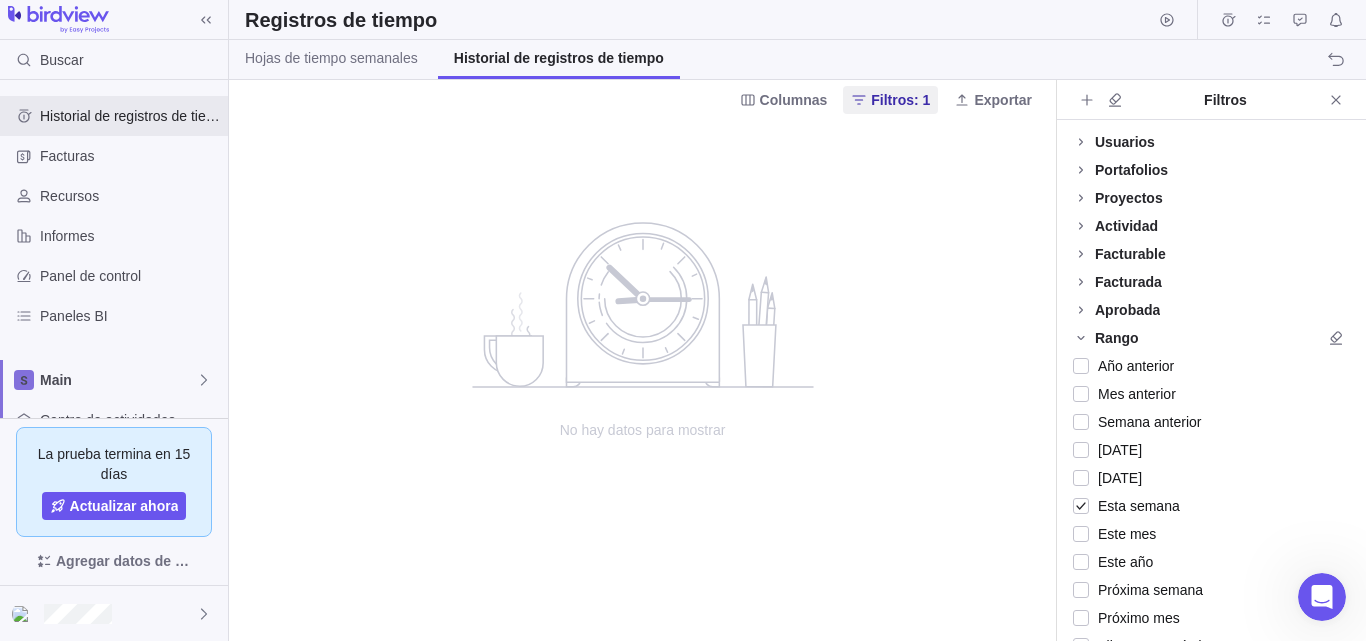 click on "Usuarios" at bounding box center [1125, 142] 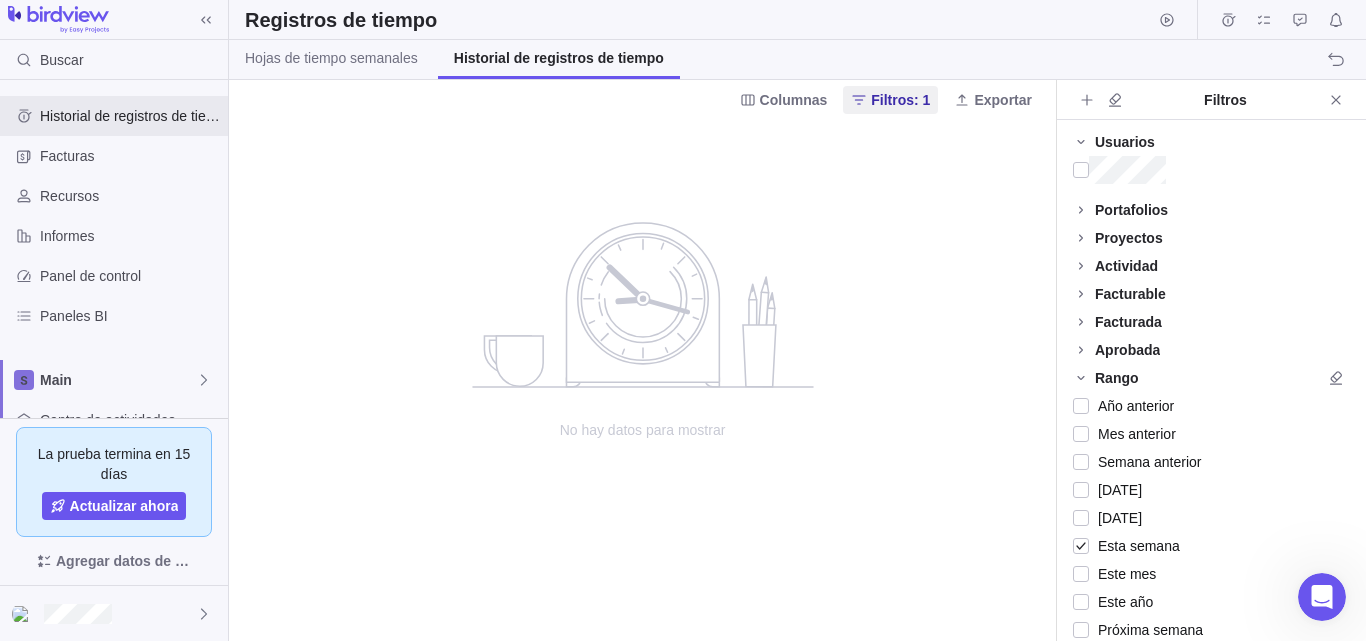 click on "Usuarios" at bounding box center (1125, 142) 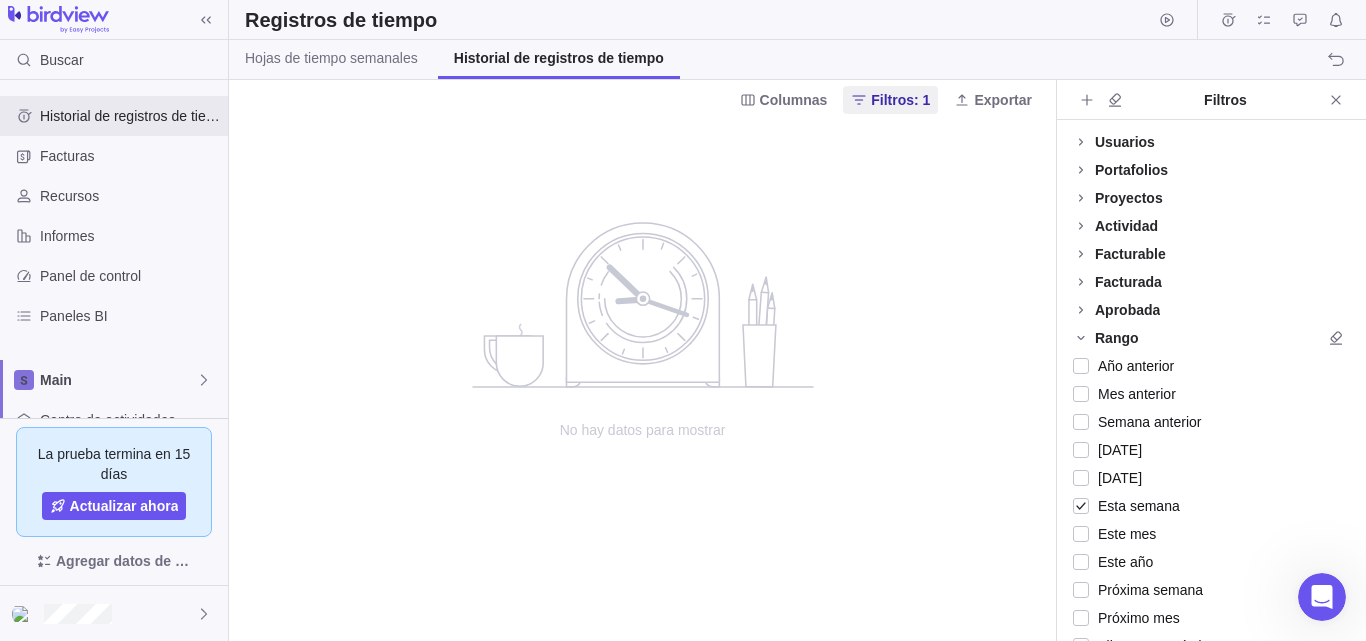 click on "Portafolios" at bounding box center (1131, 170) 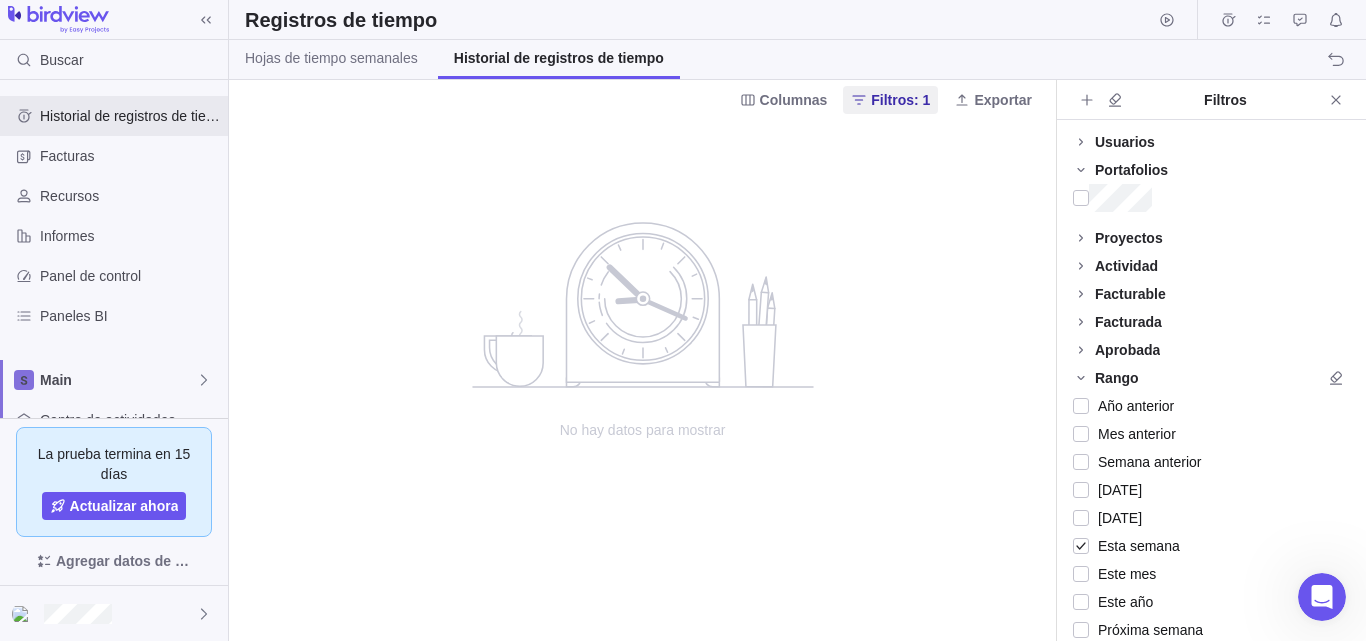 click on "Portafolios" at bounding box center (1131, 170) 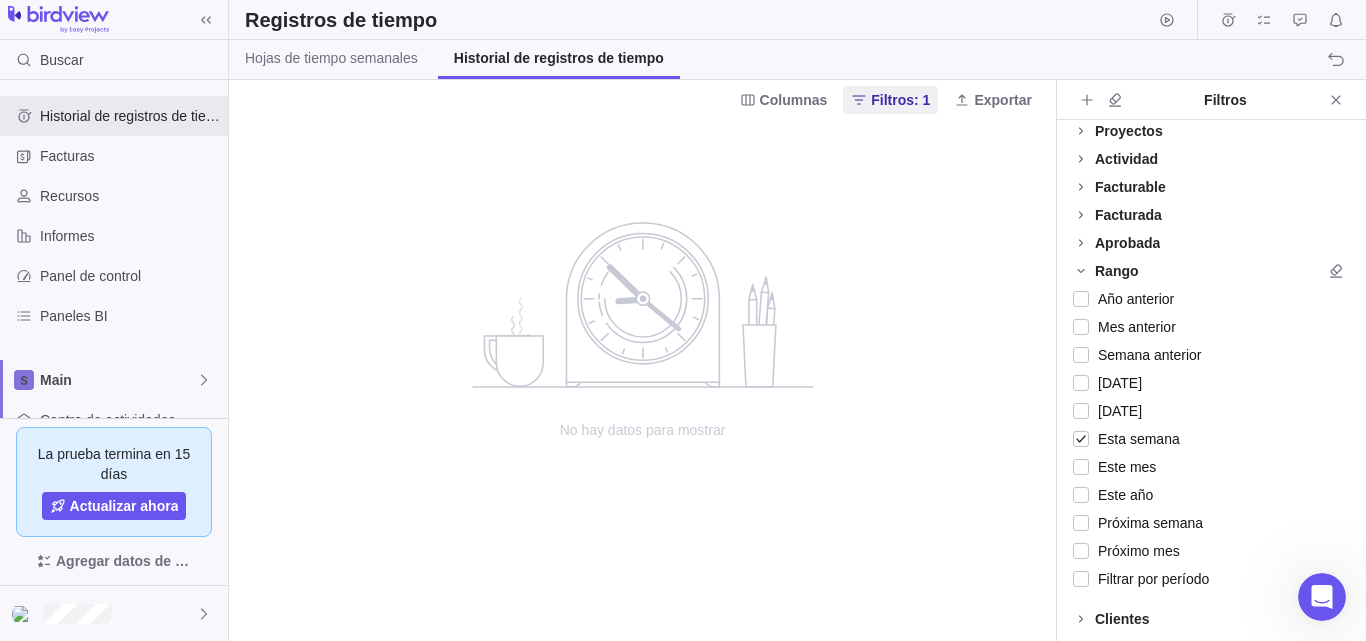 scroll, scrollTop: 0, scrollLeft: 0, axis: both 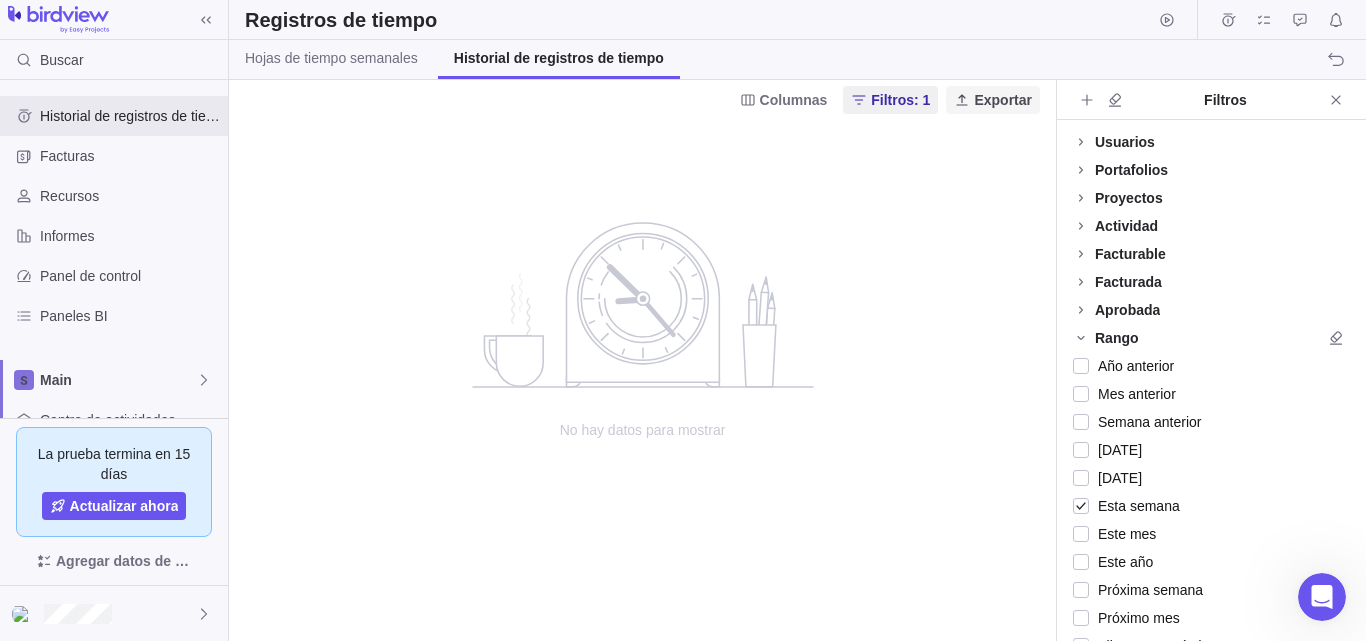 click on "Exportar" at bounding box center [1003, 100] 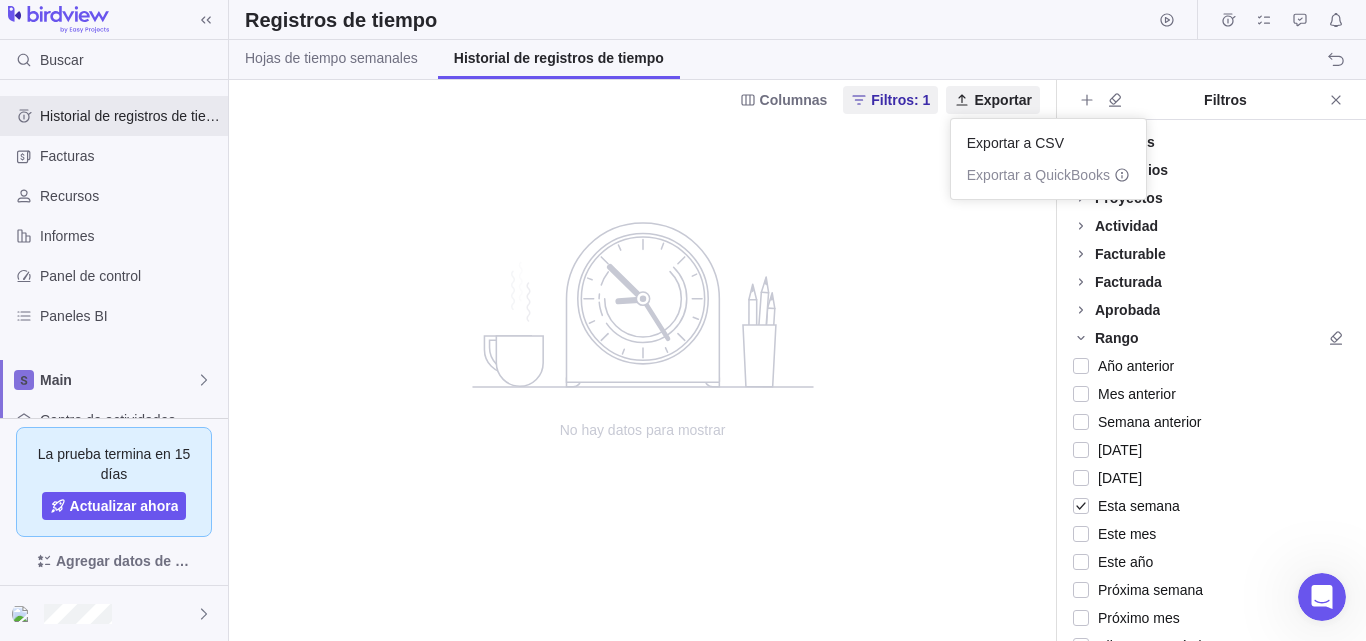 click on "Buscar Historial de registros de tiempo Facturas Recursos Informes Panel de control Paneles BI Main Centro de actividades Formularios personalizados Vistas guardadas Get Started Project Financials Flat Fee Project Financials T&M Upcoming Milestones La prueba termina en 15 días Actualizar ahora Agregar datos de muestra Registros de tiempo Hojas de tiempo semanales Historial de registros de tiempo Columnas Filtros: 1 Exportar No hay datos para mostrar Filtros Usuarios Portafolios Proyectos Actividad Más Facturable Facturada Aprobada Rango Año anterior Mes anterior Semana anterior [DATE] [DATE] Esta semana Este mes Este año Próxima semana Próximo mes Filtrar por período Clientes
Open Exportar a CSV Exportar a QuickBooks" at bounding box center (683, 320) 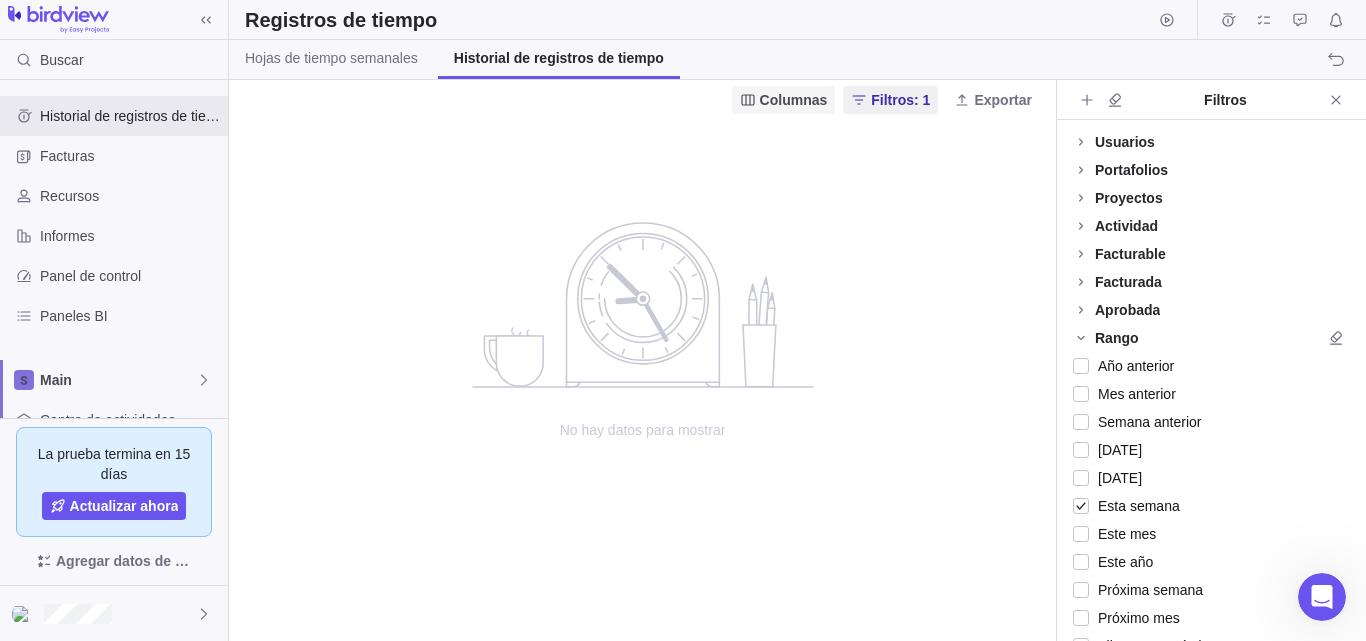 click on "Columnas" at bounding box center (794, 100) 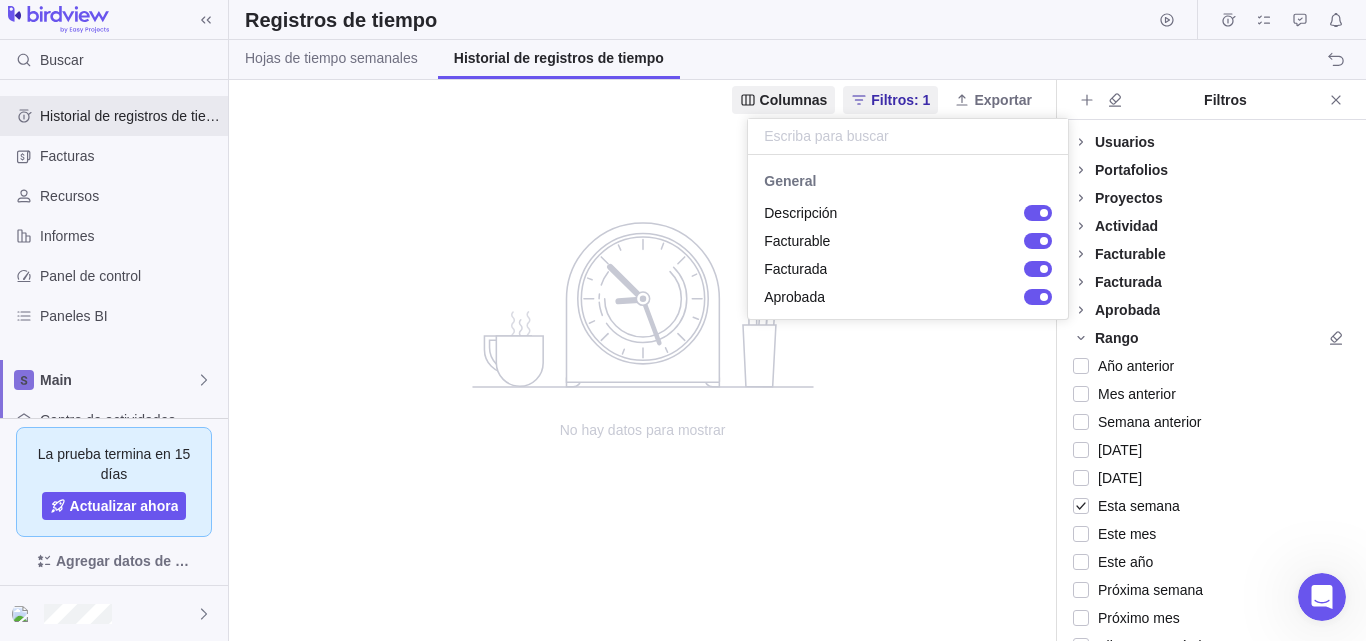 click on "General" at bounding box center (790, 181) 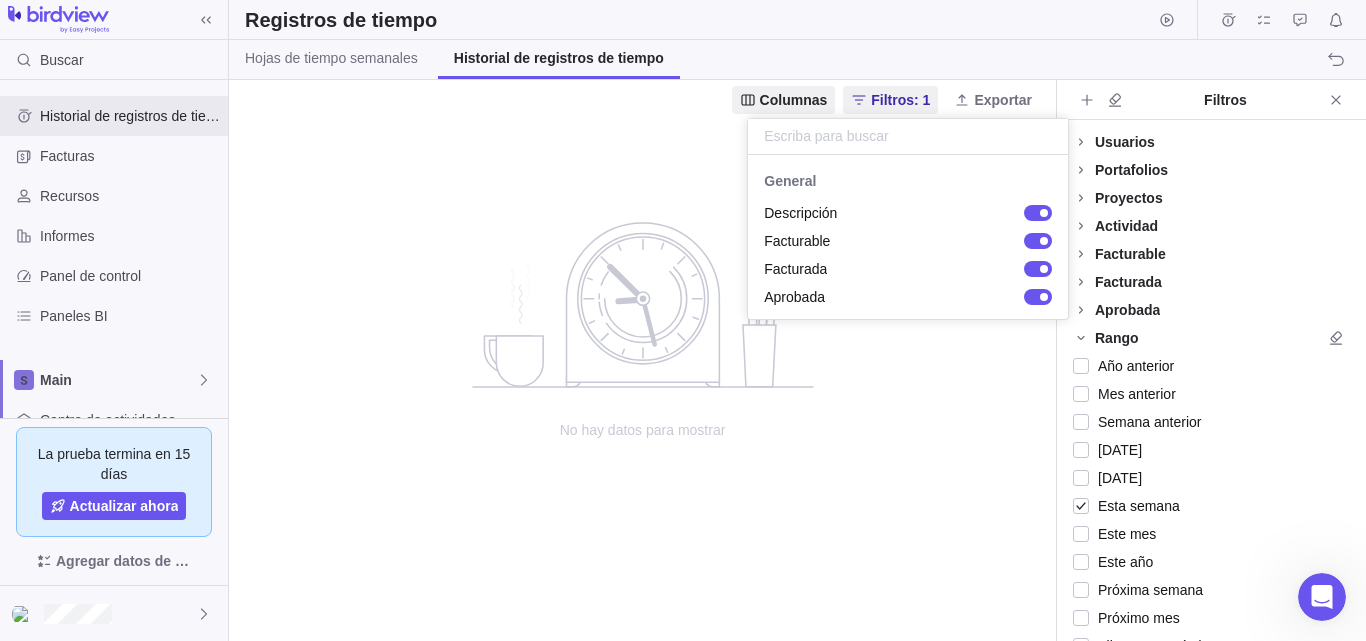click on "Buscar Historial de registros de tiempo Facturas Recursos Informes Panel de control Paneles BI Main Centro de actividades Formularios personalizados Vistas guardadas Get Started Project Financials Flat Fee Project Financials T&M Upcoming Milestones La prueba termina en 15 días Actualizar ahora Agregar datos de muestra Registros de tiempo Hojas de tiempo semanales Historial de registros de tiempo Columnas Filtros: 1 Exportar No hay datos para mostrar Filtros Usuarios Portafolios Proyectos Actividad Más Facturable Facturada Aprobada Rango Año anterior Mes anterior Semana anterior [DATE] [DATE] Esta semana Este mes Este año Próxima semana Próximo mes Filtrar por período Clientes
Open General Descripción Facturable Facturada Aprobada" at bounding box center (683, 320) 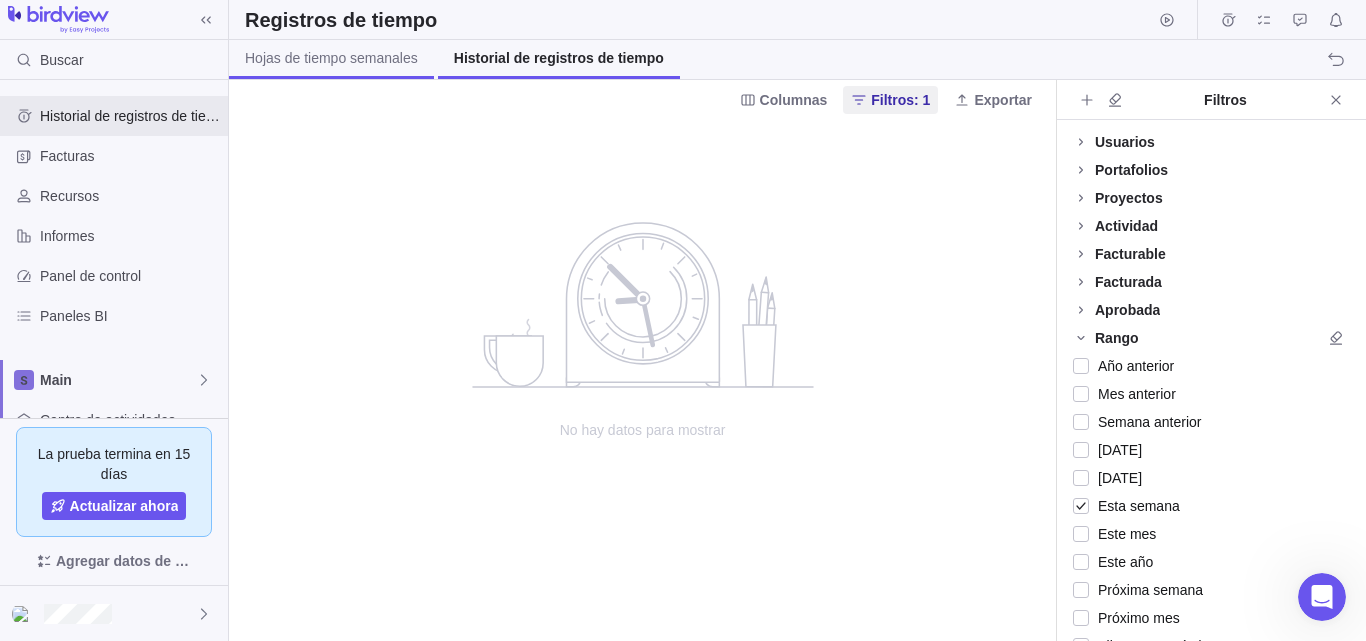 click on "Hojas de tiempo semanales" at bounding box center (331, 58) 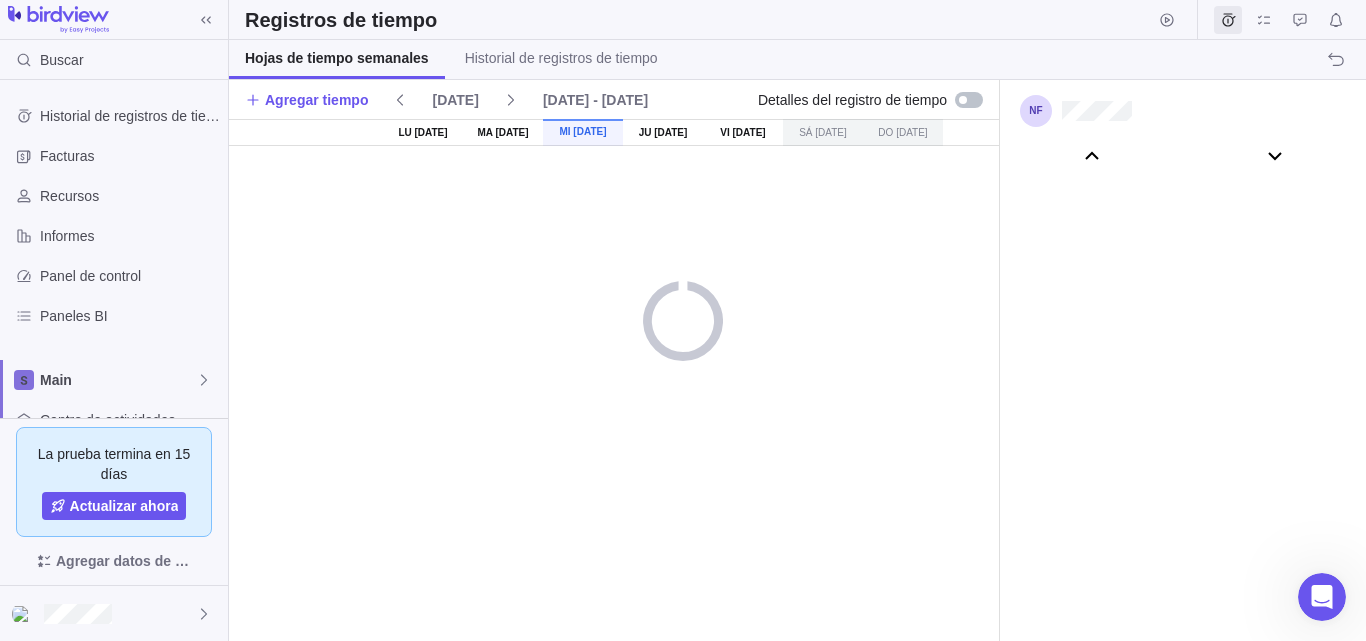 scroll, scrollTop: 110817, scrollLeft: 0, axis: vertical 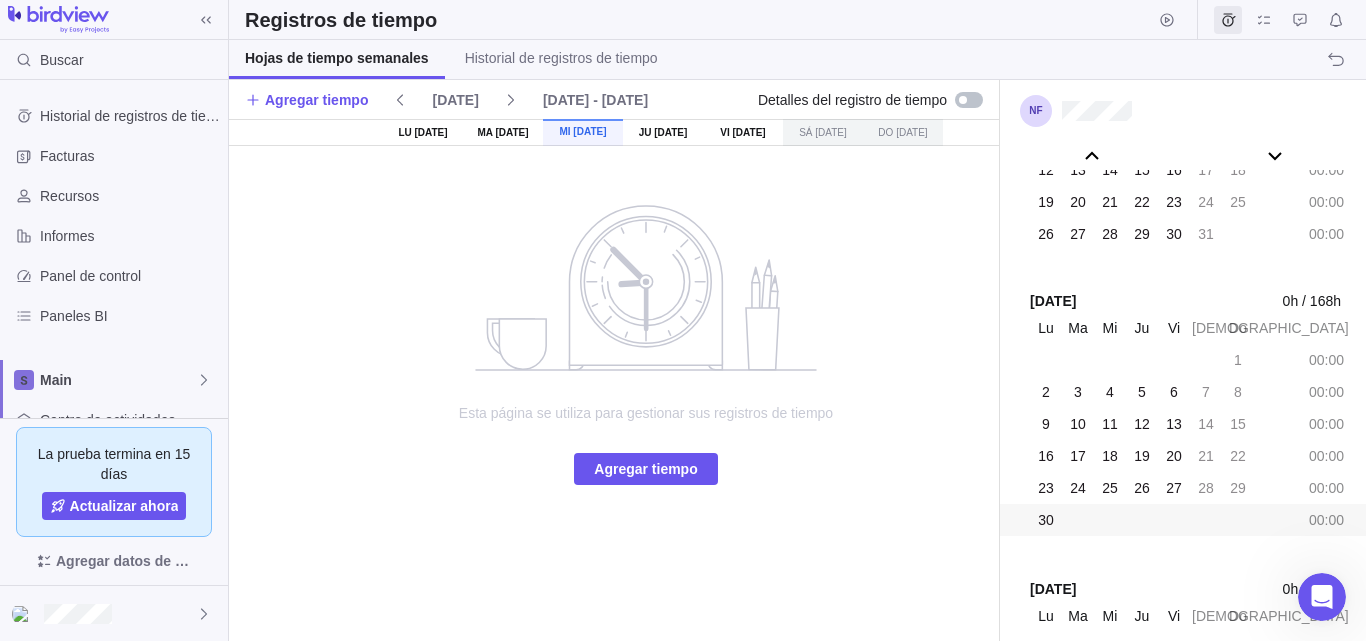 click on "Lu [DATE]" at bounding box center [423, 132] 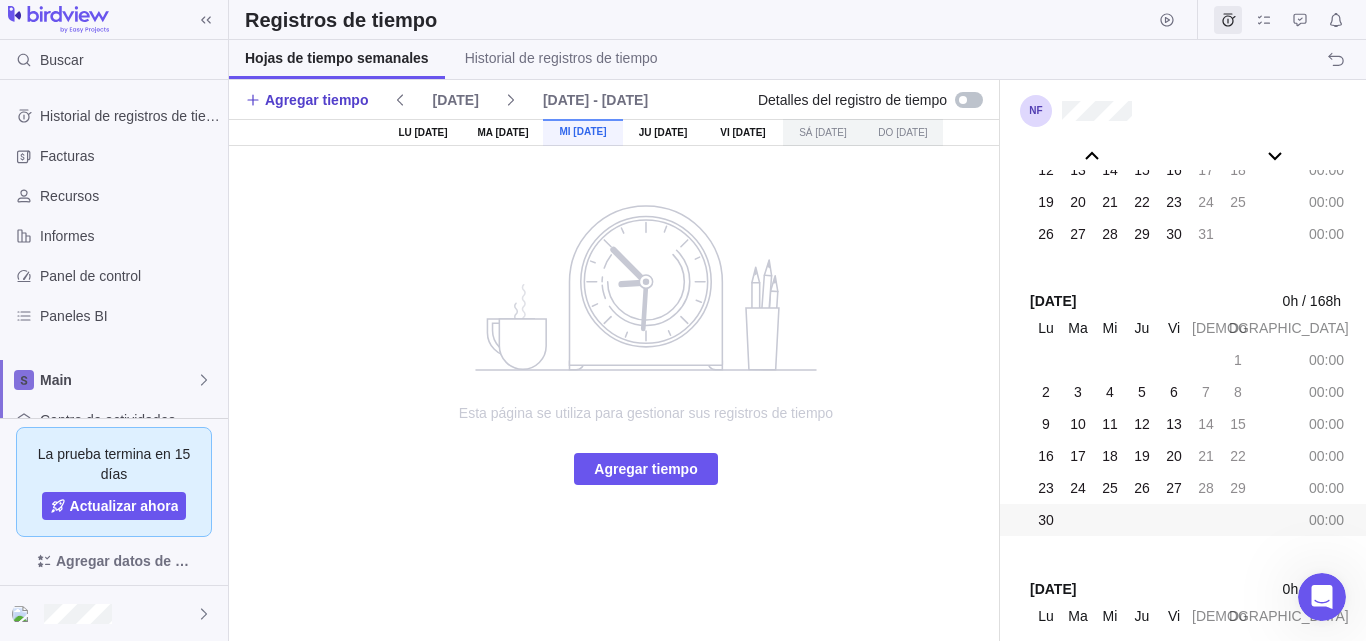 click on "Agregar tiempo" at bounding box center [316, 100] 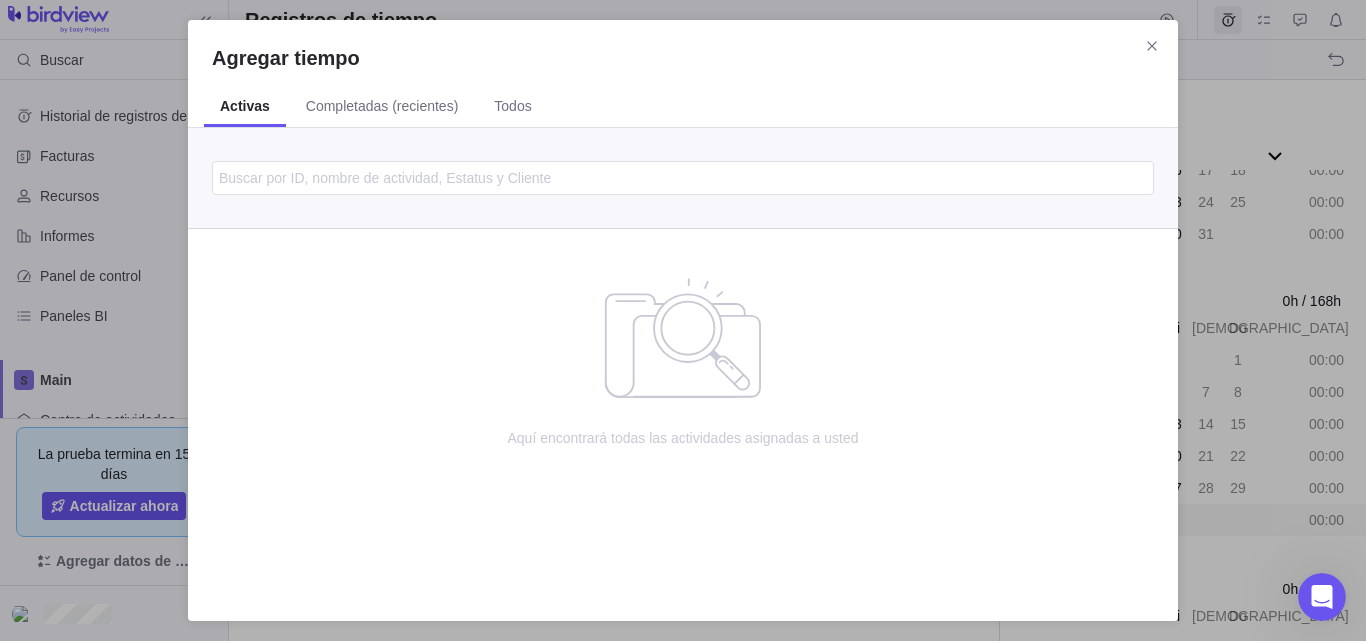 click on "Agregar tiempo" at bounding box center [683, 58] 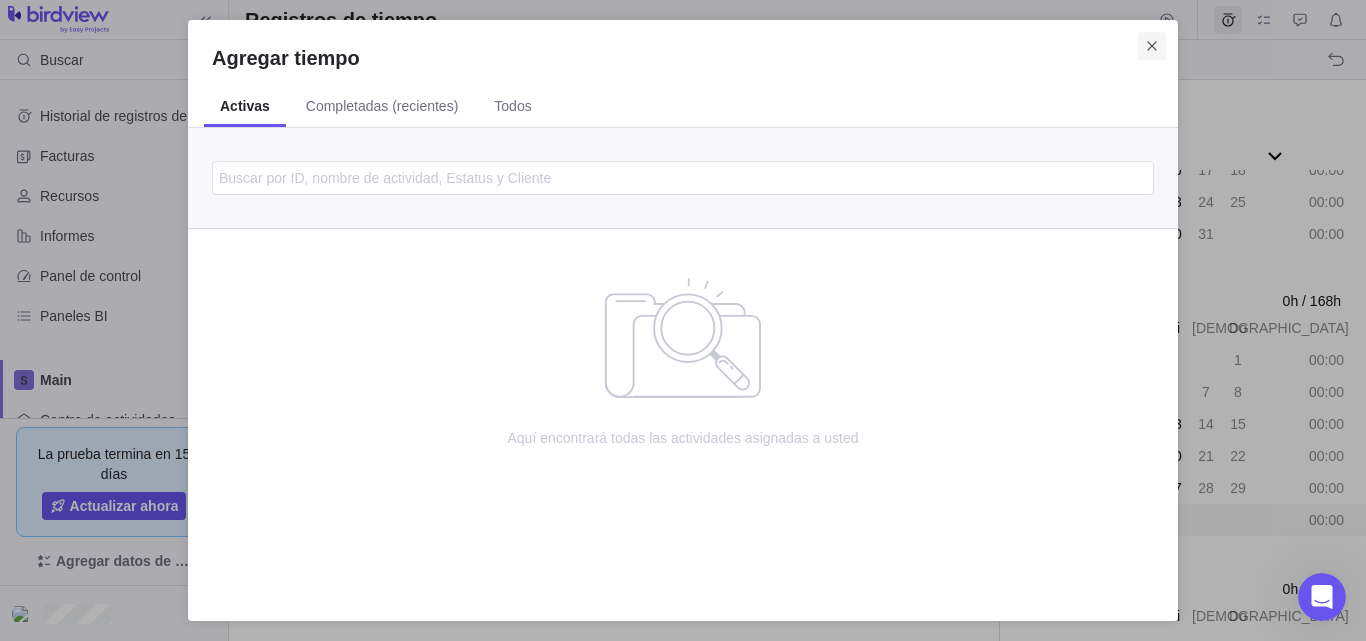 click at bounding box center (1152, 46) 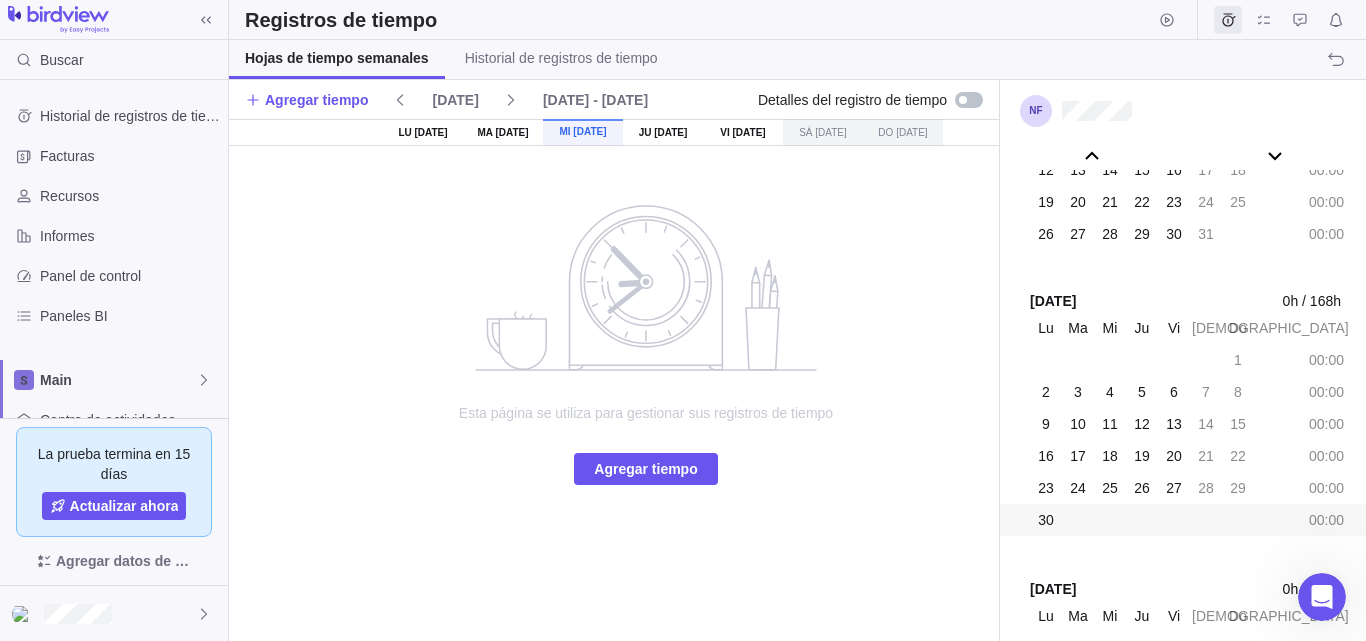 click at bounding box center (58, 20) 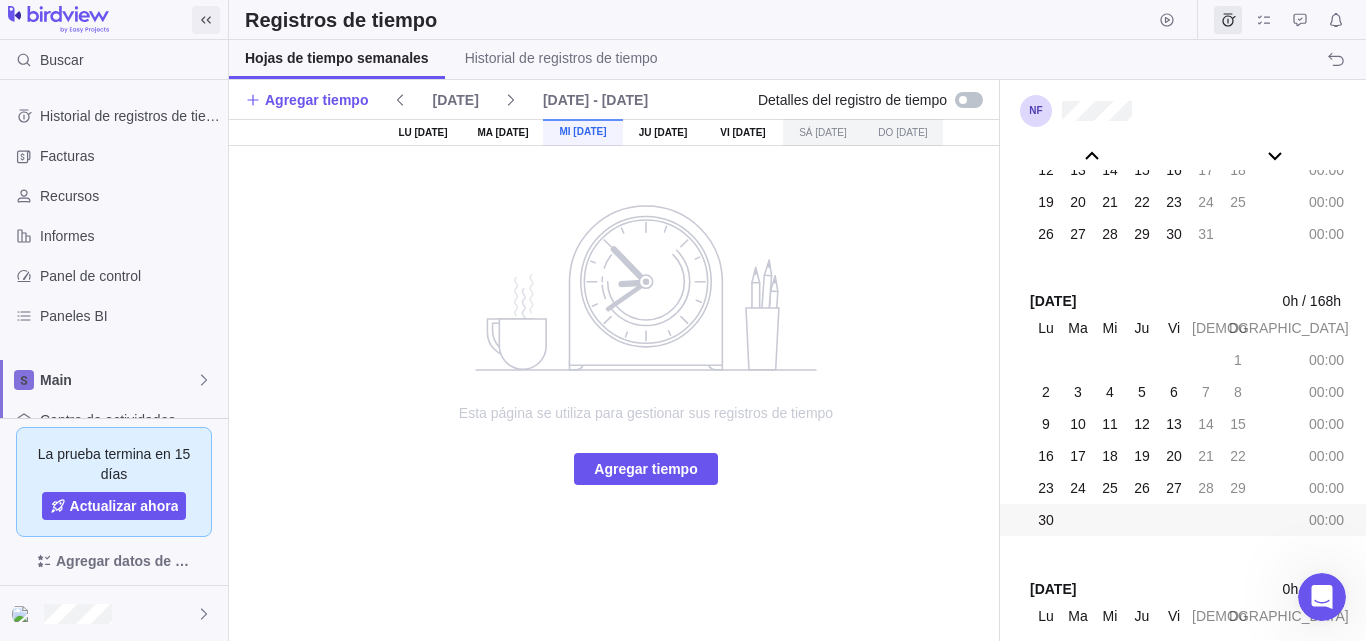 click 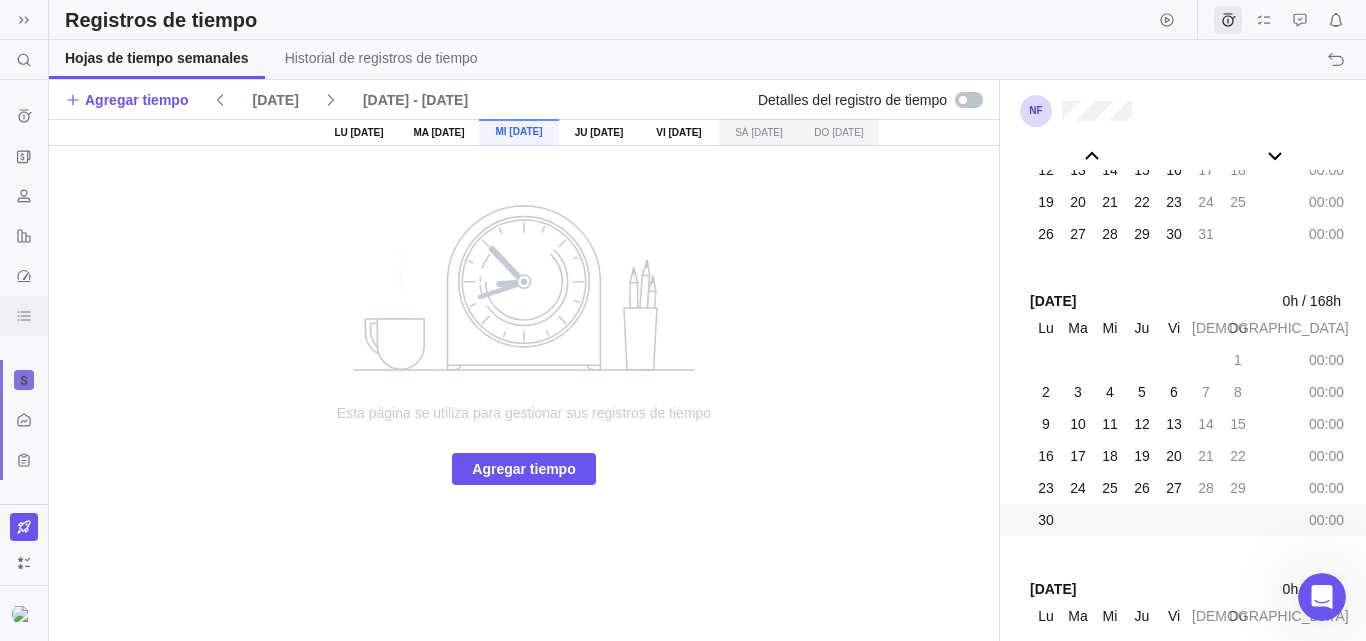 click 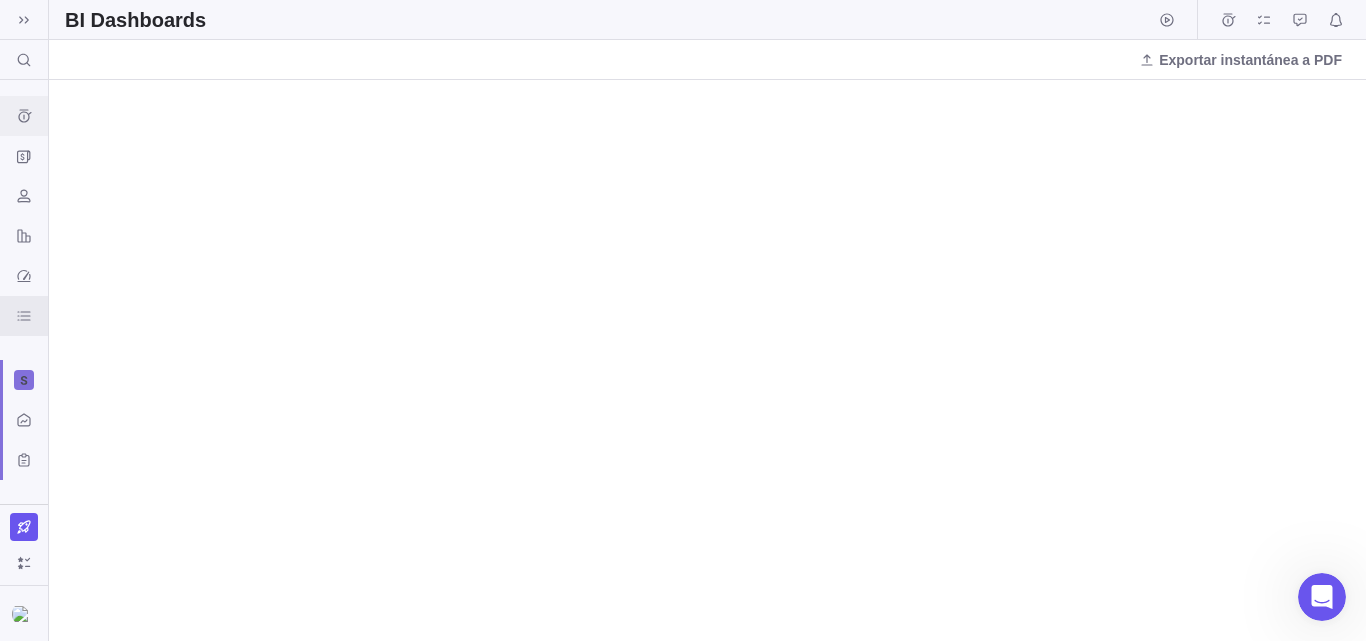 click 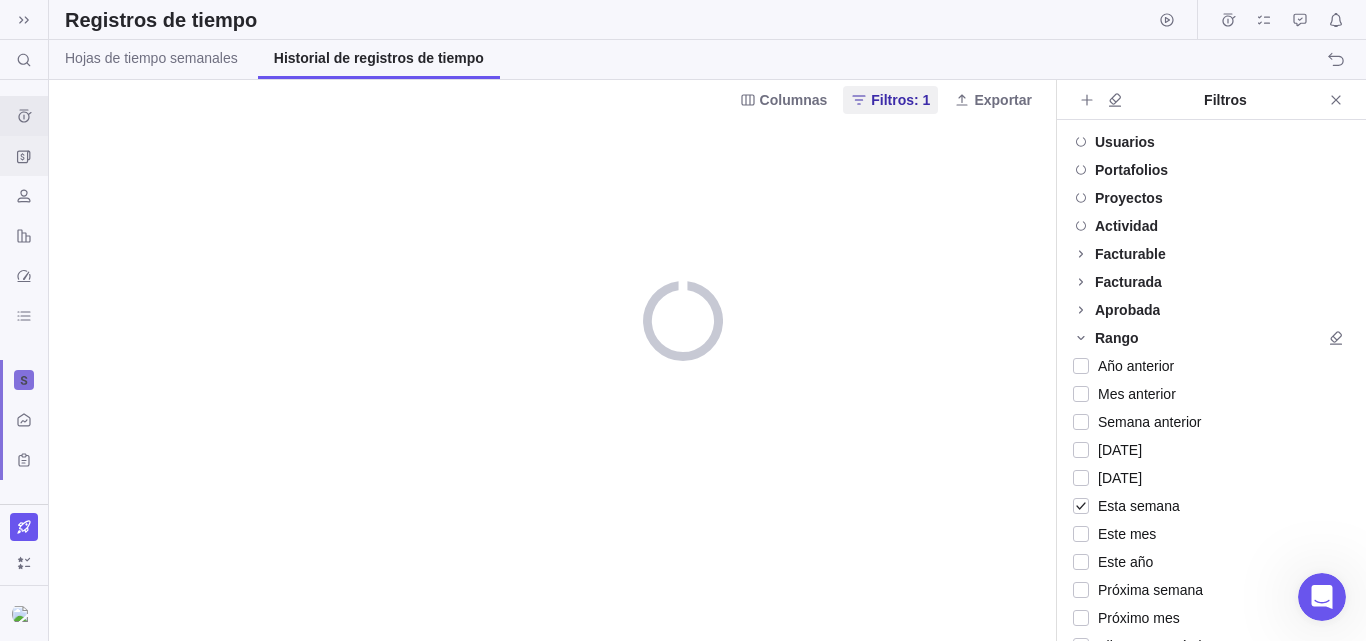 click 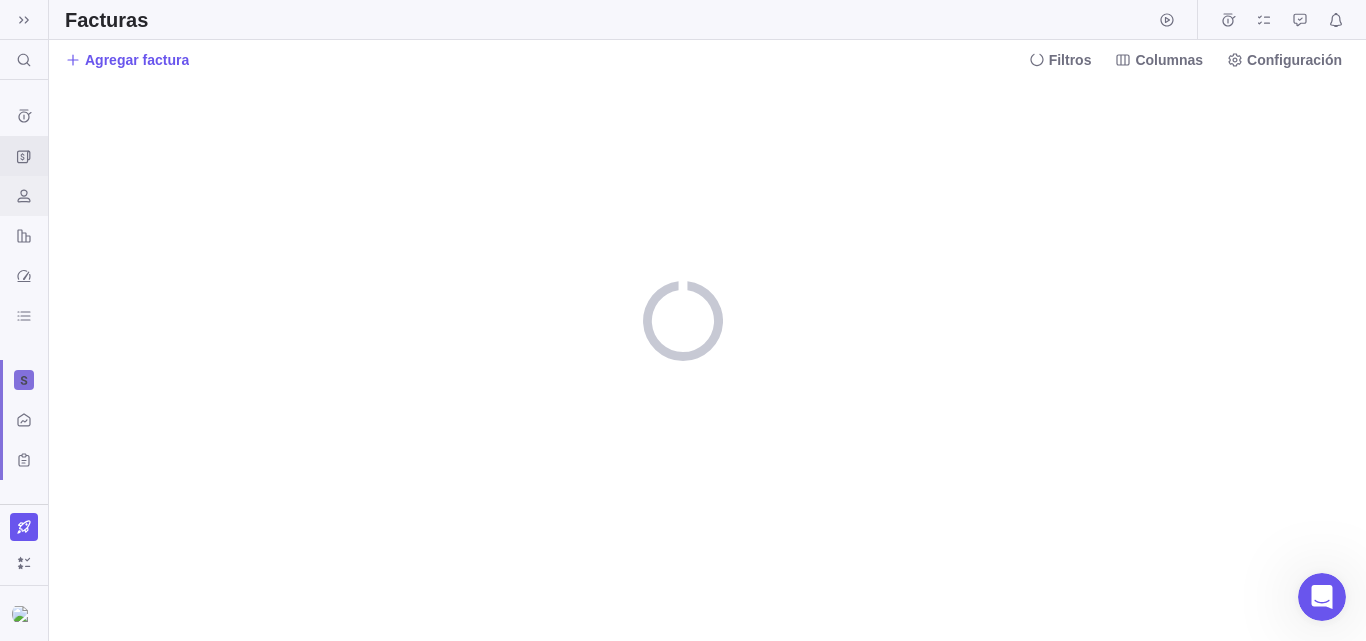 click 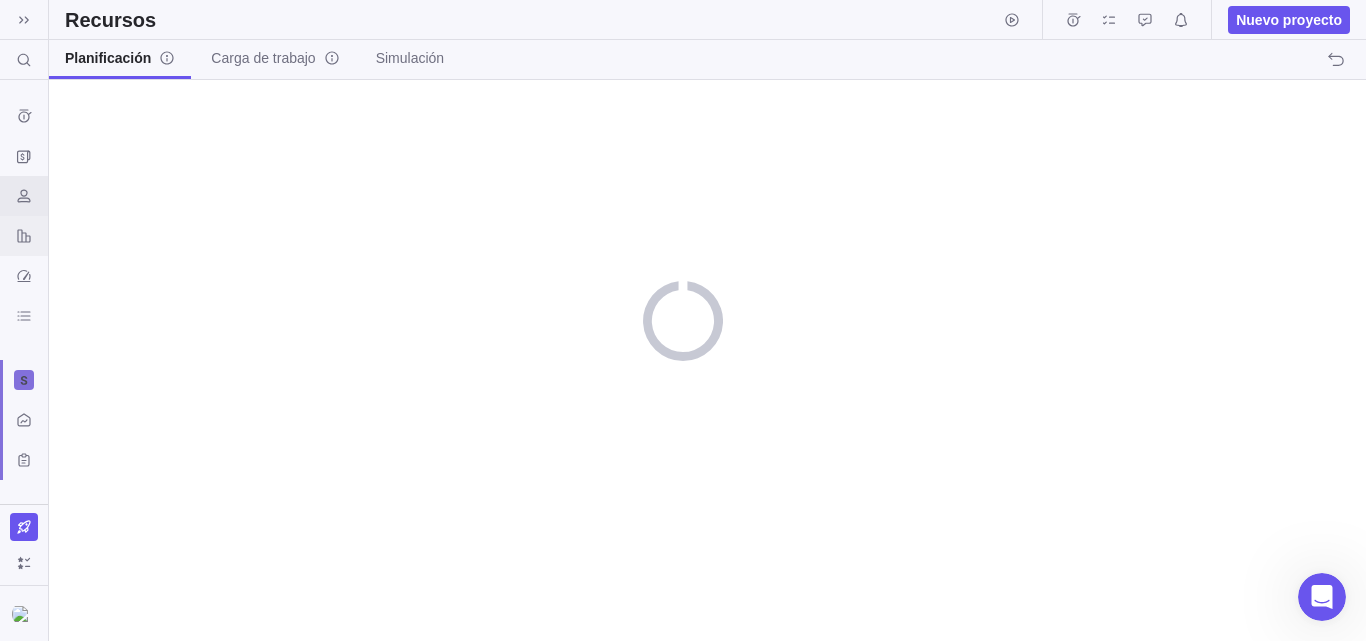 click 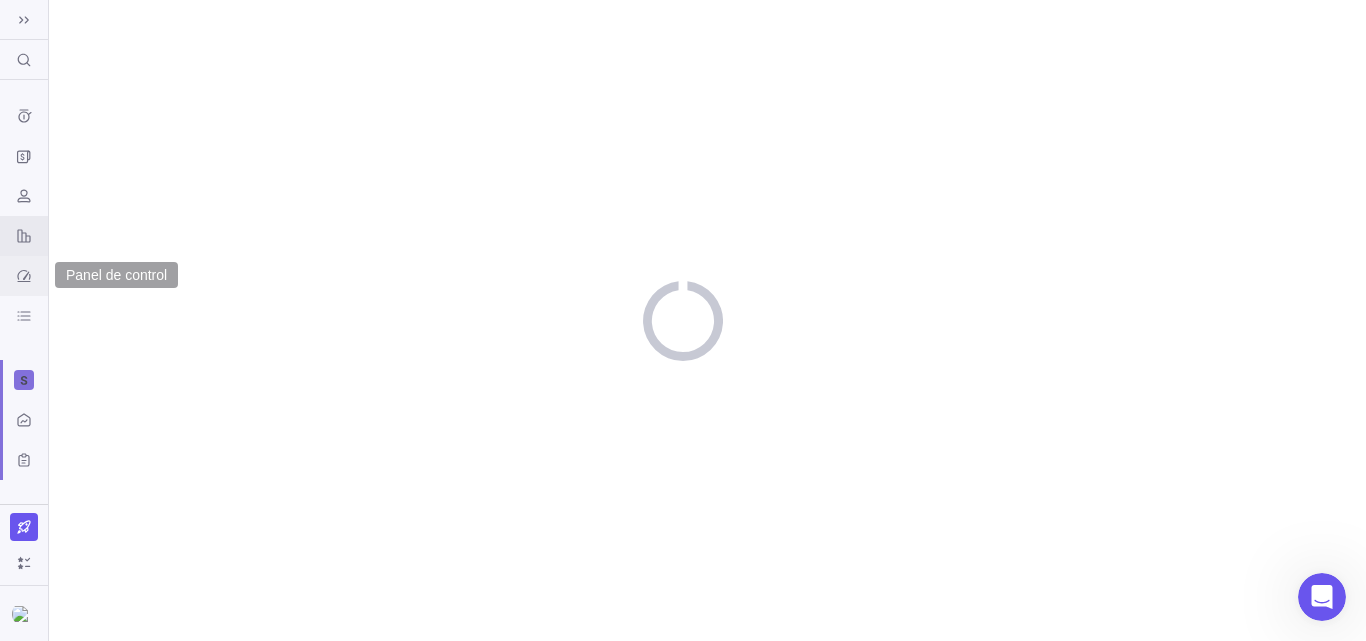 click 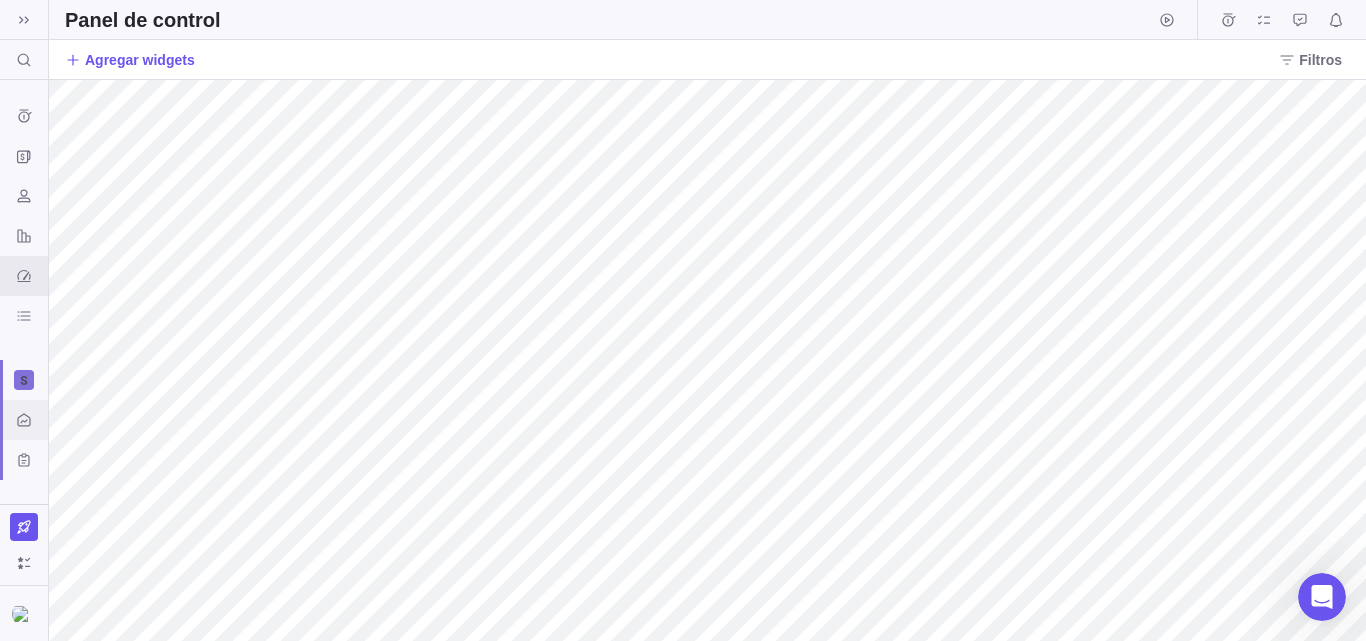 click 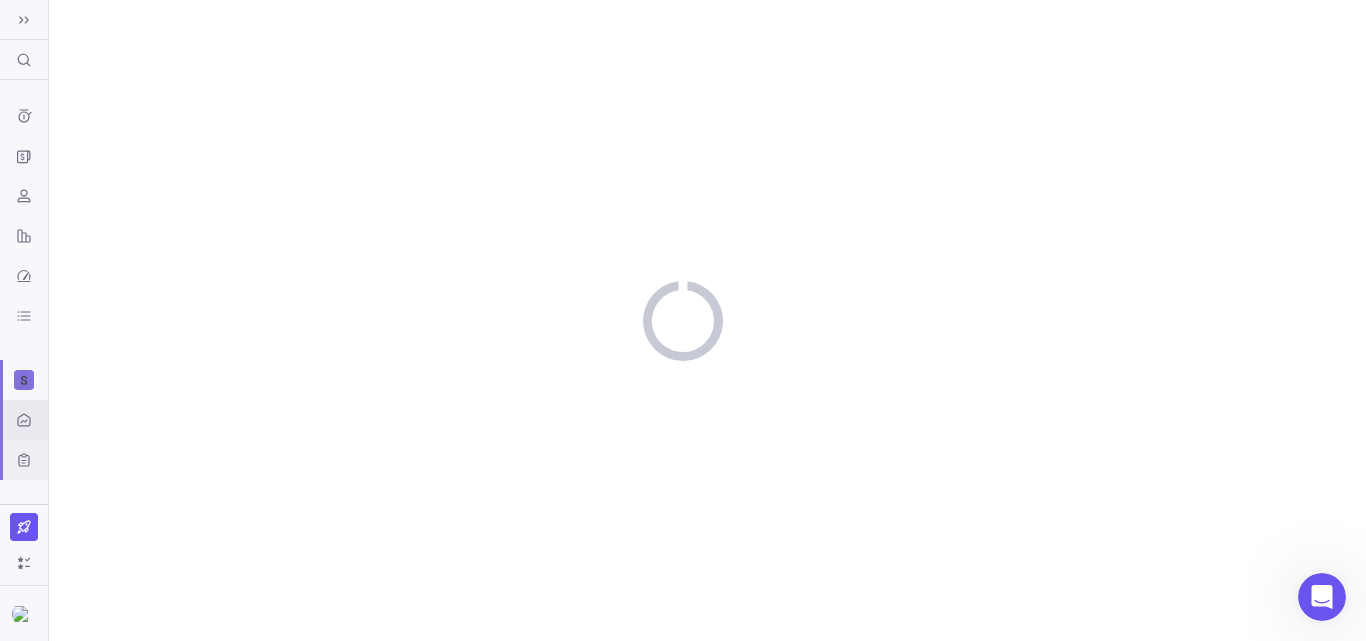 click at bounding box center (24, 460) 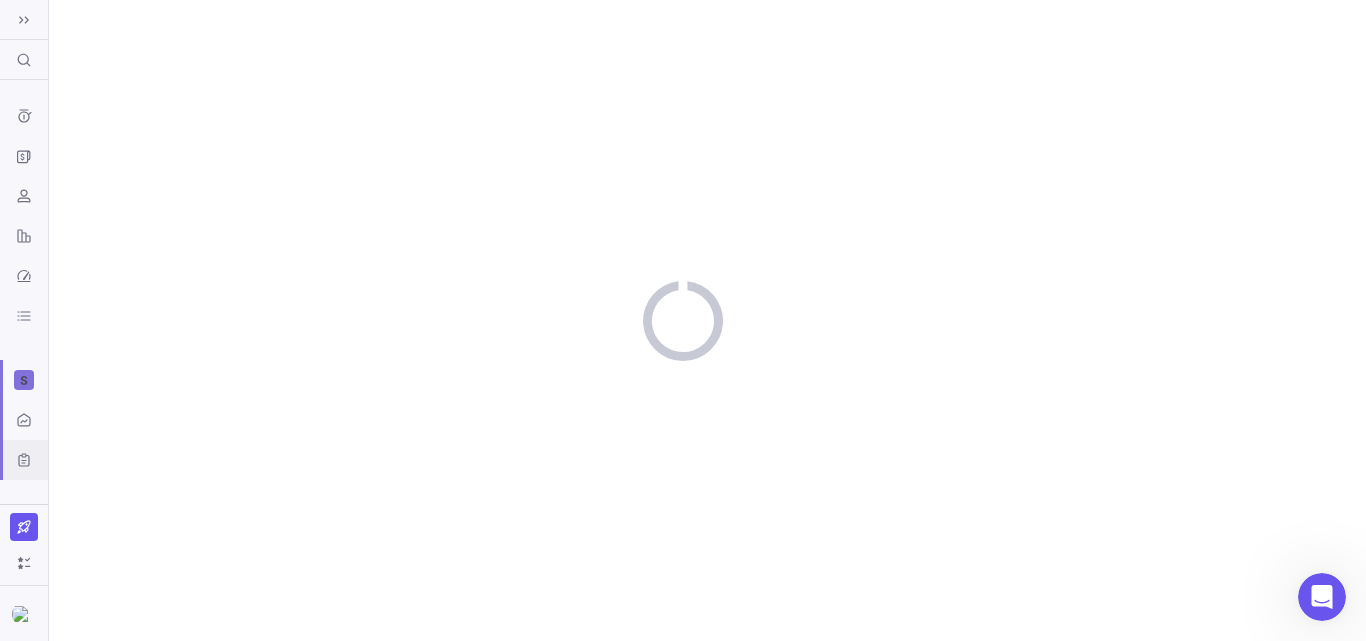click 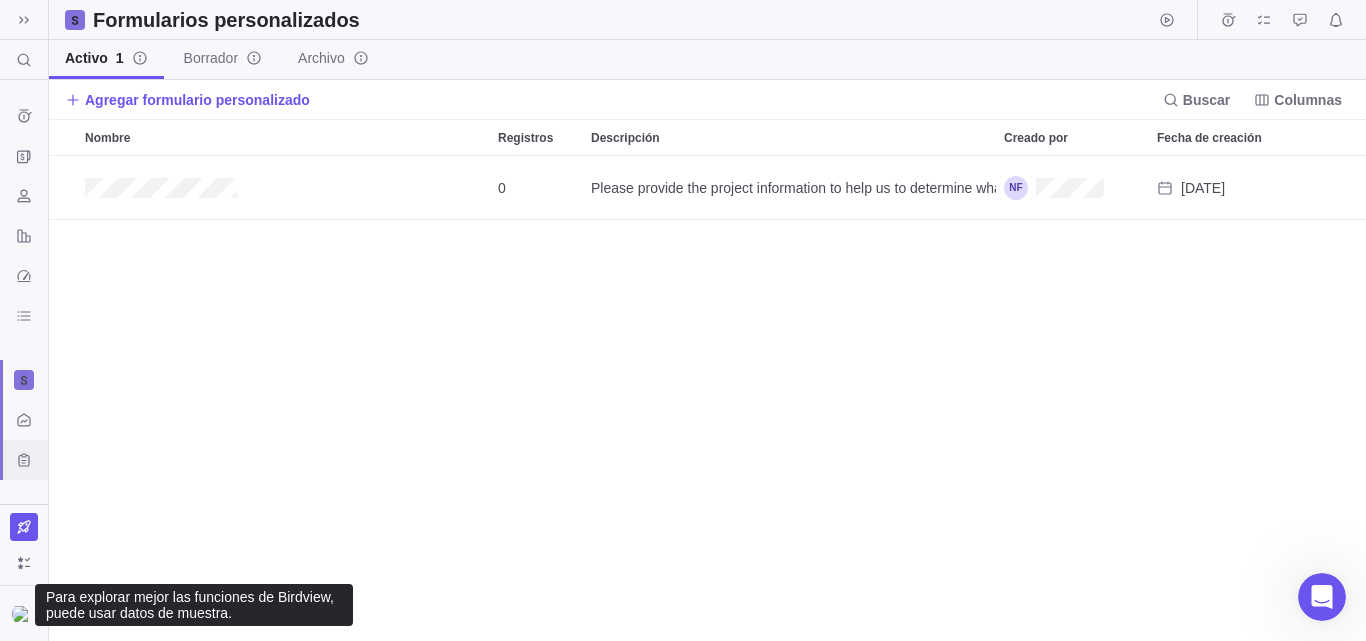 scroll, scrollTop: 16, scrollLeft: 16, axis: both 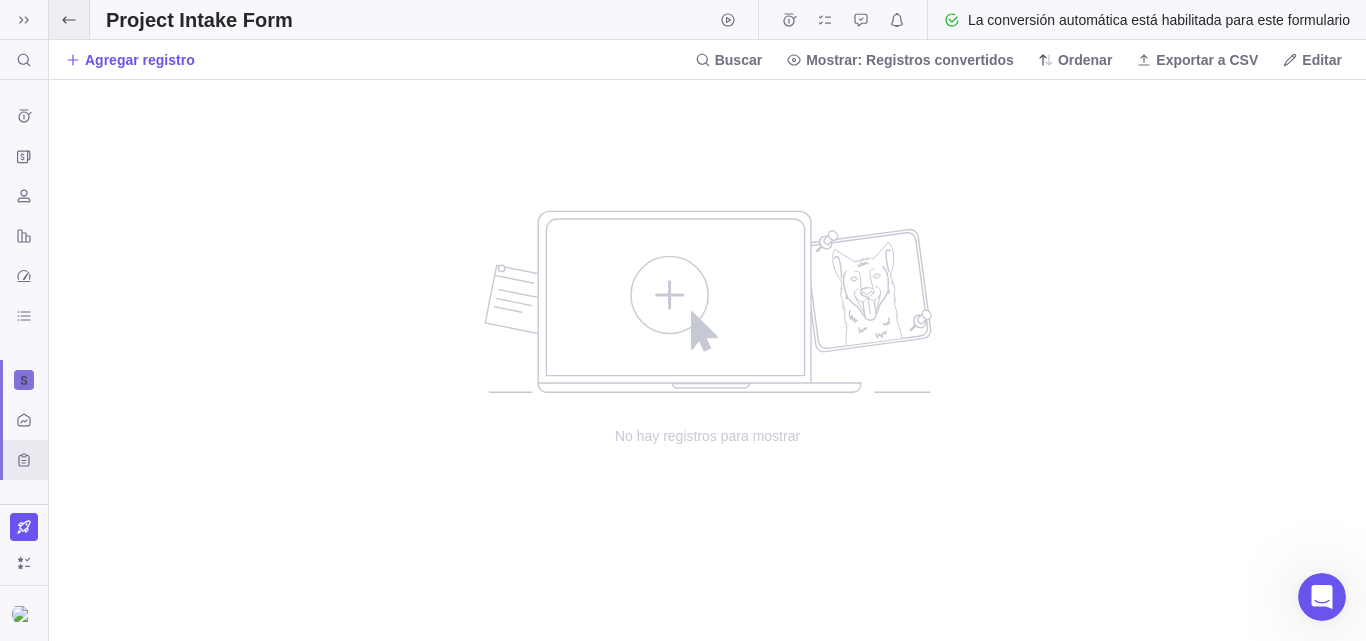 click 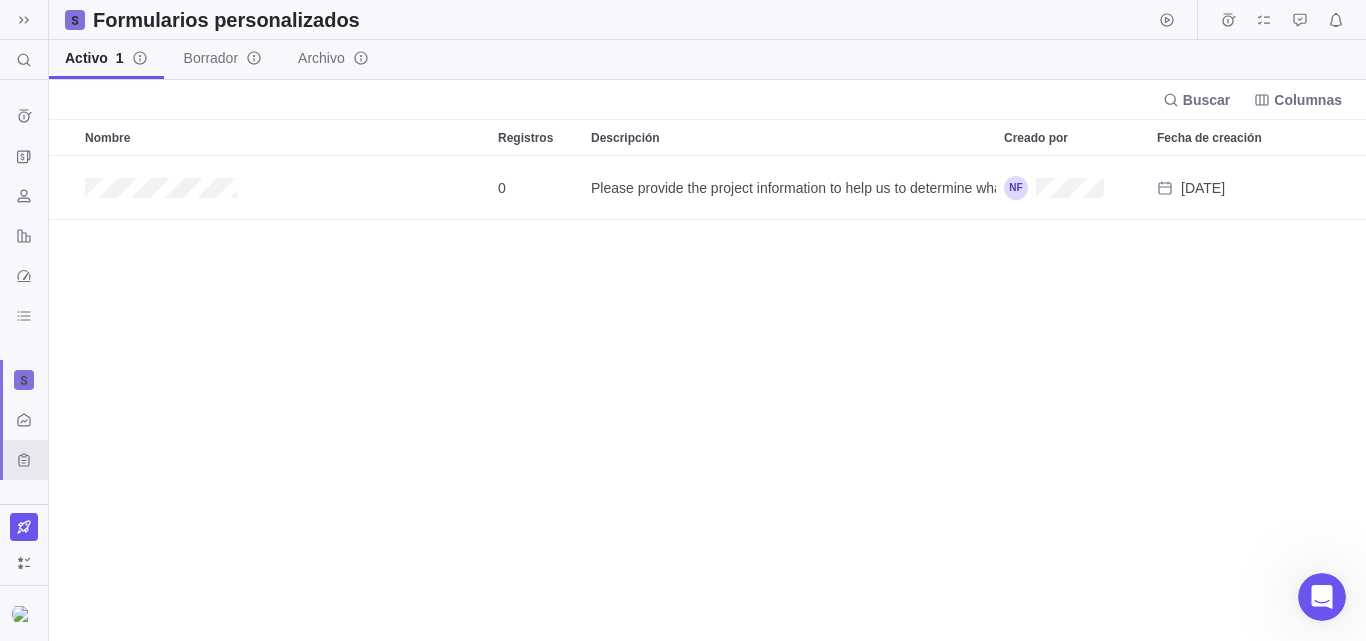 scroll, scrollTop: 16, scrollLeft: 16, axis: both 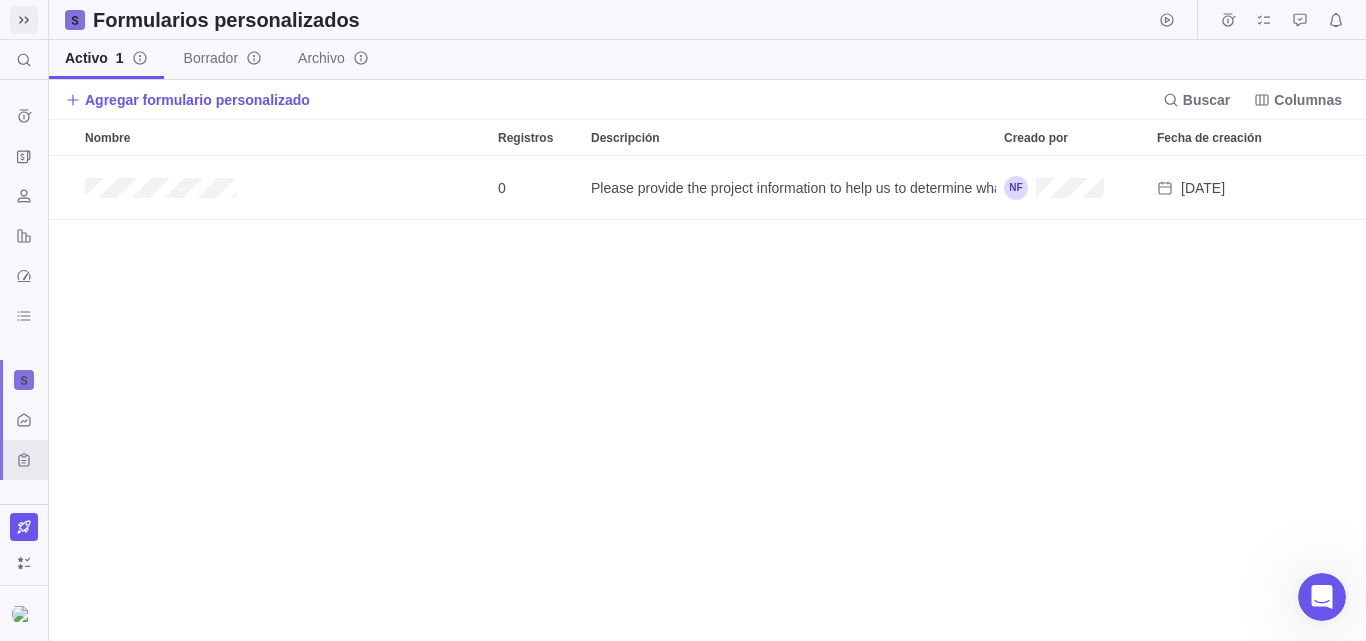 click 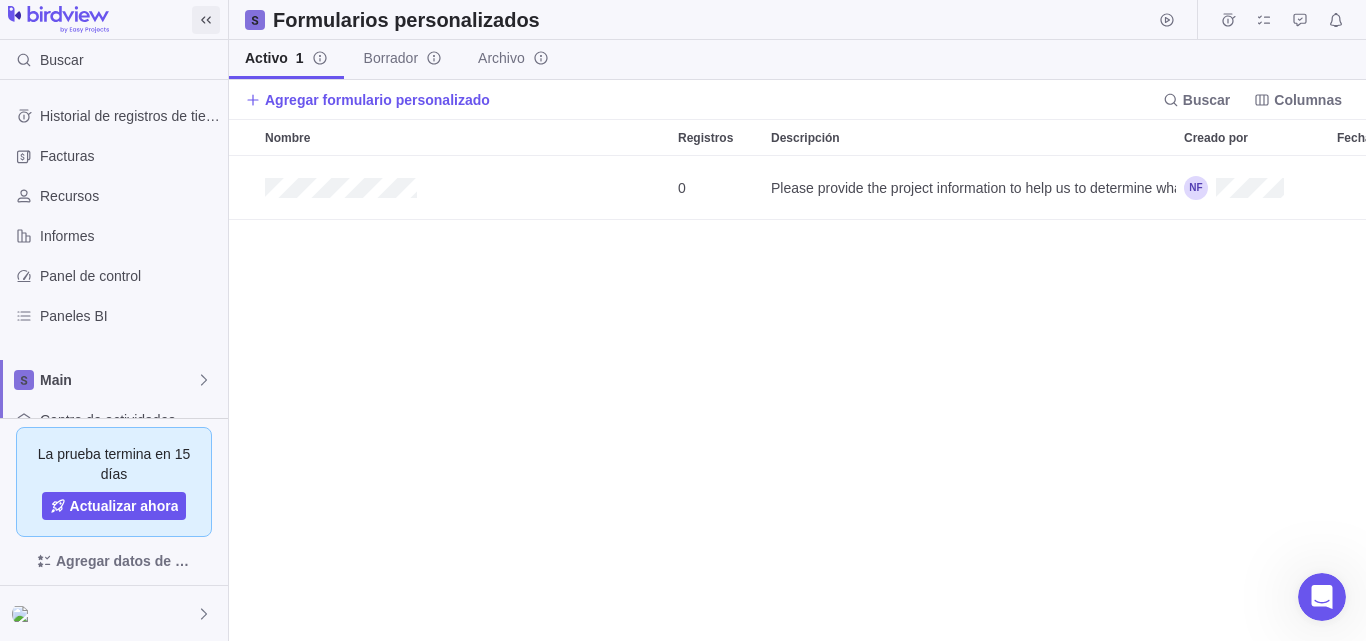 scroll, scrollTop: 470, scrollLeft: 1122, axis: both 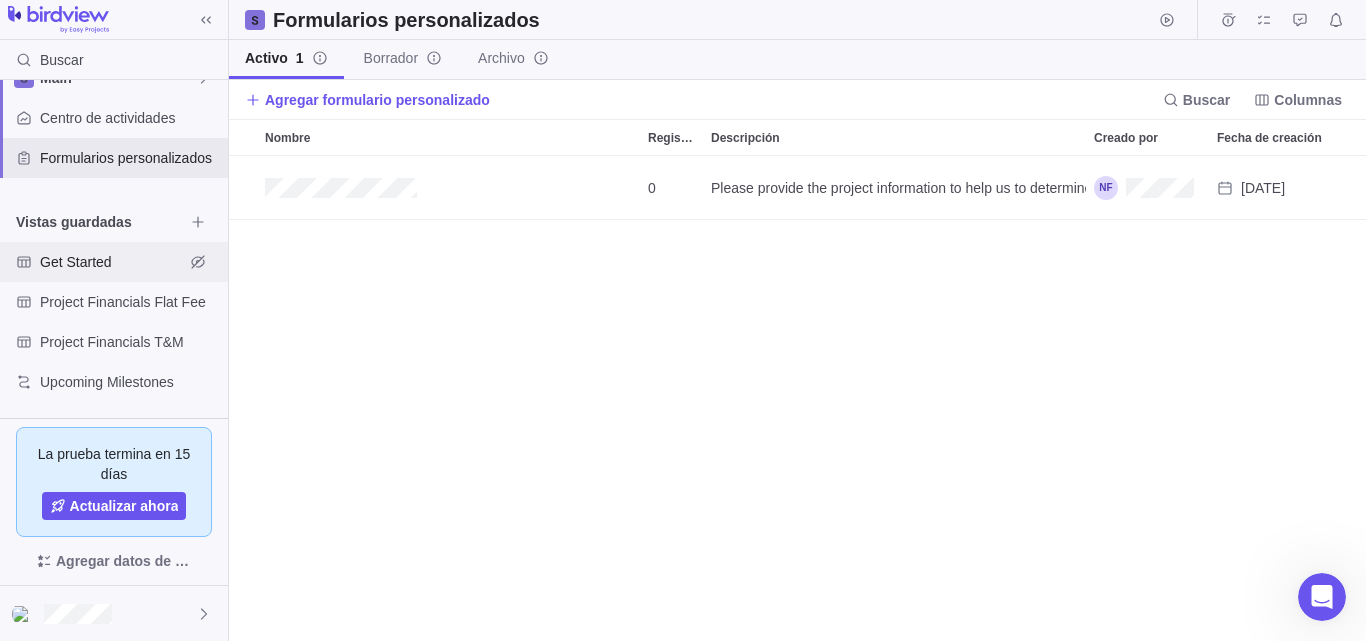 click on "Get Started" at bounding box center (112, 262) 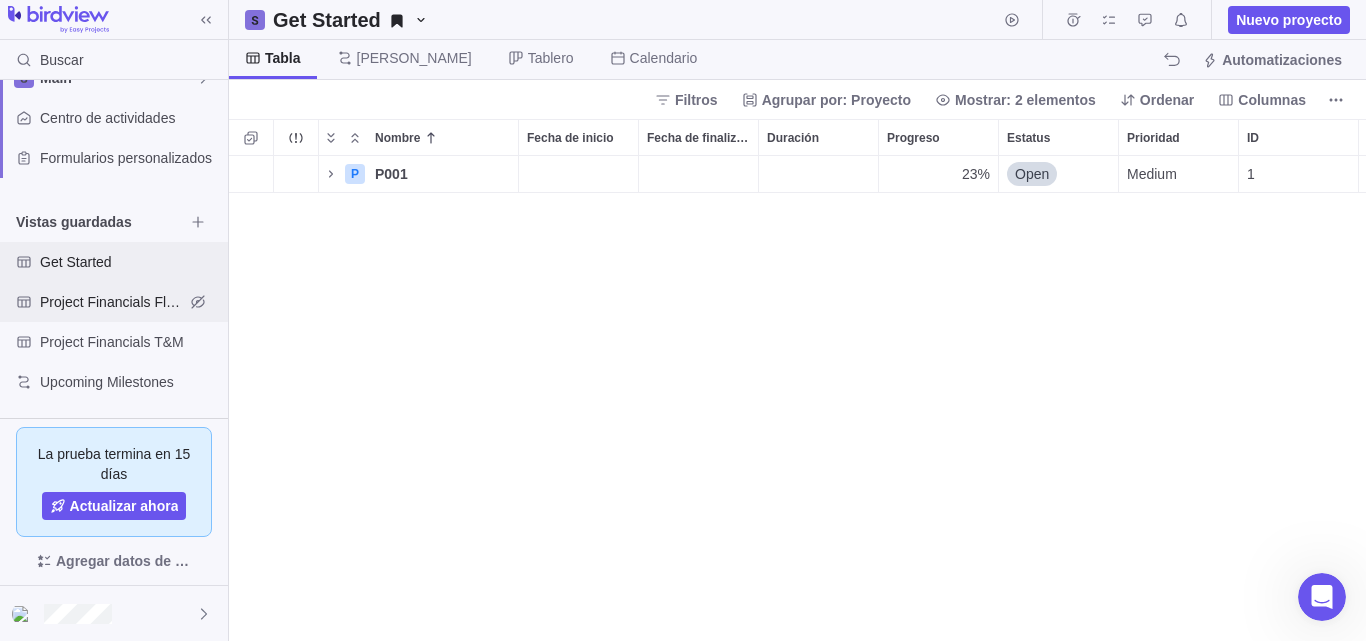scroll, scrollTop: 16, scrollLeft: 16, axis: both 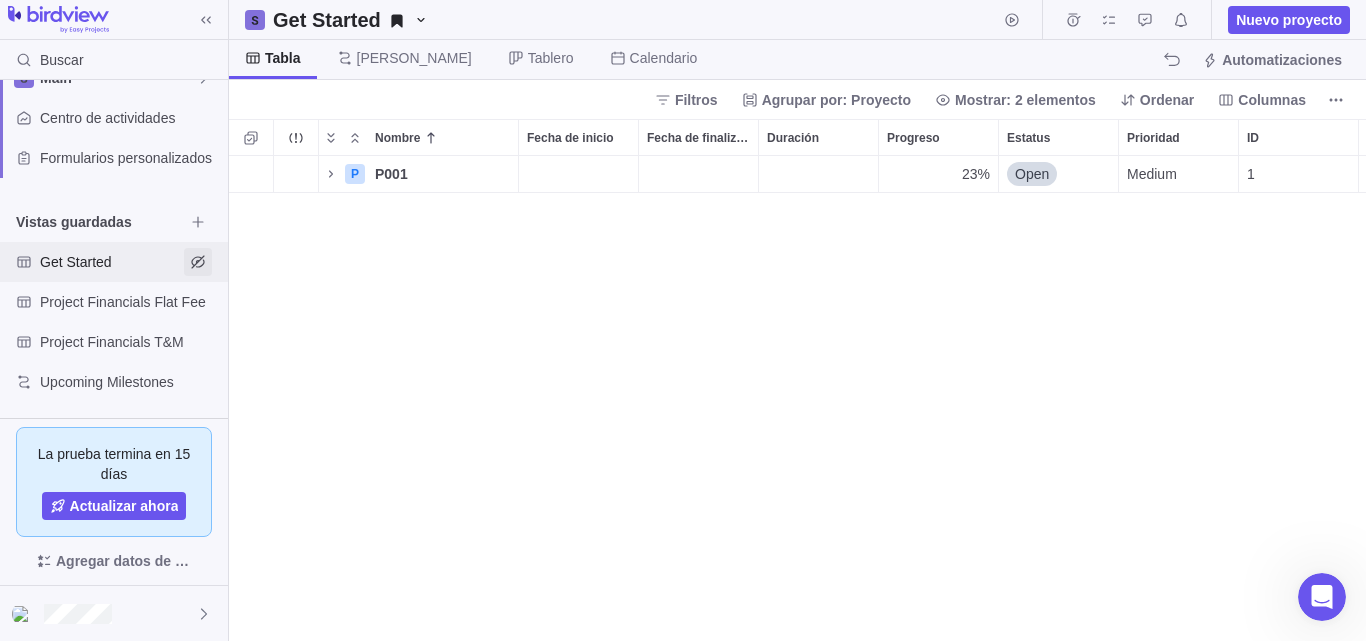 click 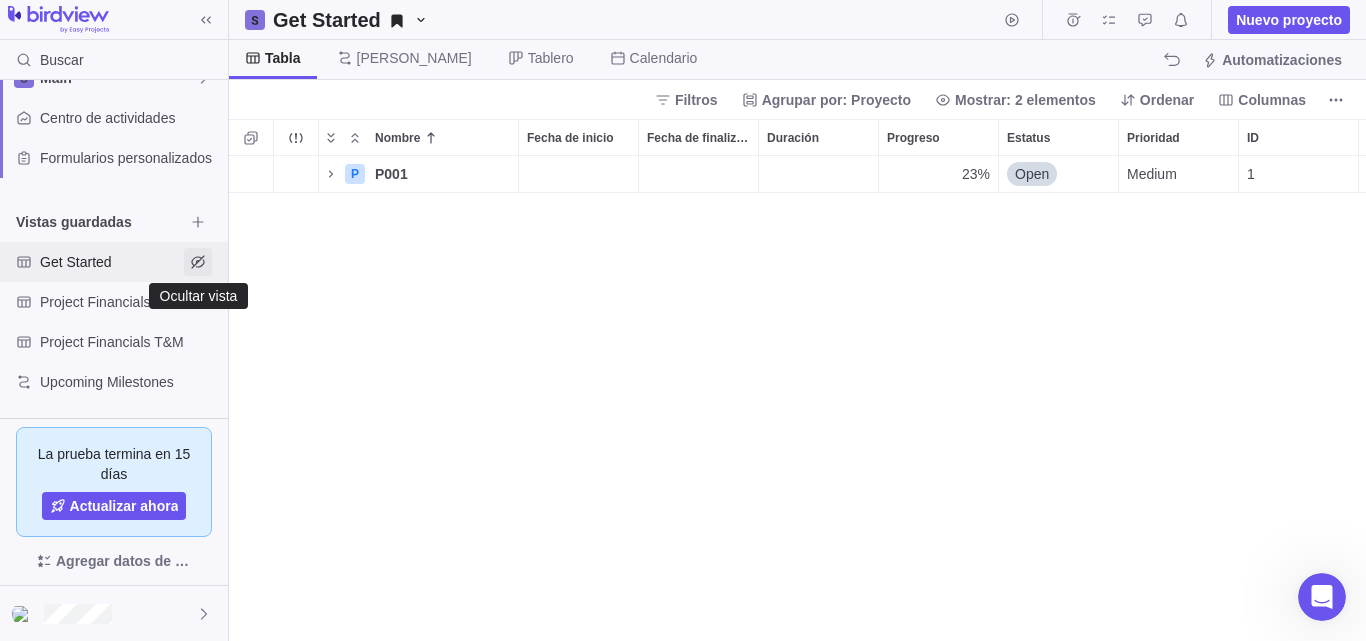 scroll, scrollTop: 262, scrollLeft: 0, axis: vertical 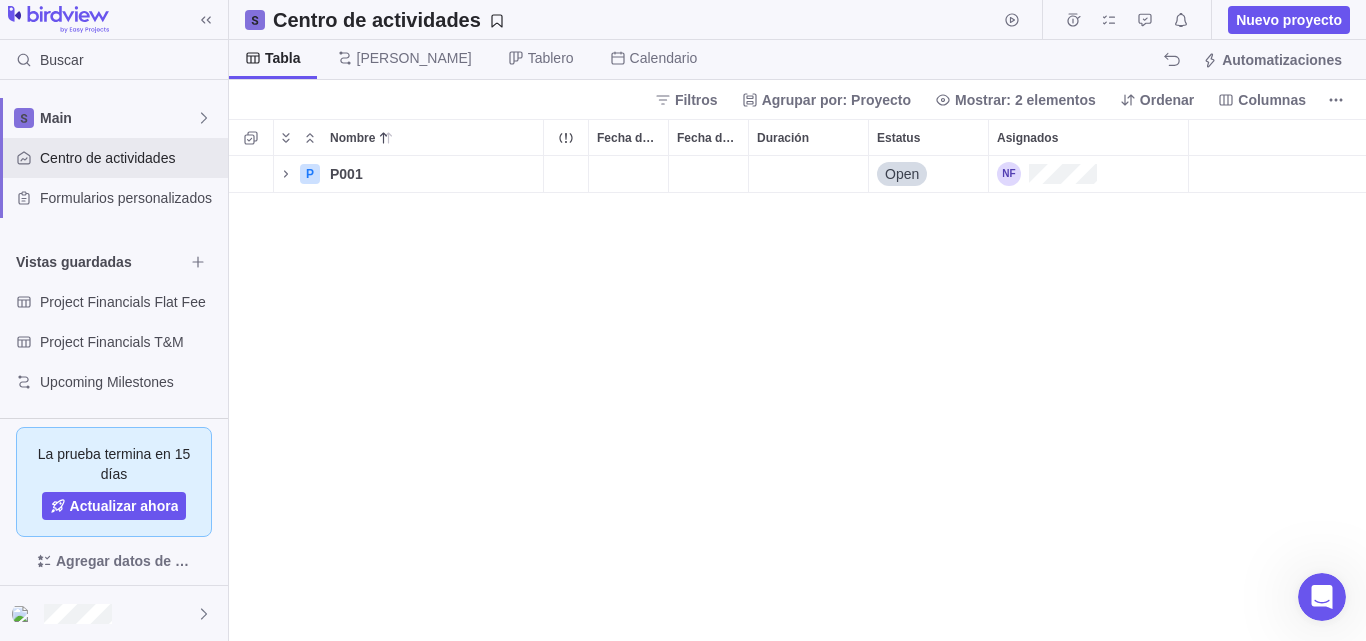 click 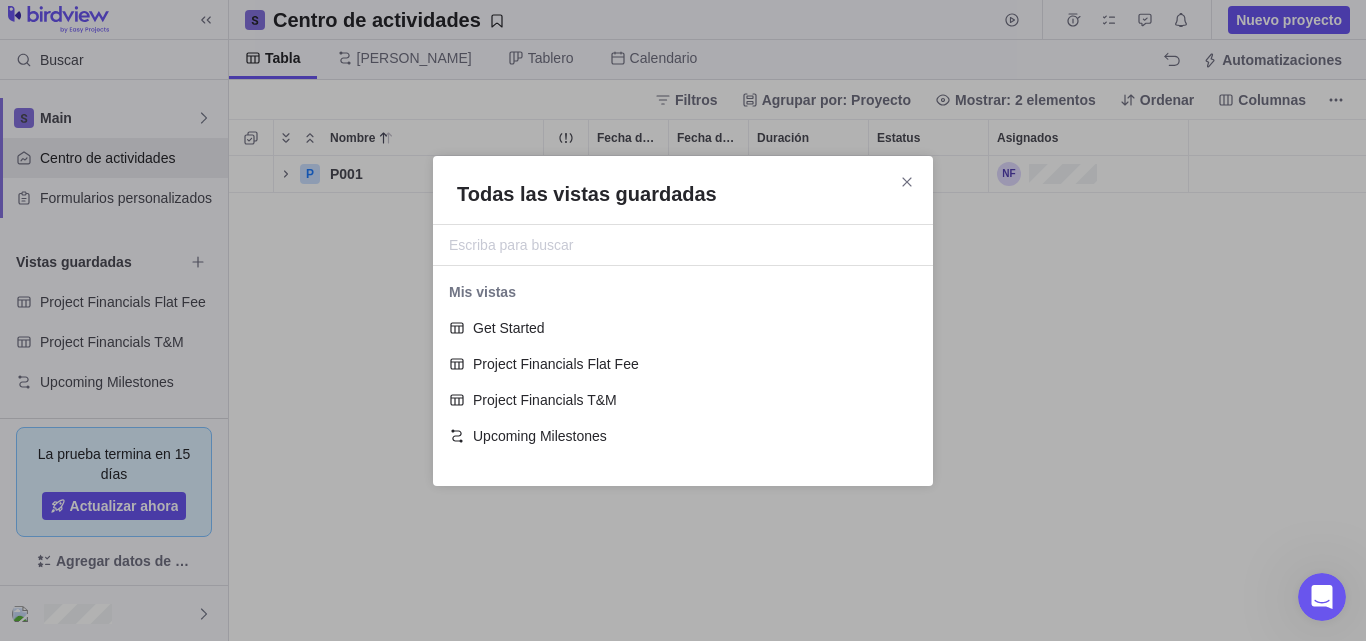 scroll, scrollTop: 16, scrollLeft: 16, axis: both 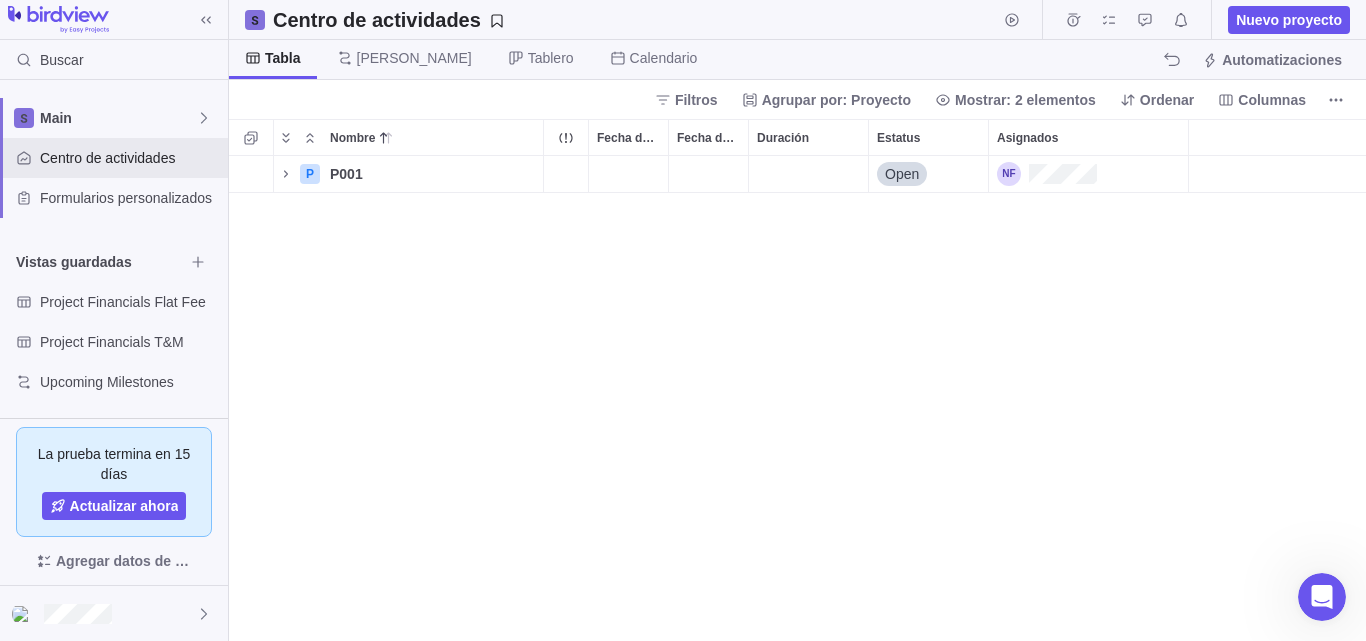 click on "P P001 Detalles Open" at bounding box center (797, 398) 